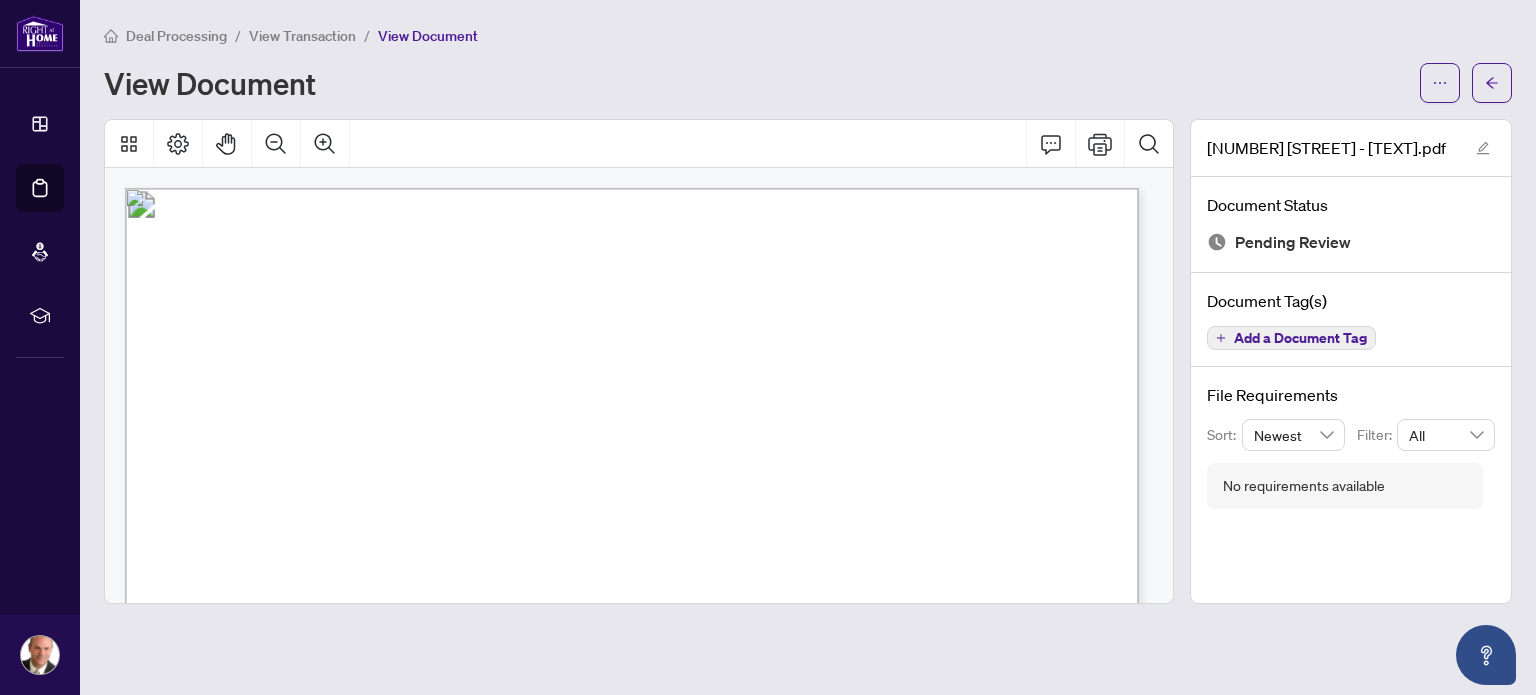 scroll, scrollTop: 0, scrollLeft: 0, axis: both 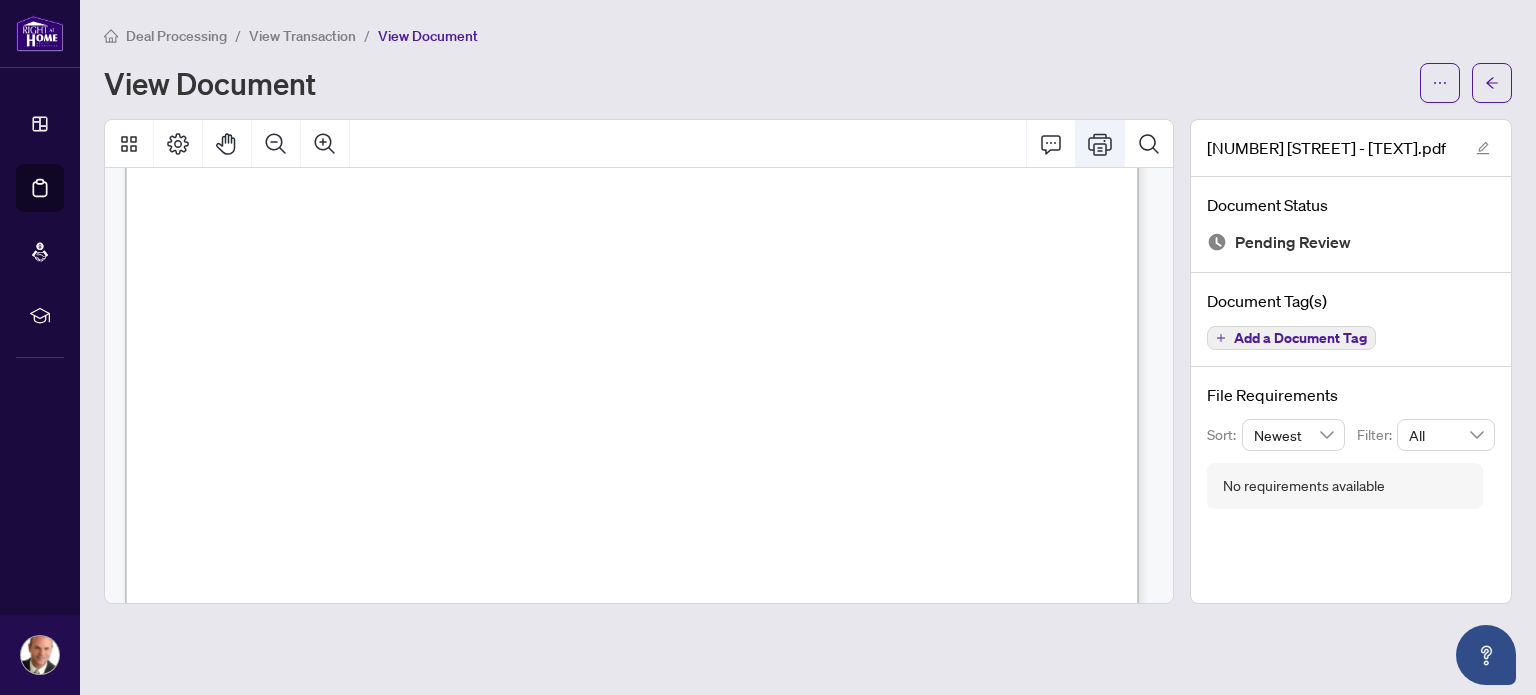 click 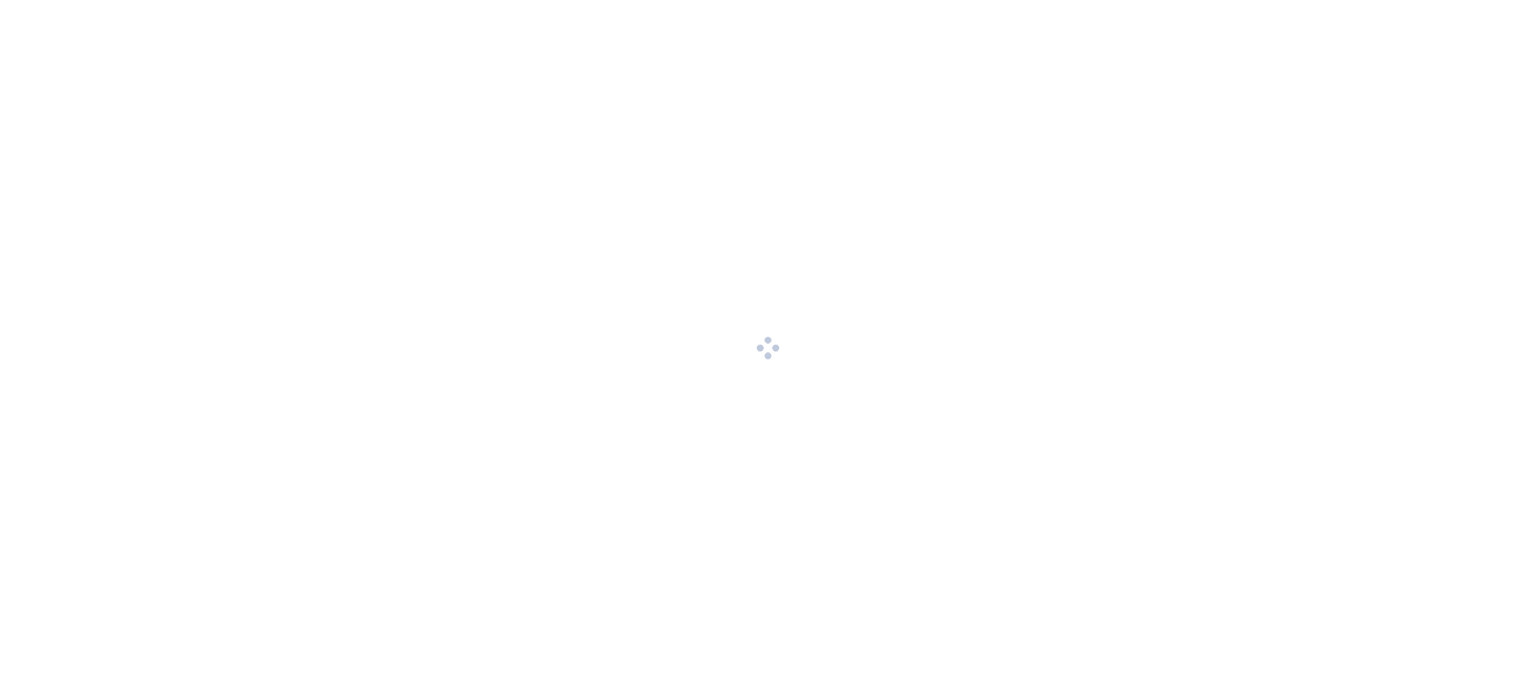 scroll, scrollTop: 0, scrollLeft: 0, axis: both 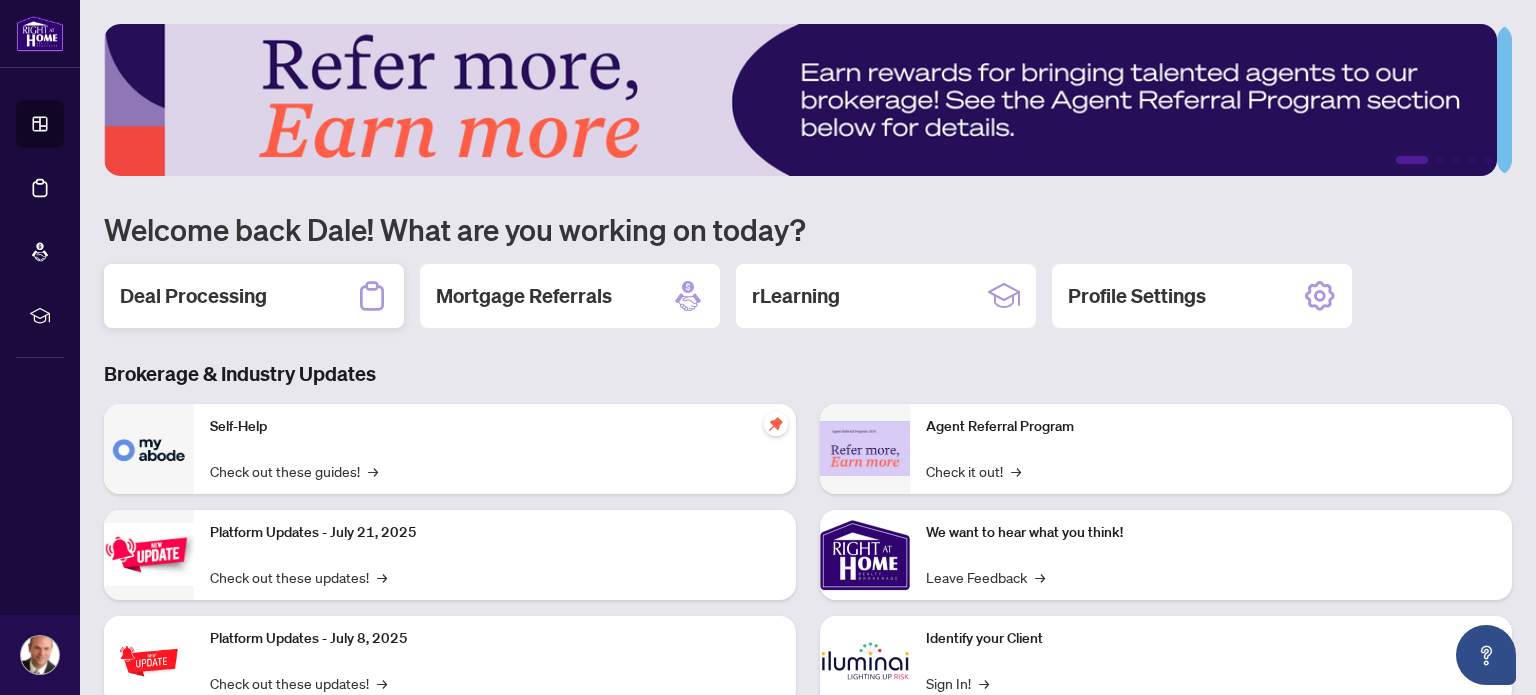 click on "Deal Processing" at bounding box center [193, 296] 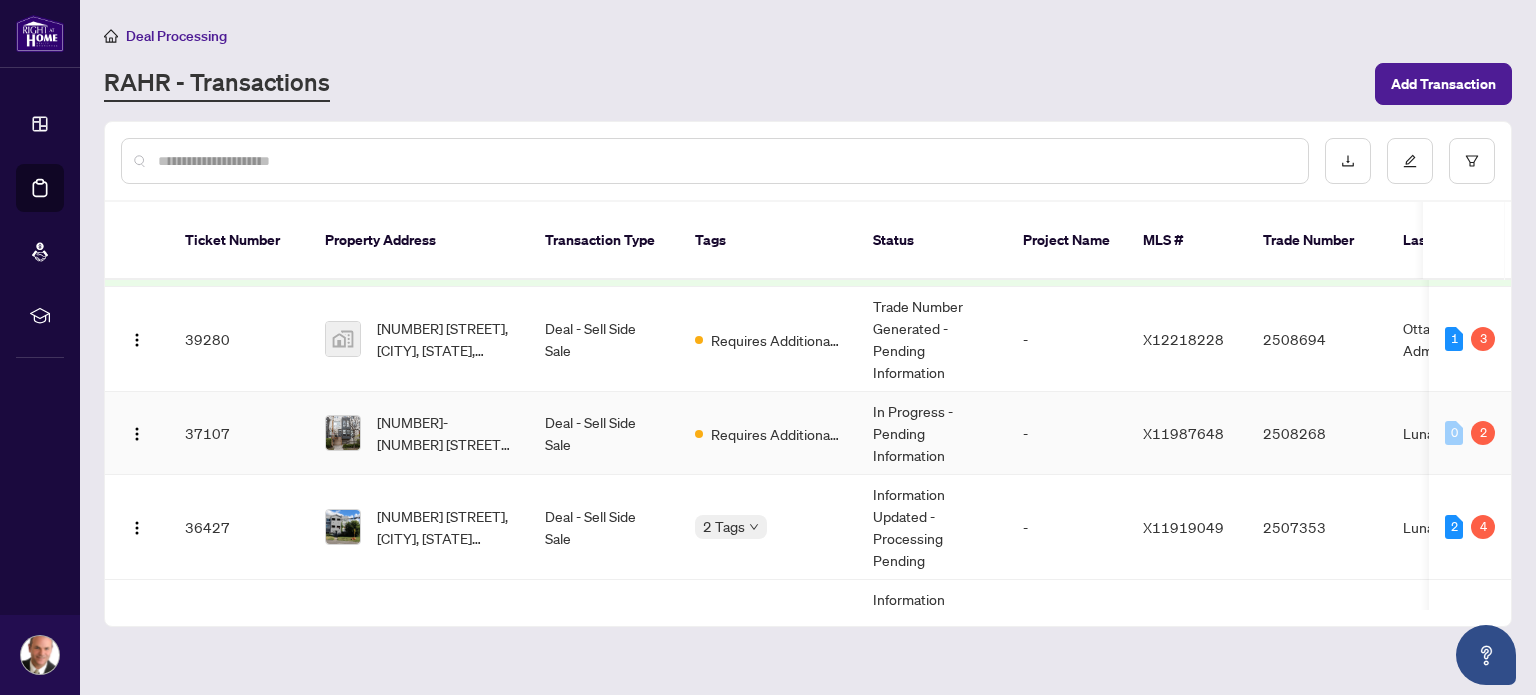 scroll, scrollTop: 200, scrollLeft: 0, axis: vertical 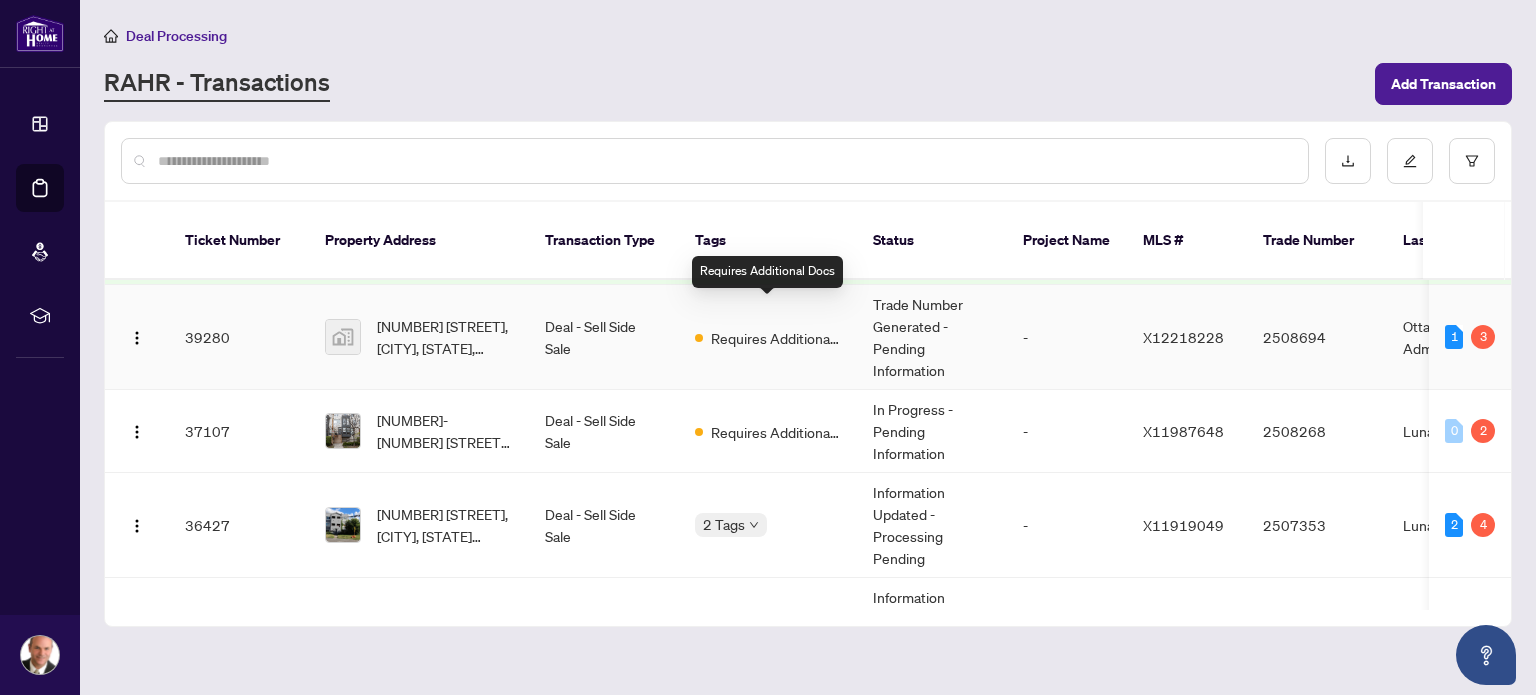 click on "Requires Additional Docs" at bounding box center (776, 338) 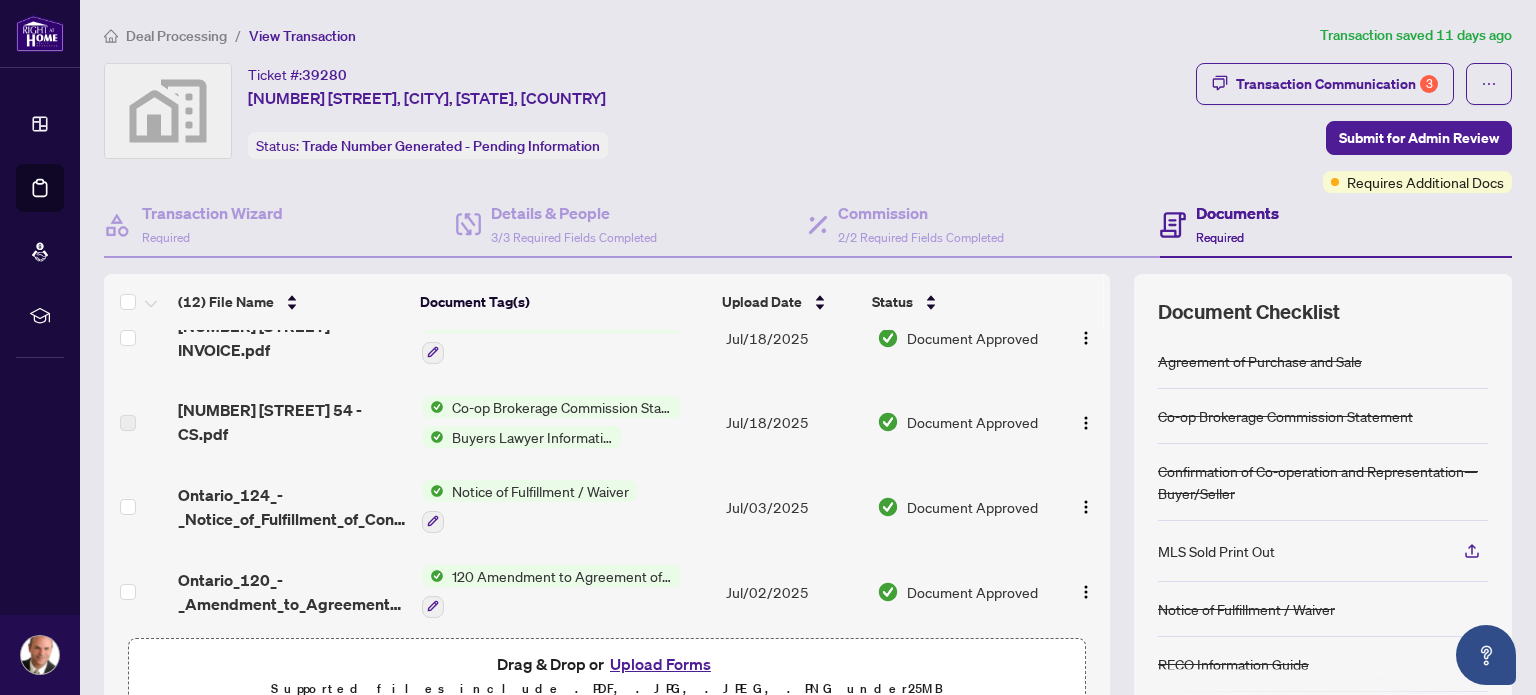 scroll, scrollTop: 233, scrollLeft: 0, axis: vertical 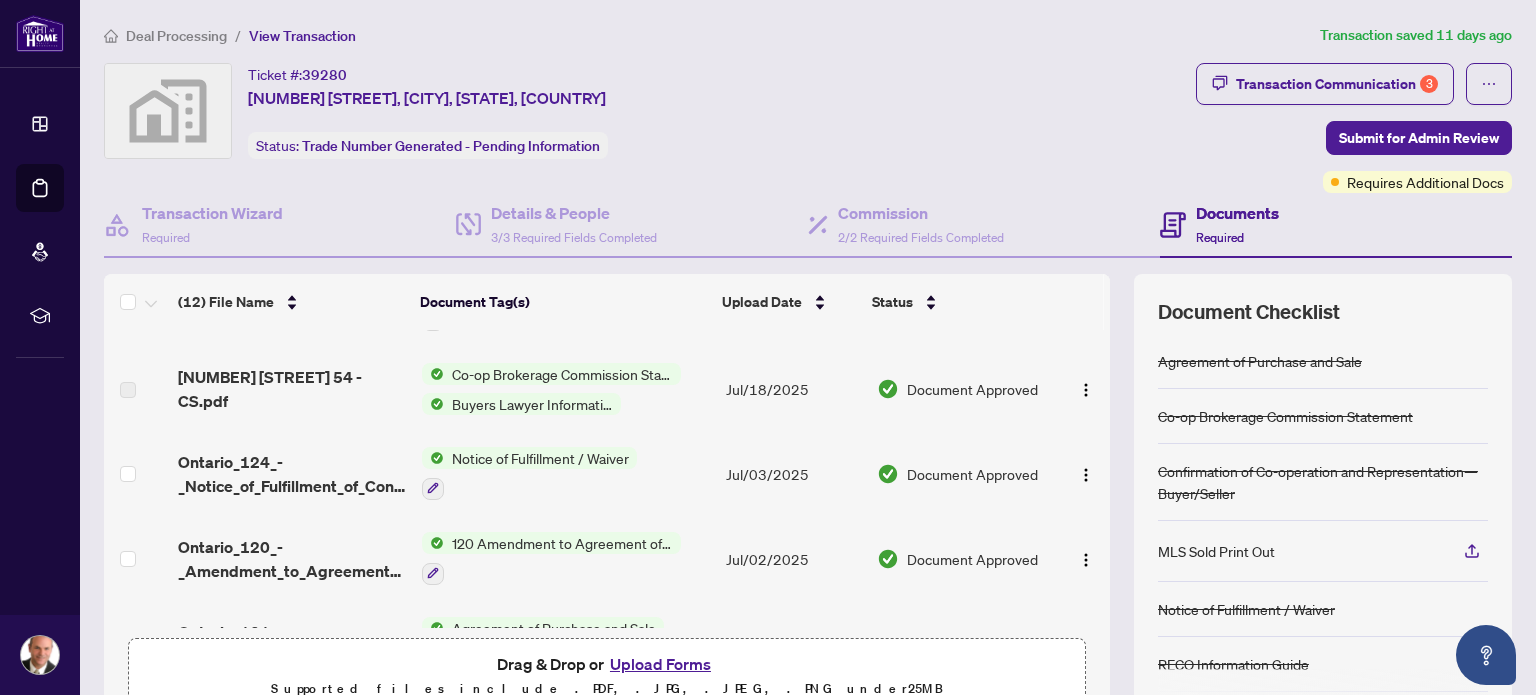 click on "Upload Forms" at bounding box center [660, 664] 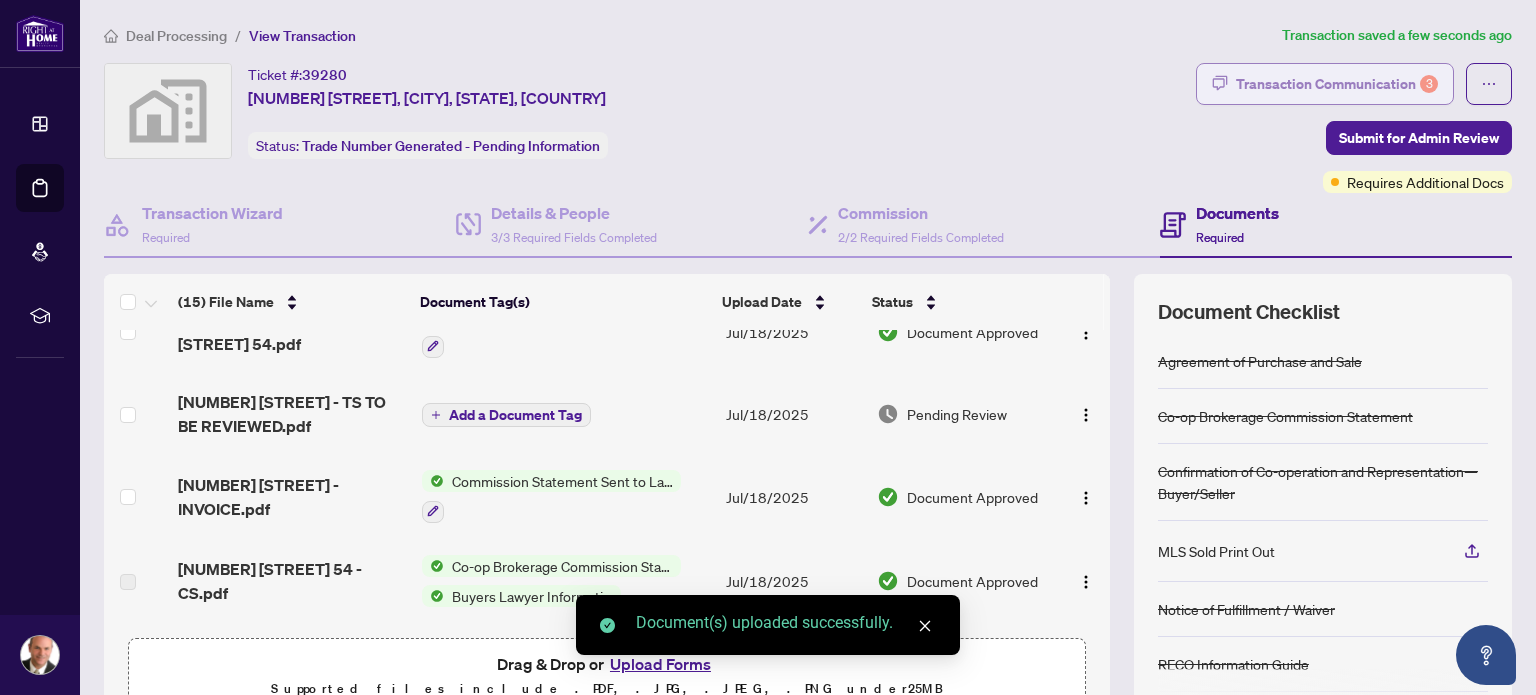 click on "Transaction Communication 3" at bounding box center (1337, 84) 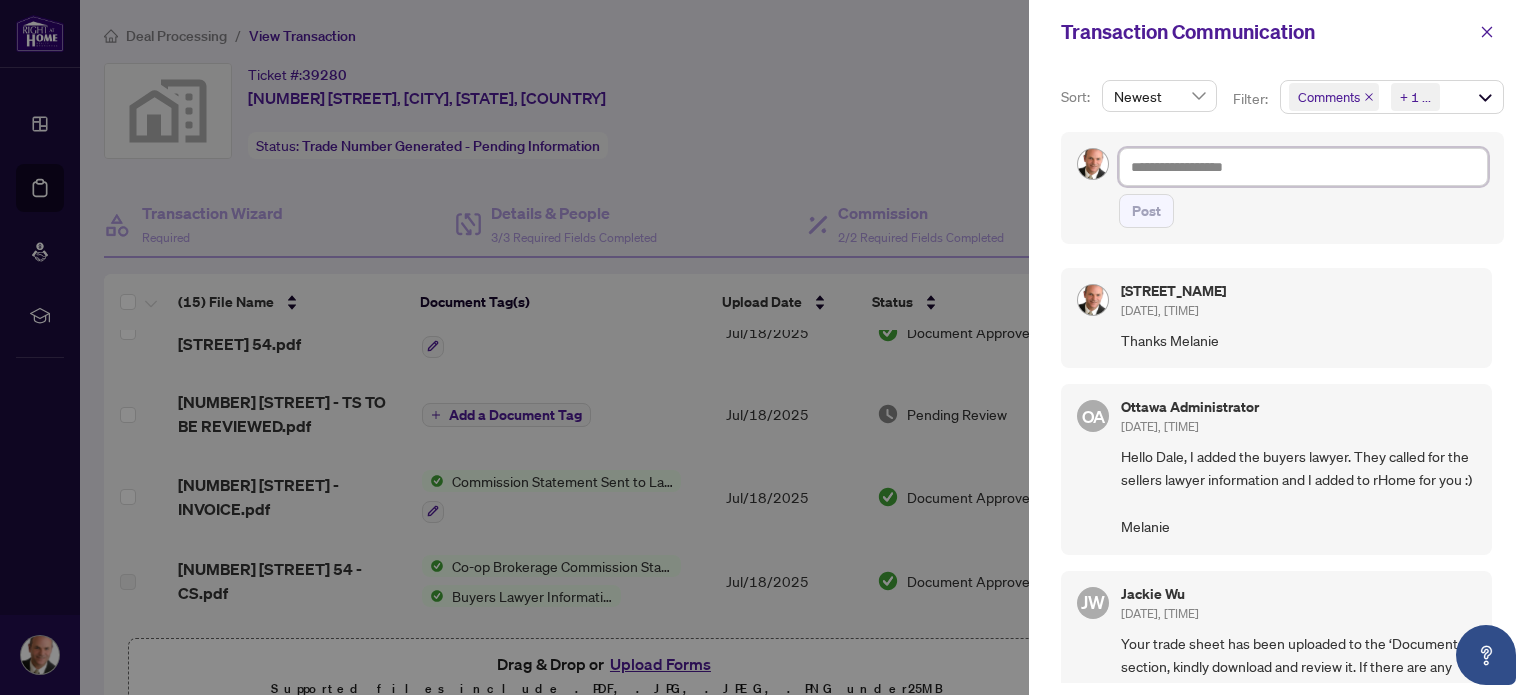 click at bounding box center (1303, 167) 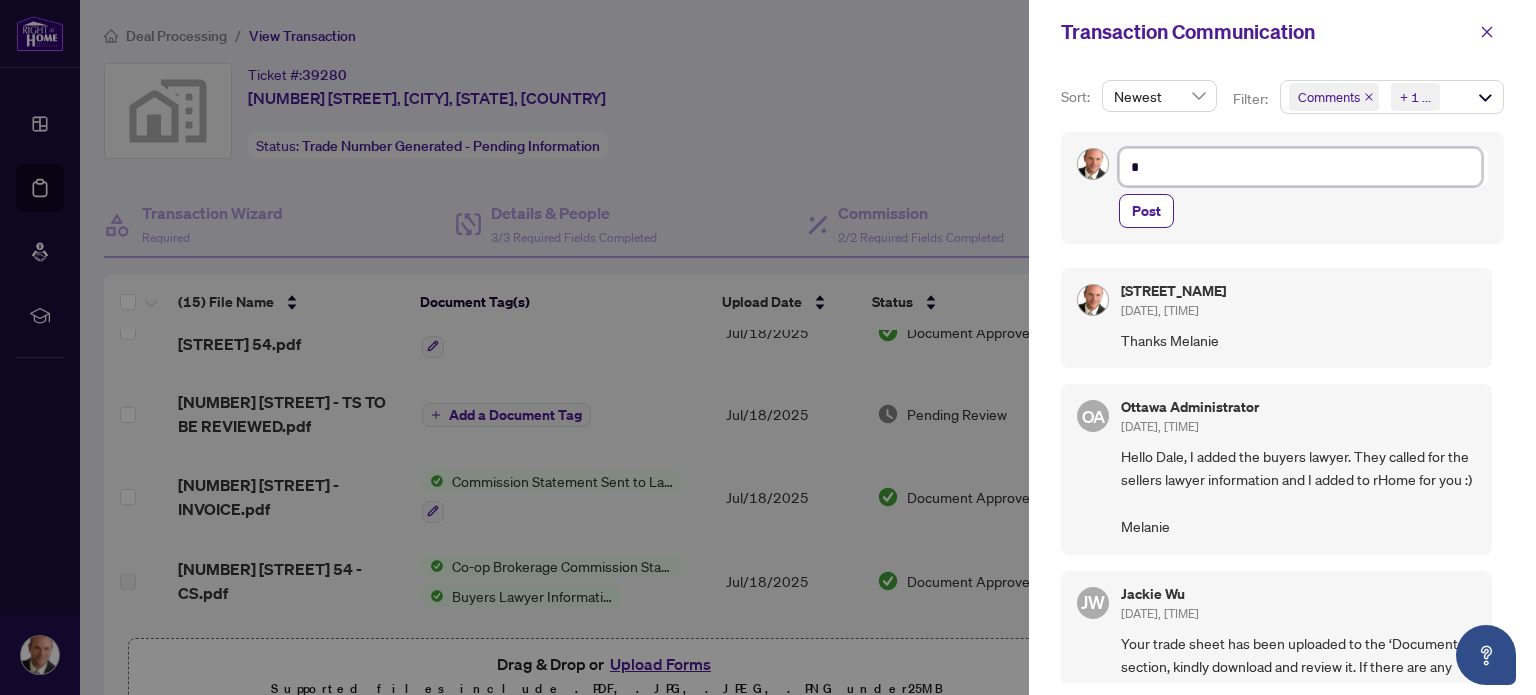 type on "**" 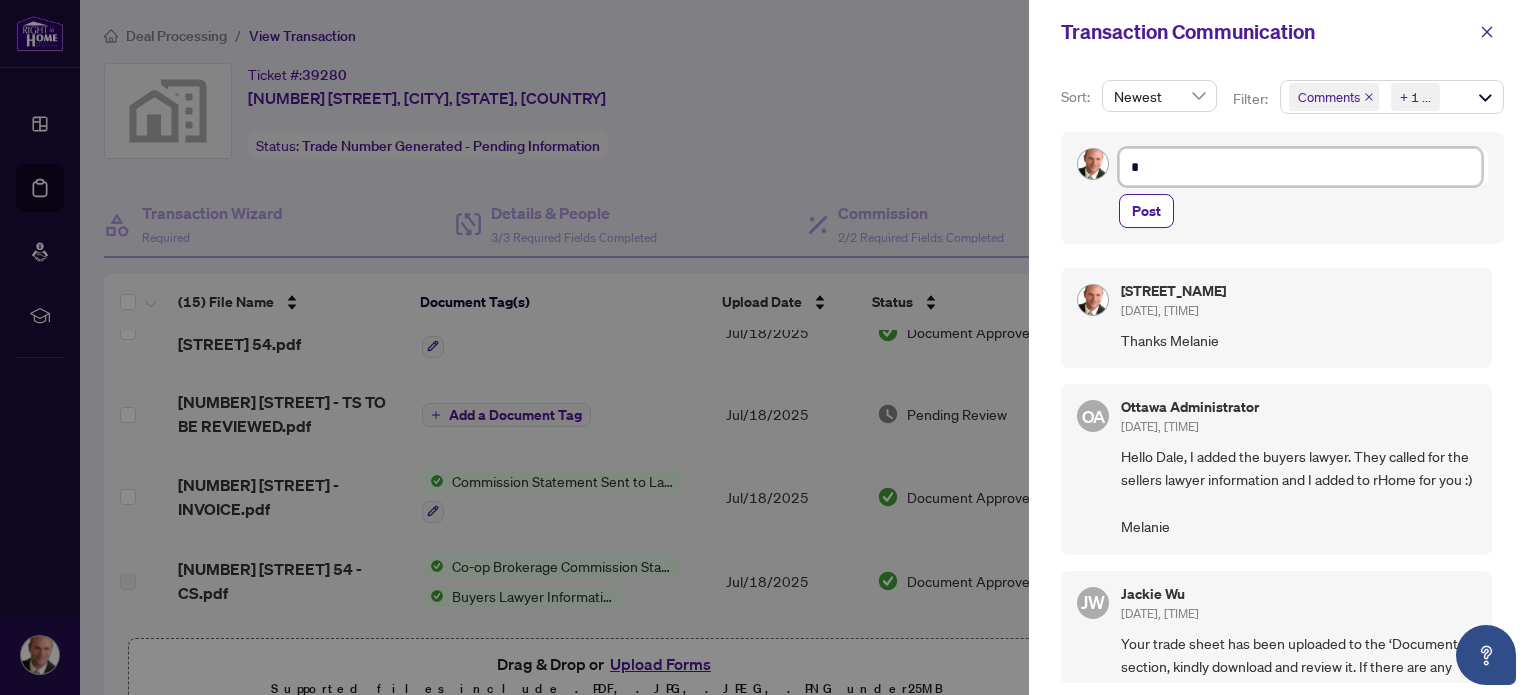 type on "**" 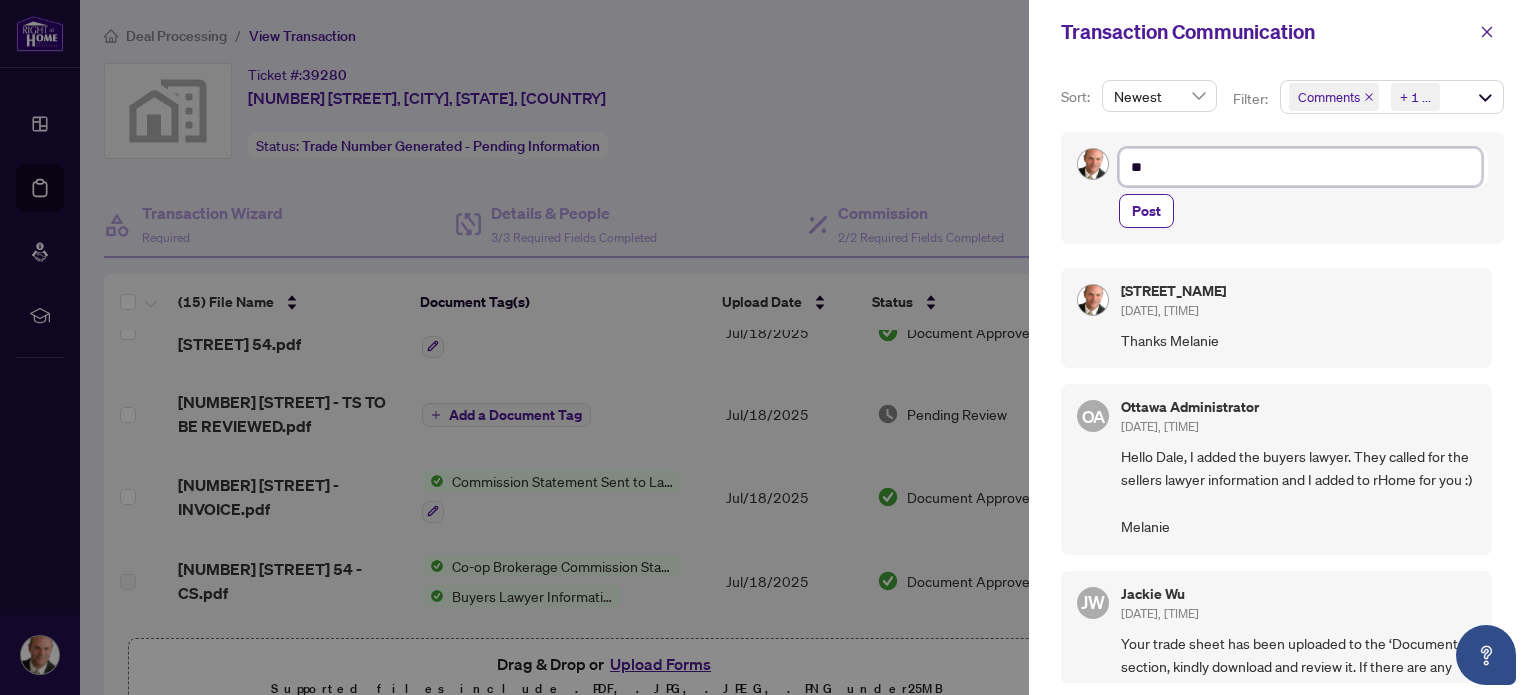 type on "***" 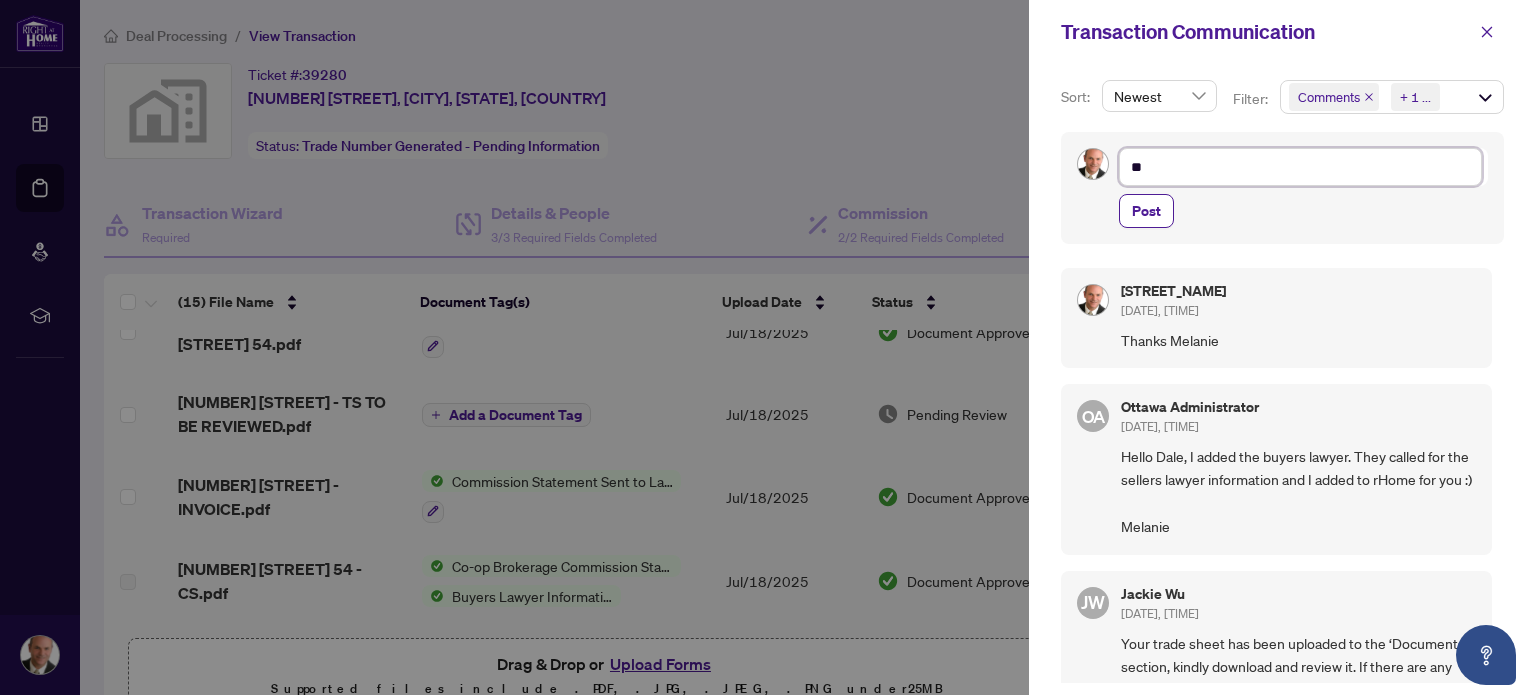 type on "***" 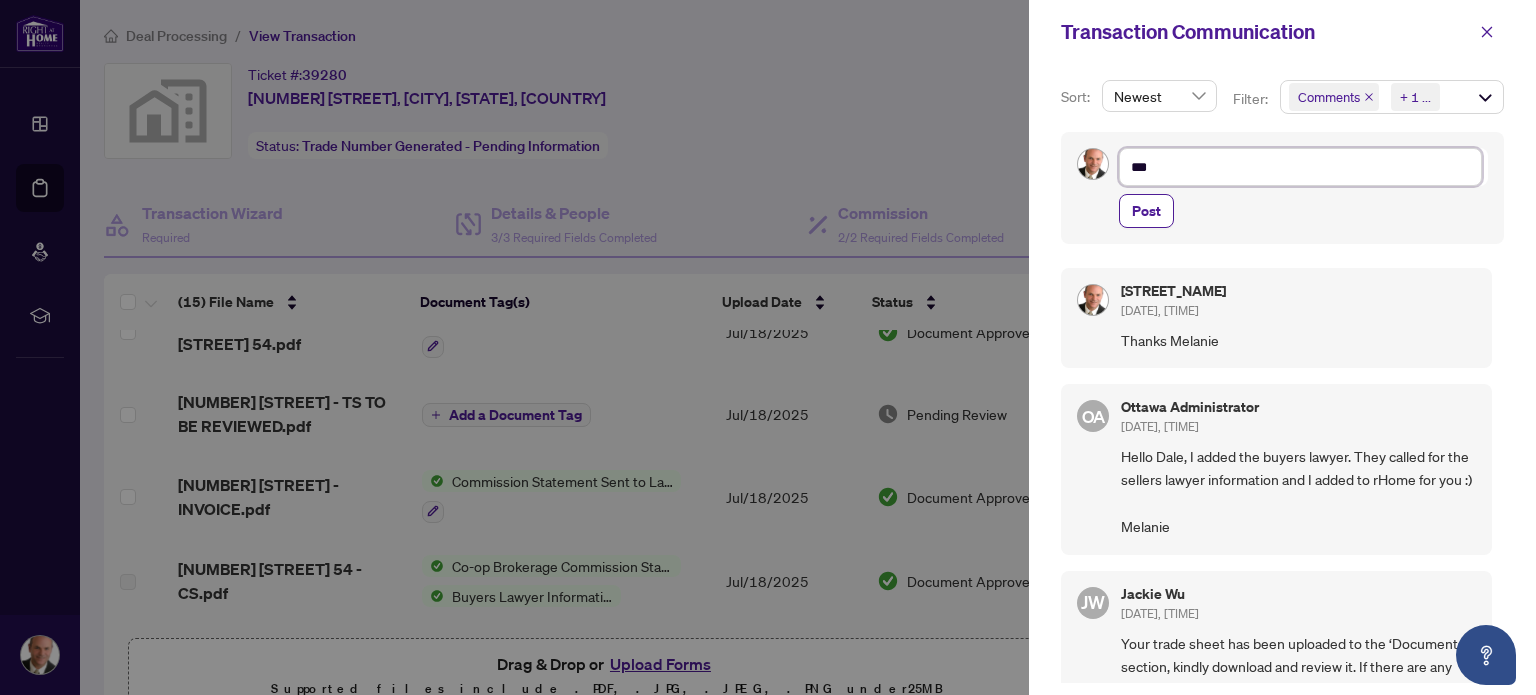 type on "****" 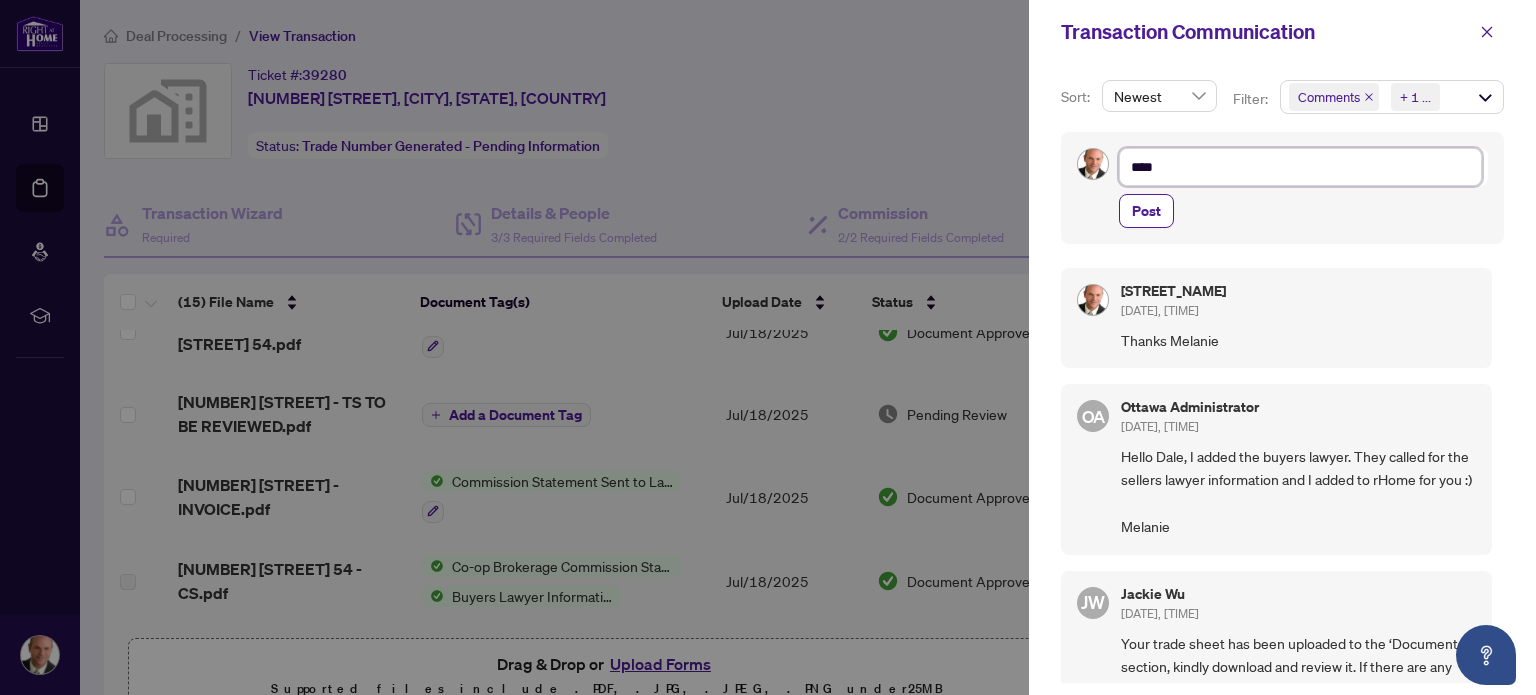 type on "*****" 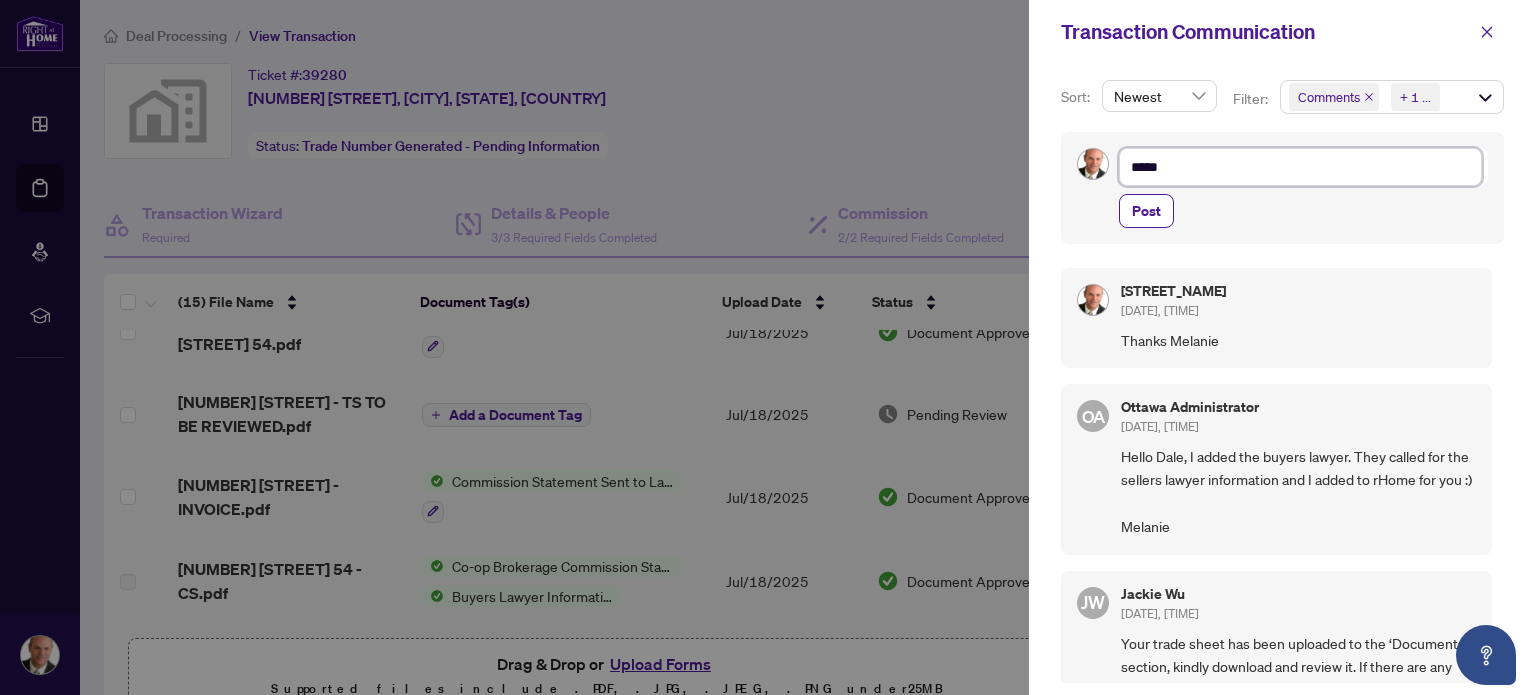 type on "******" 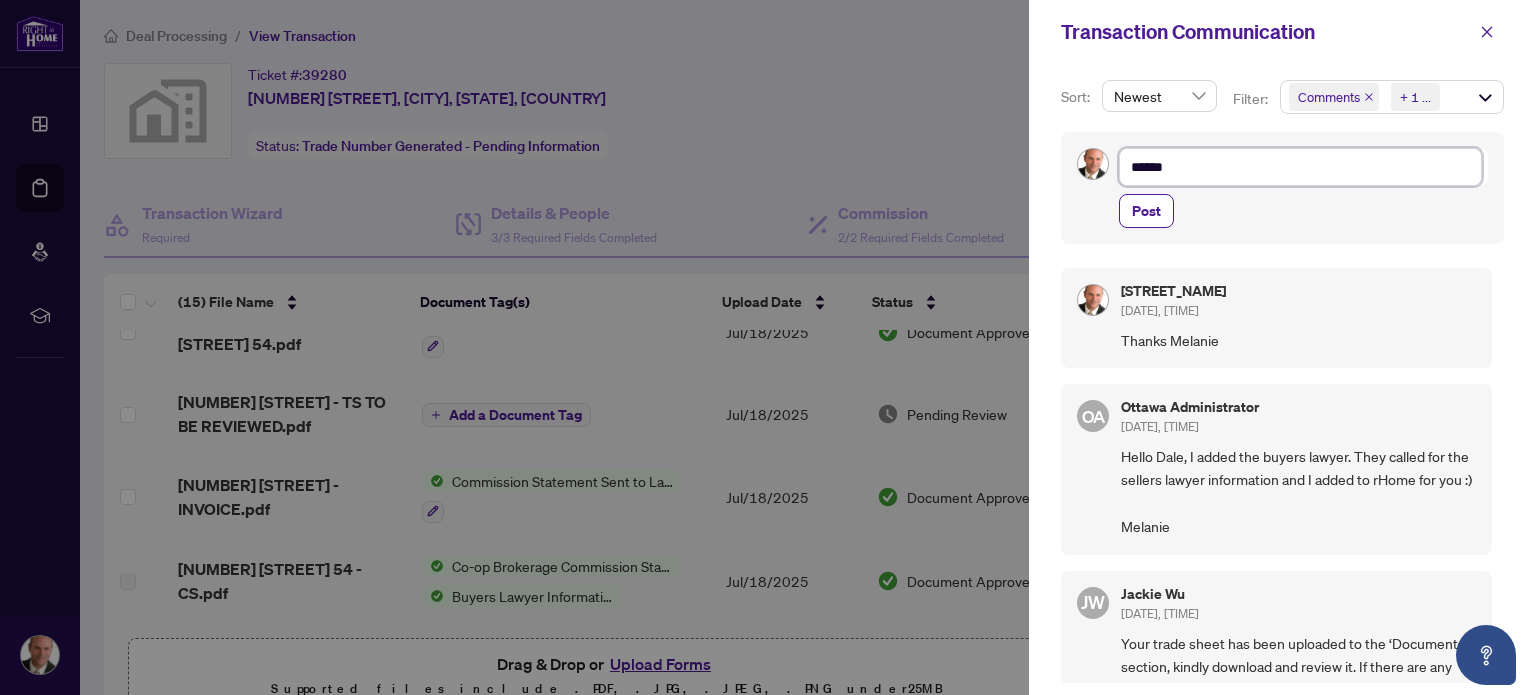 type on "*******" 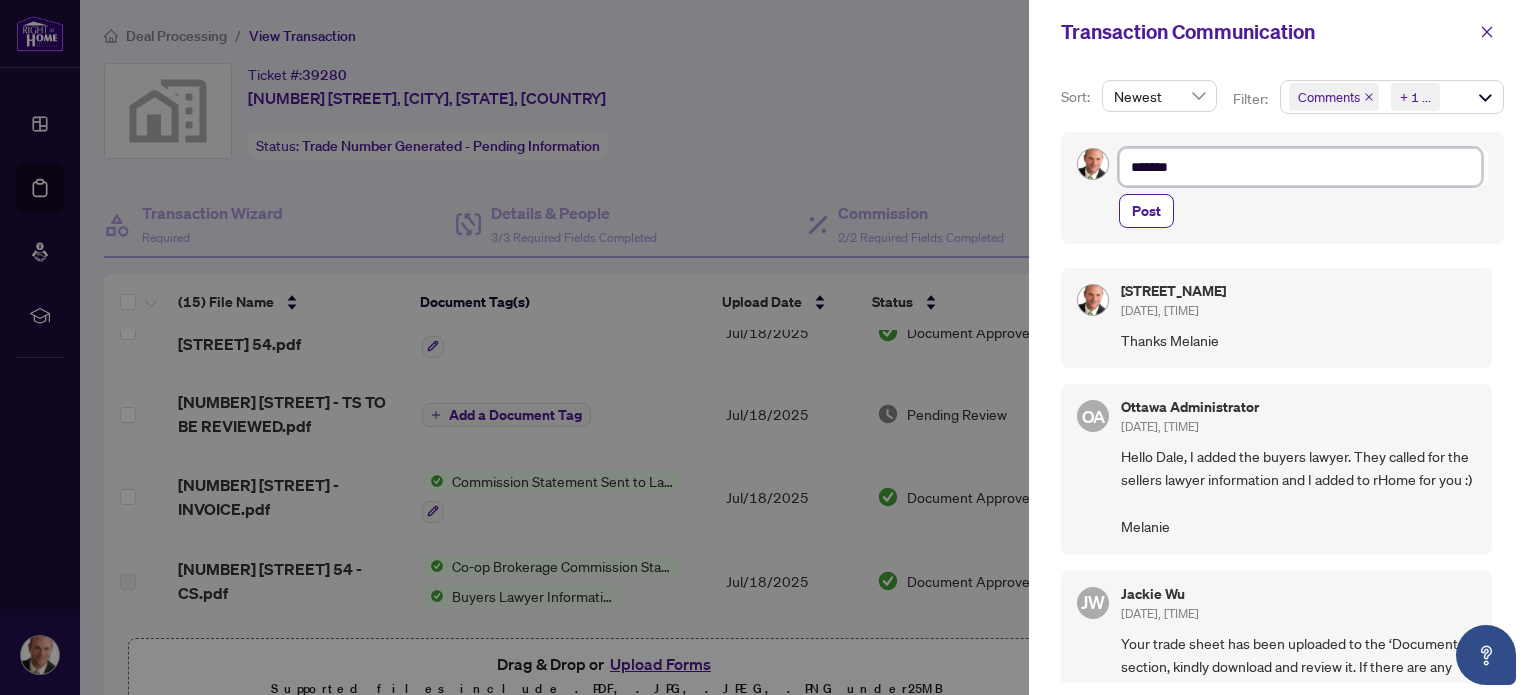 type on "*******" 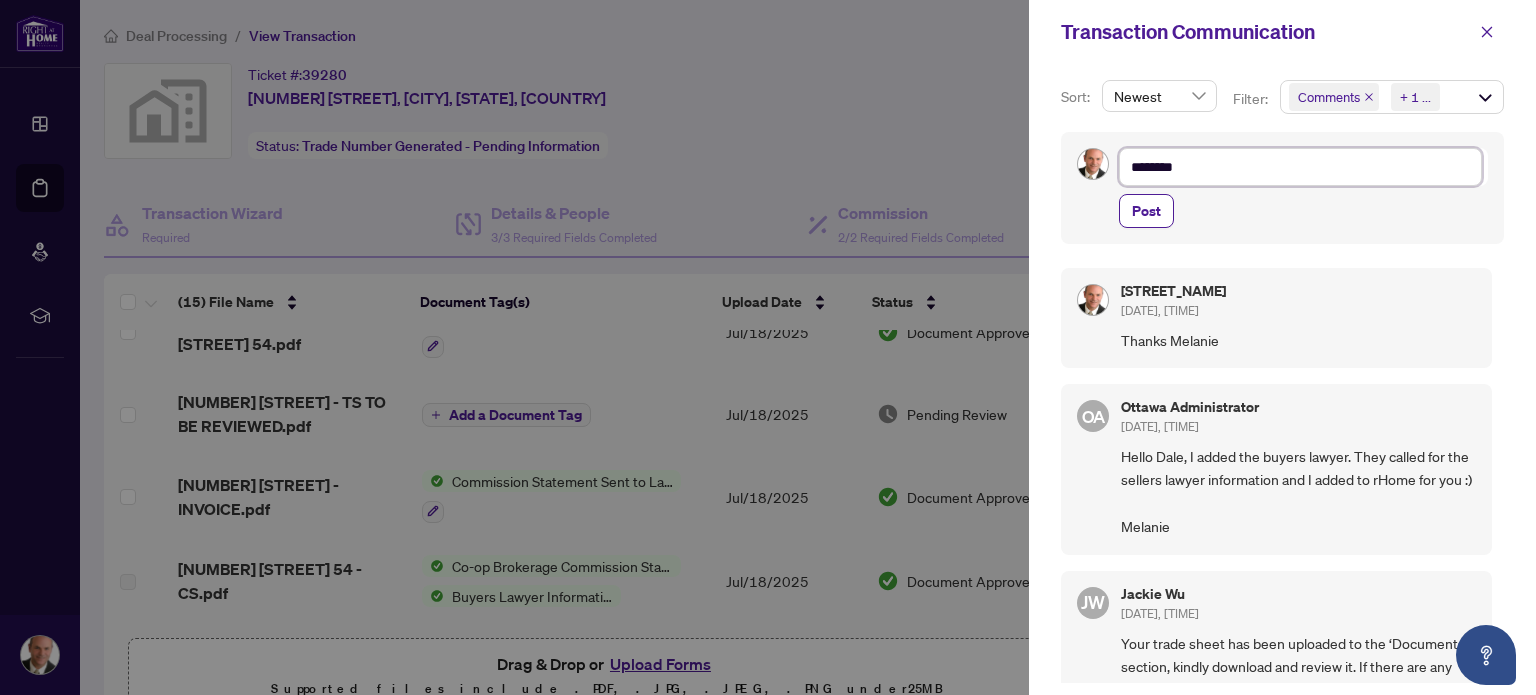 type on "*********" 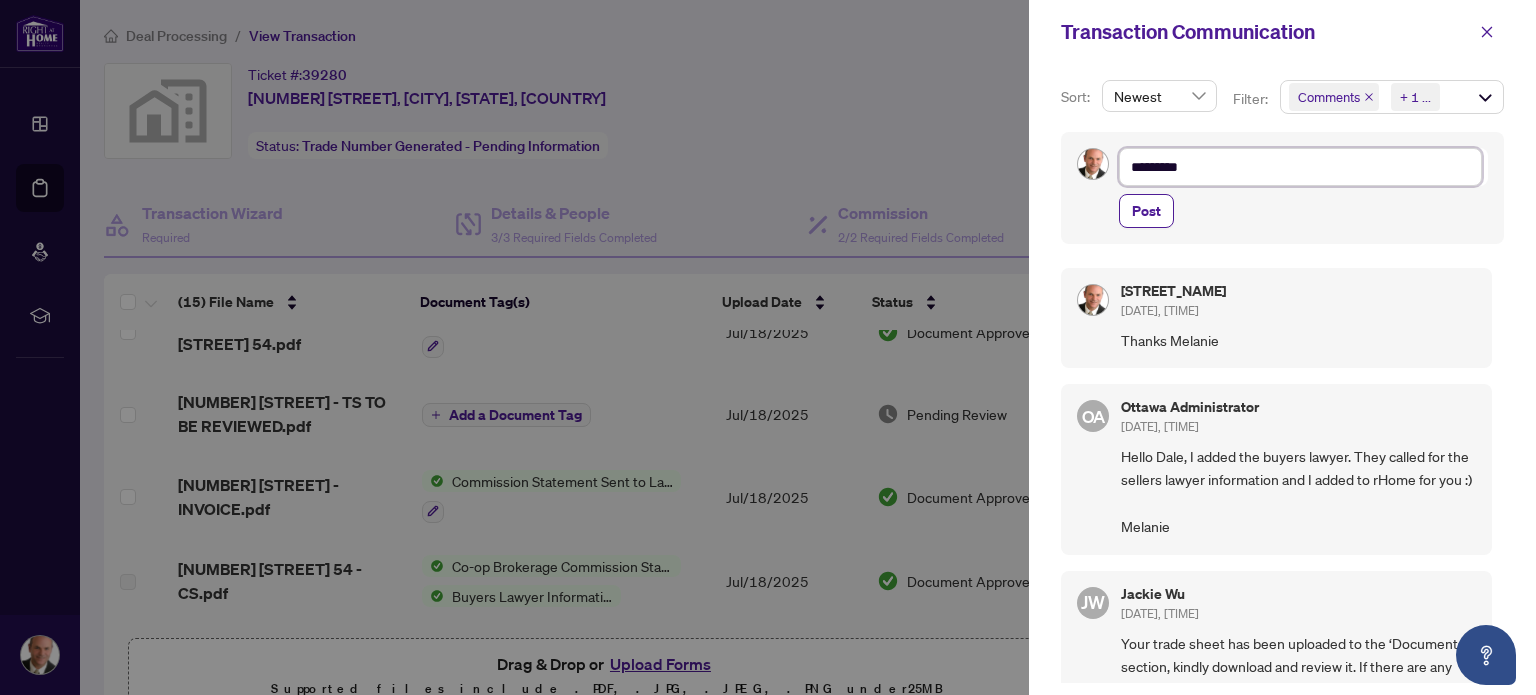 type on "**********" 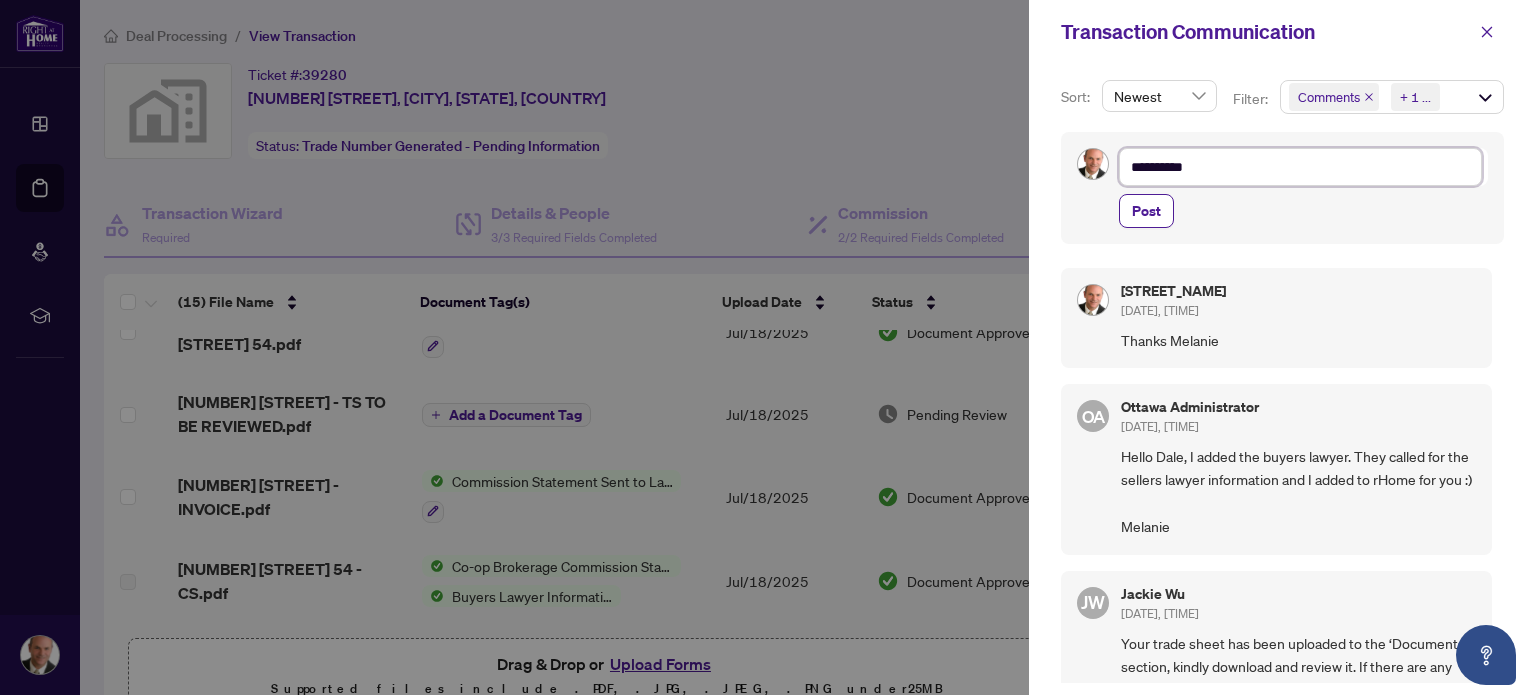 type on "**********" 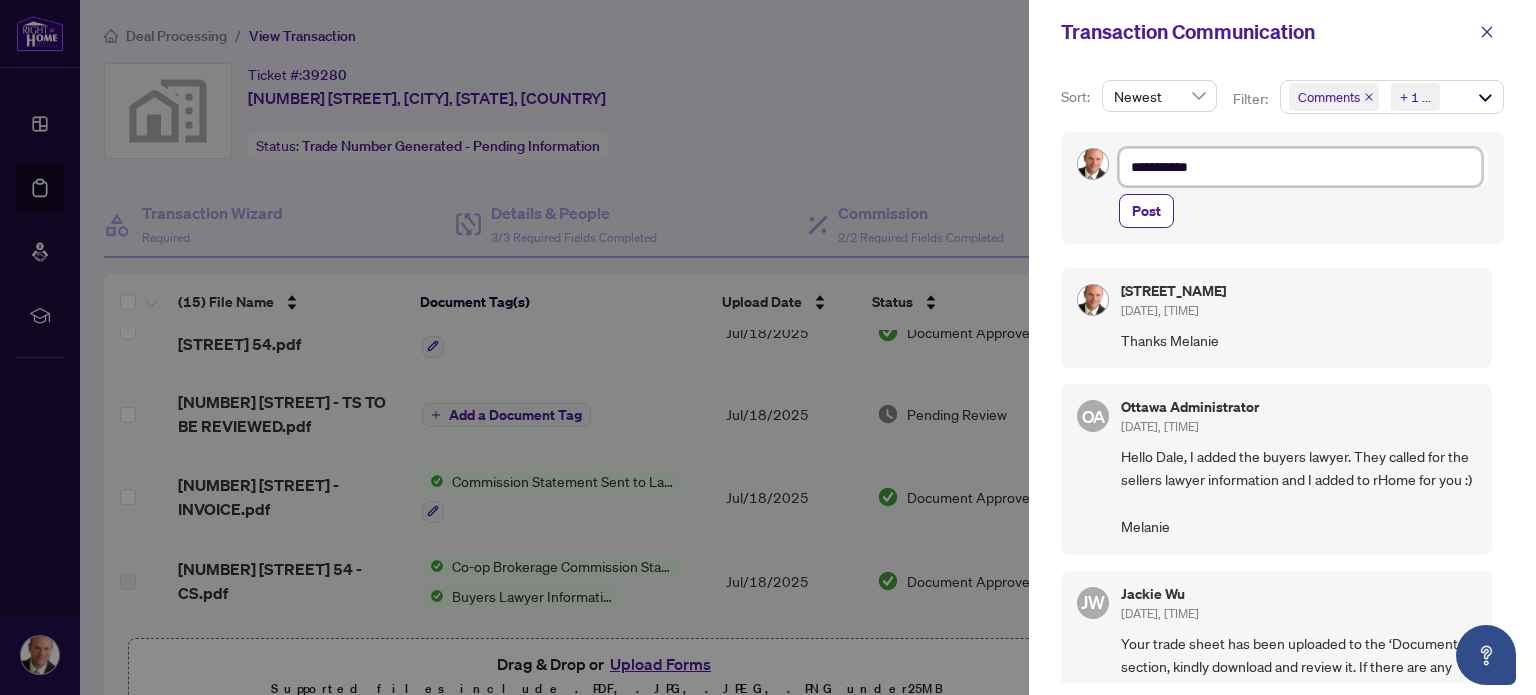 type on "**********" 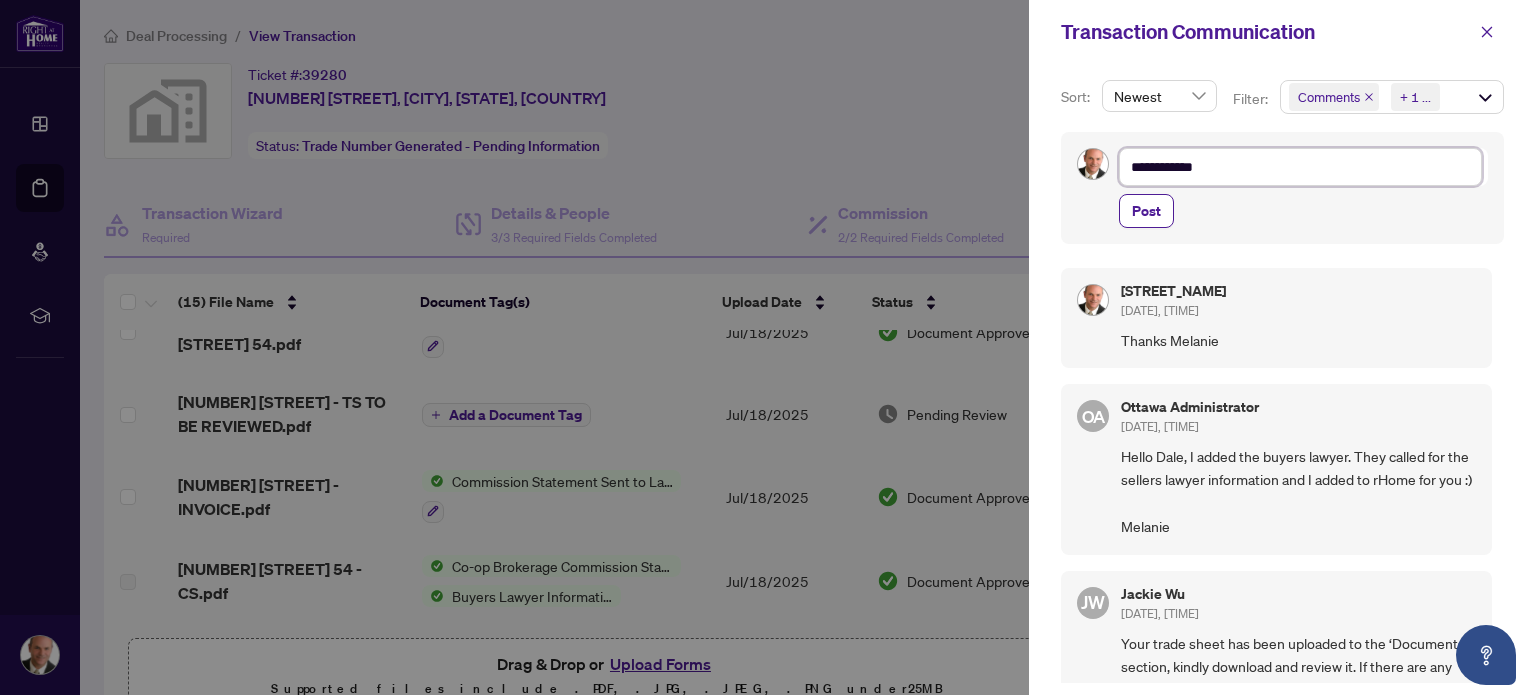 type on "**********" 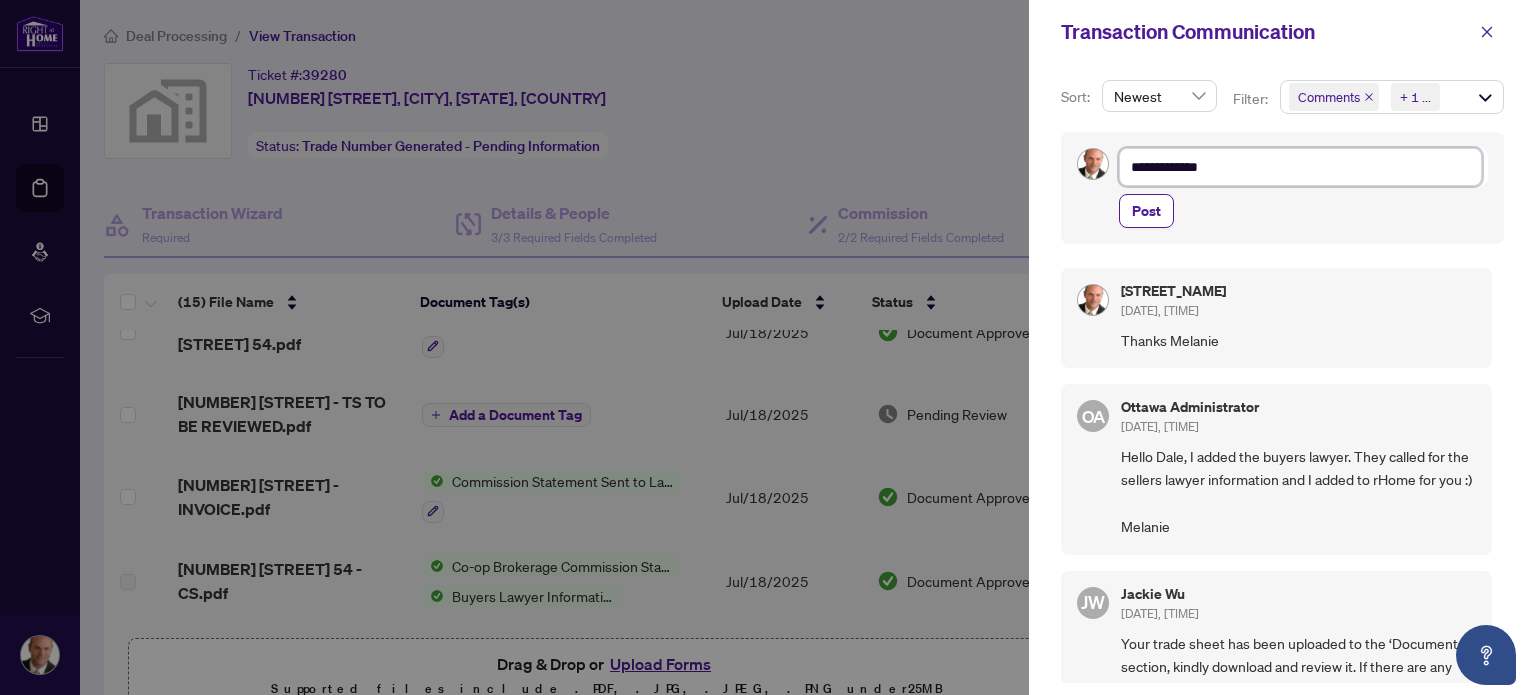 type on "**********" 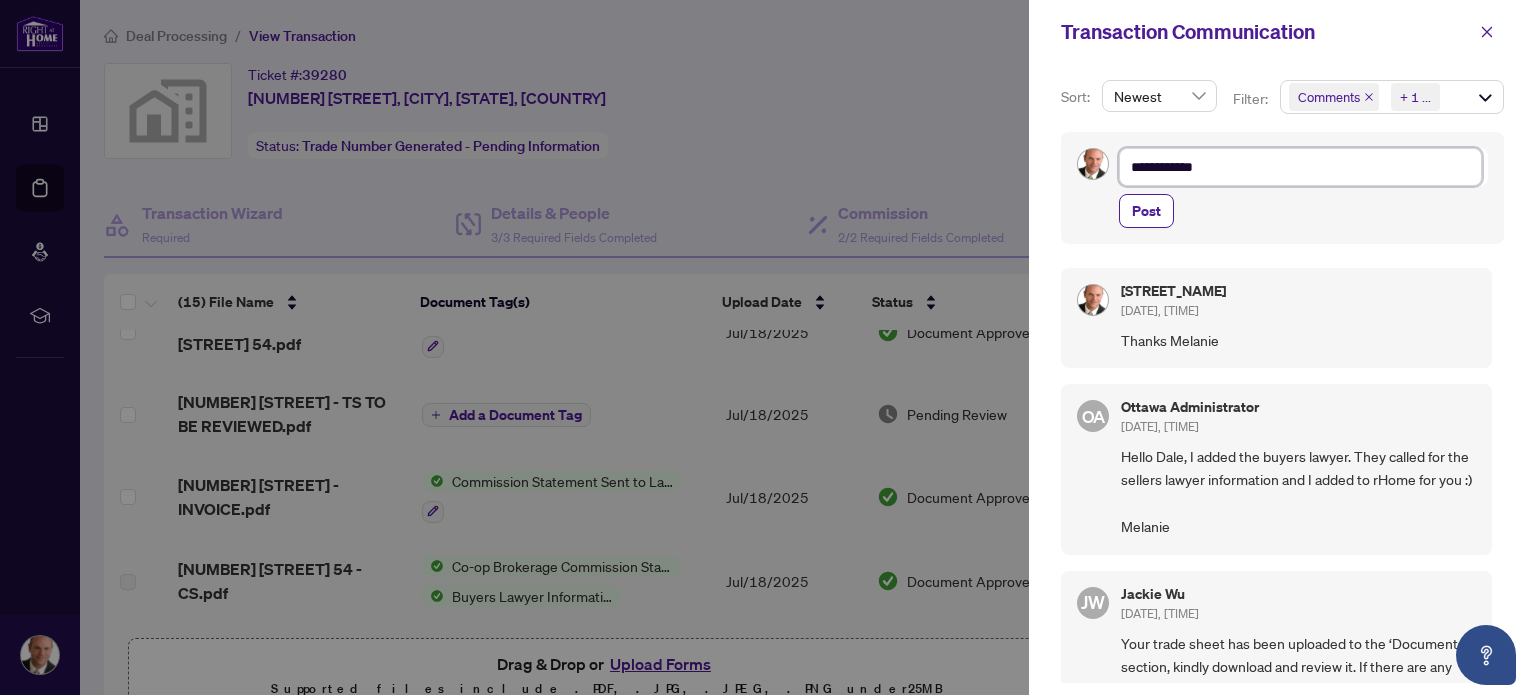 type on "**********" 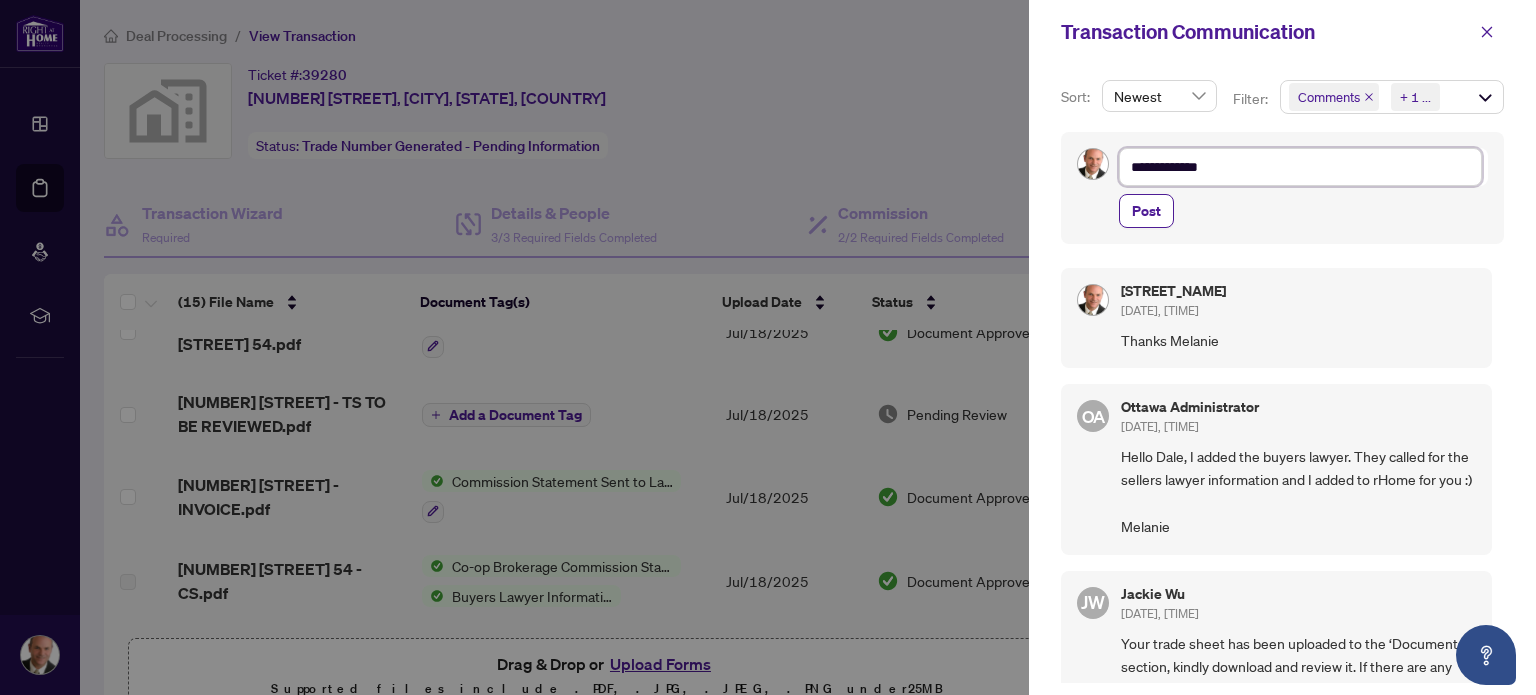 type on "**********" 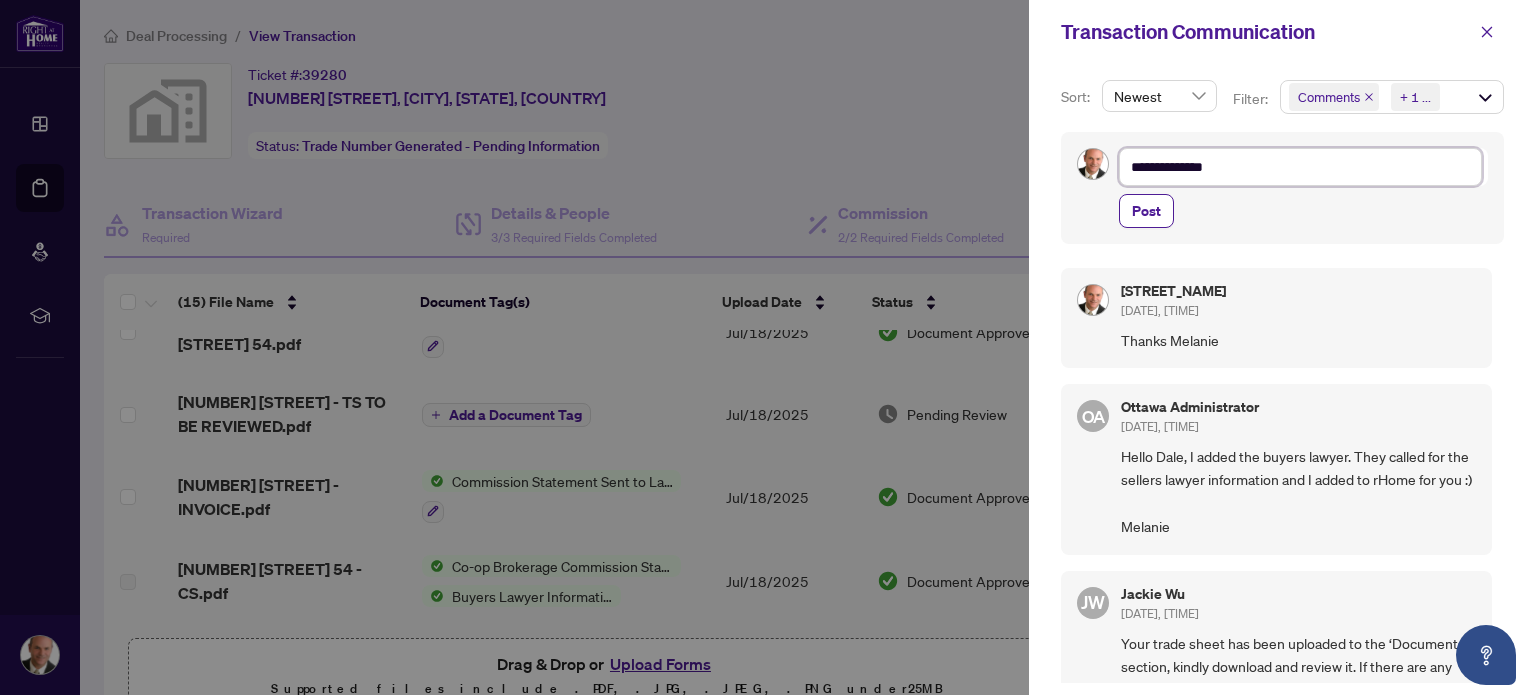 type on "**********" 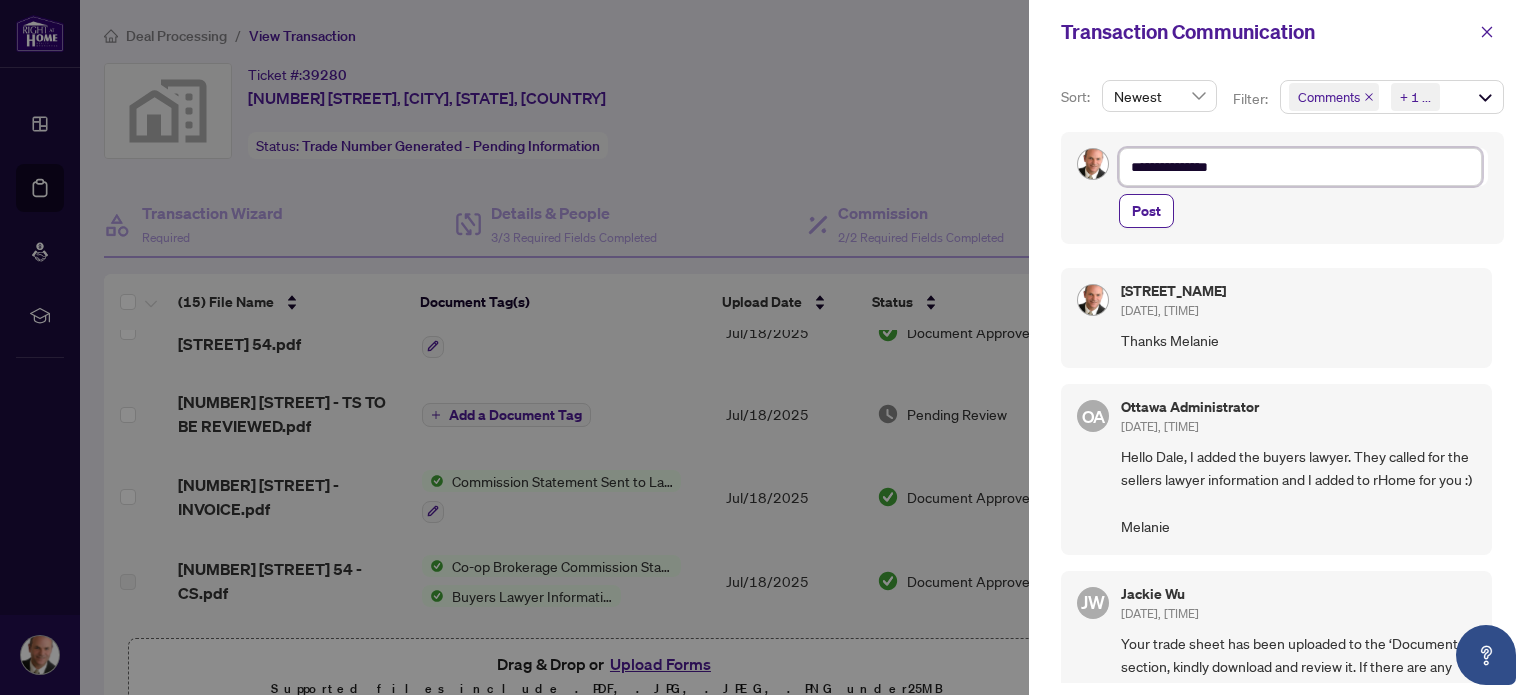 type on "**********" 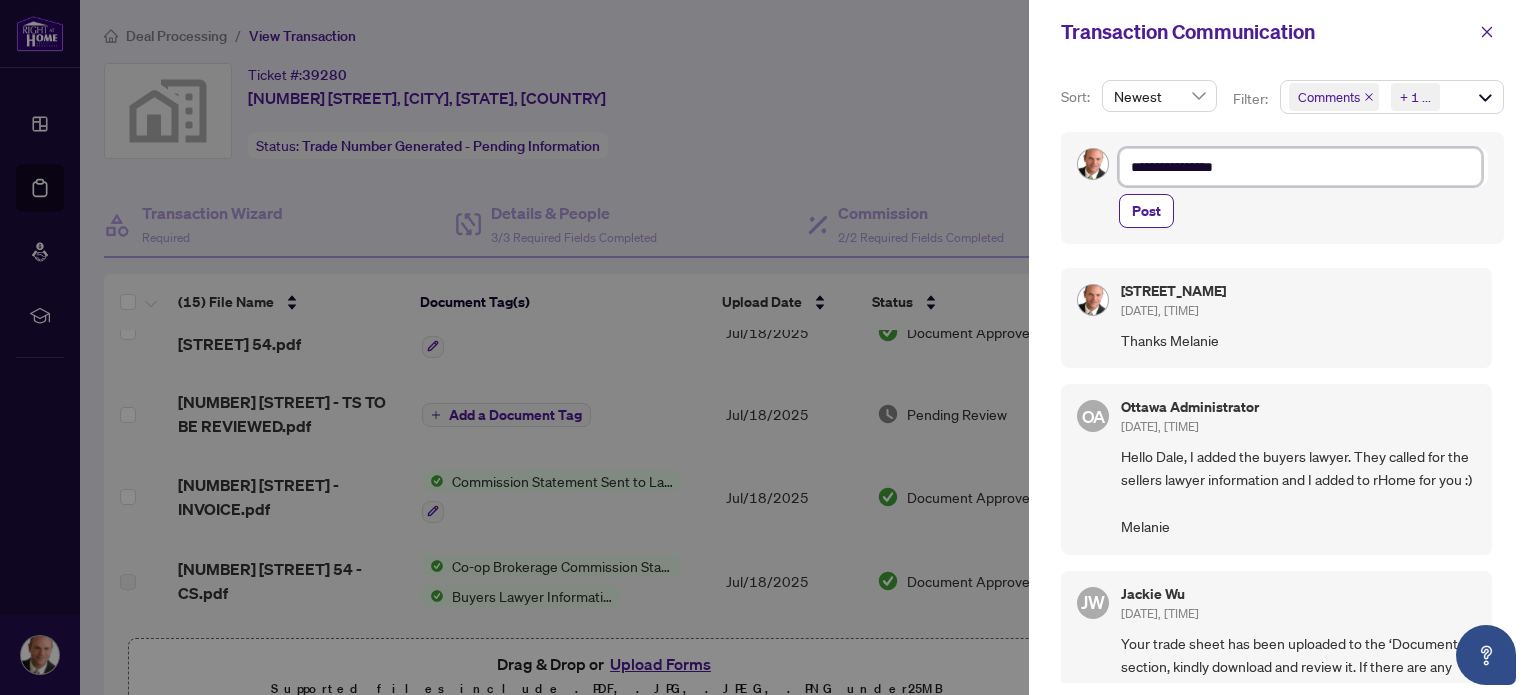 type on "**********" 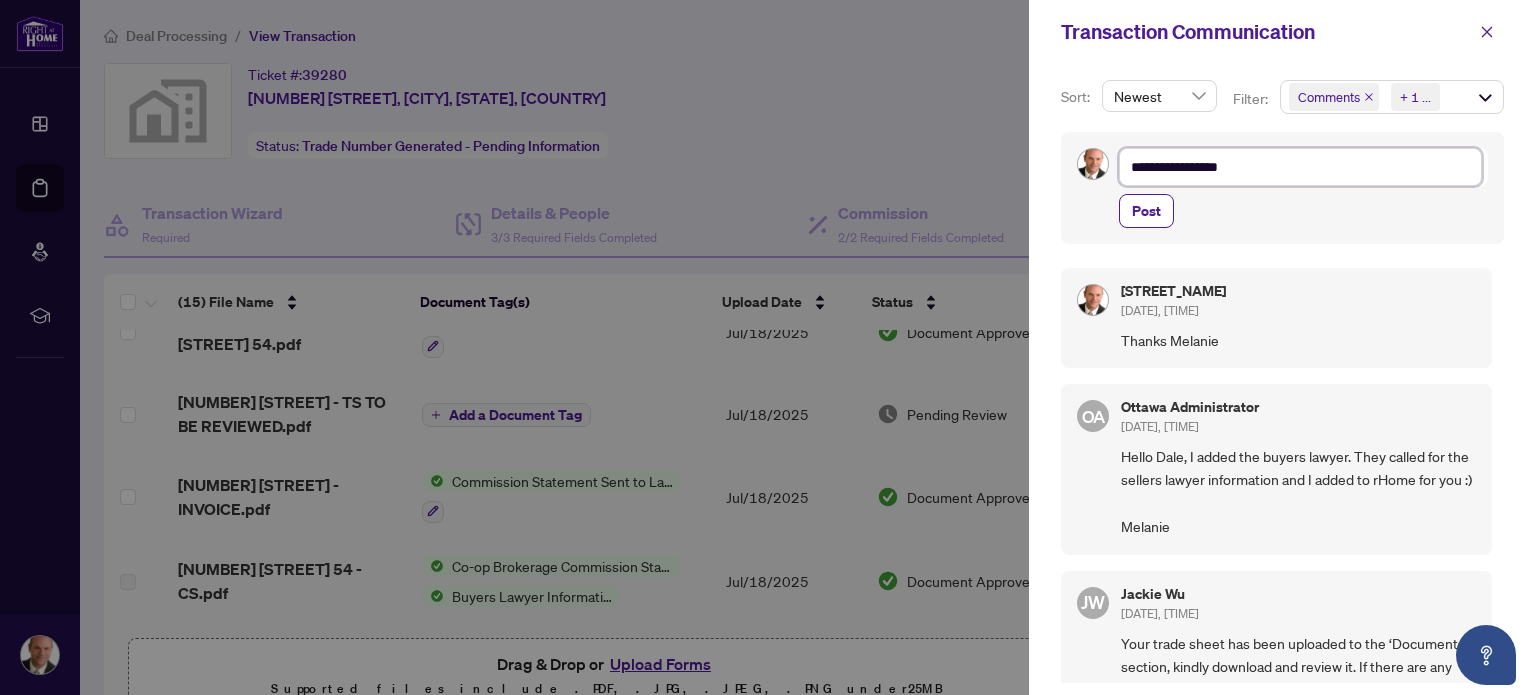 type on "**********" 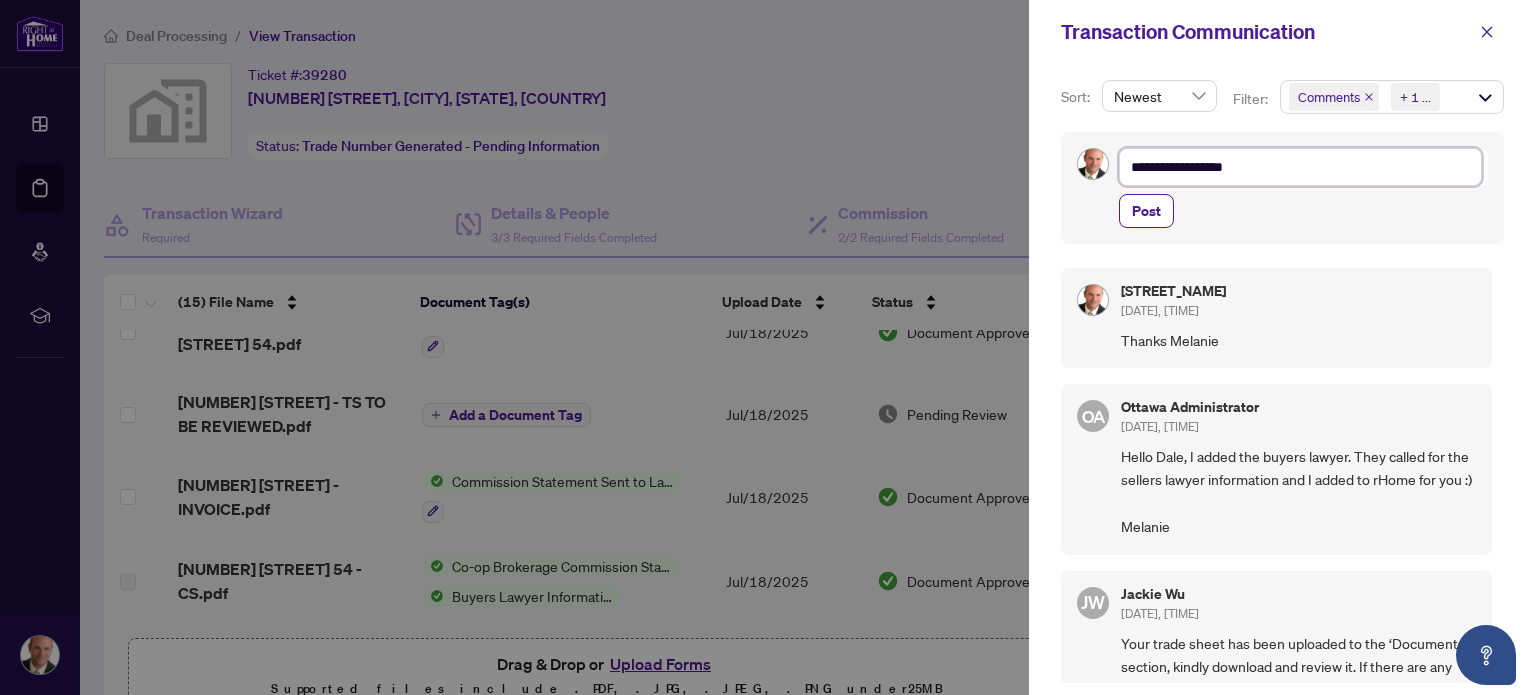 type on "**********" 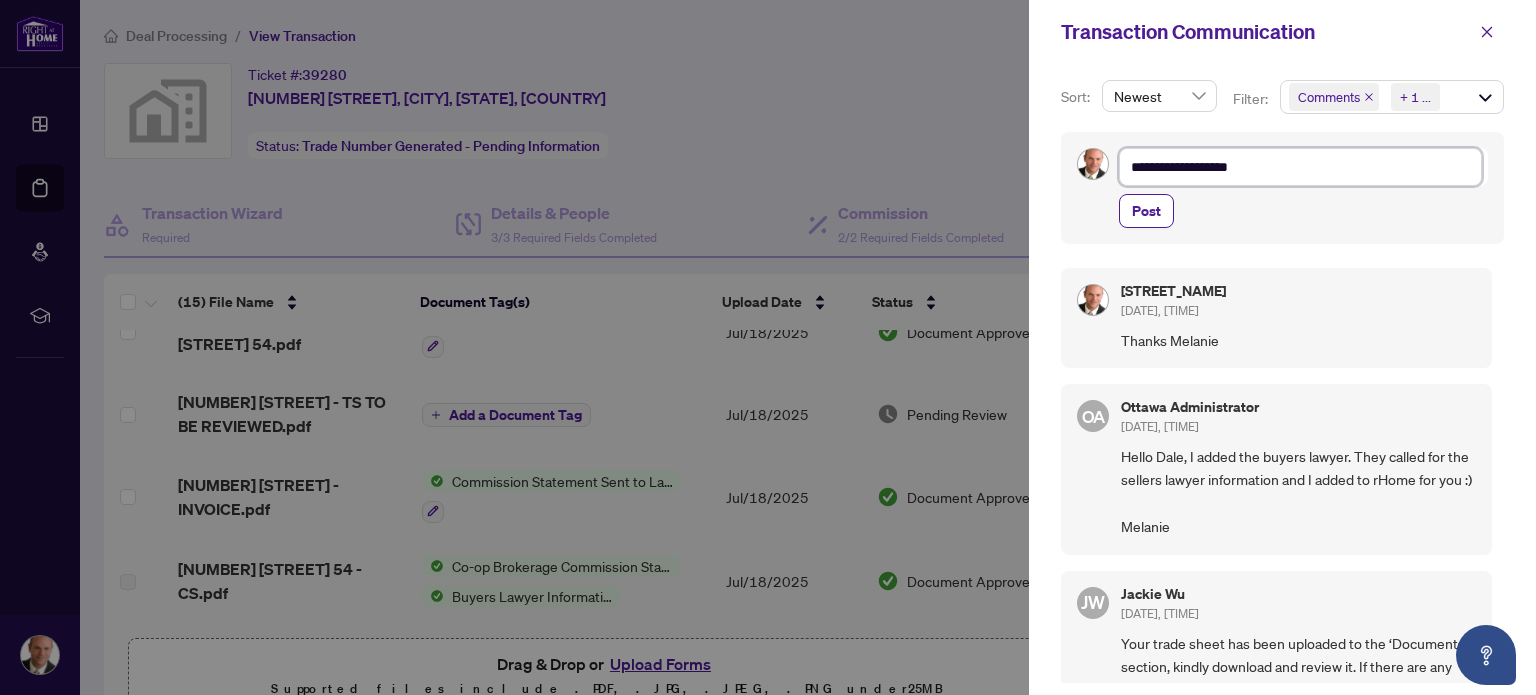 type on "**********" 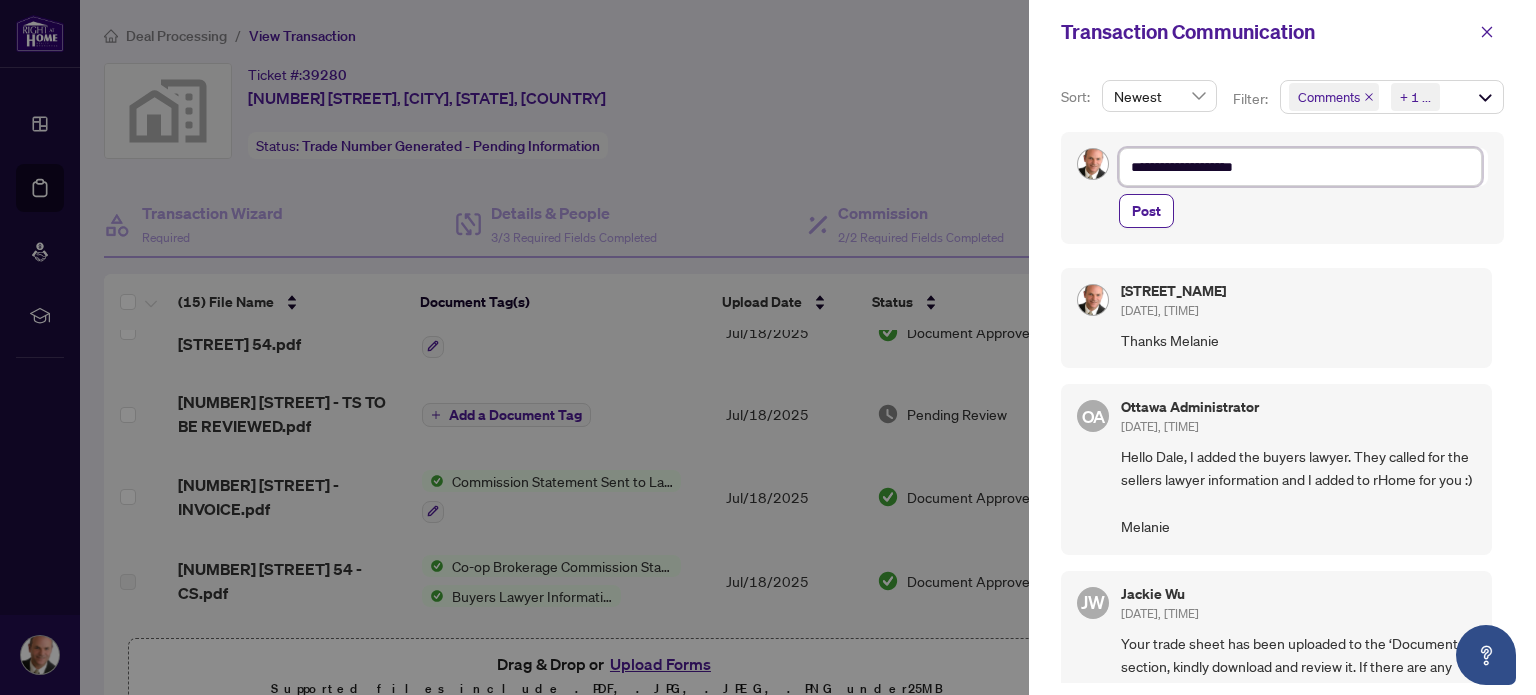 type on "**********" 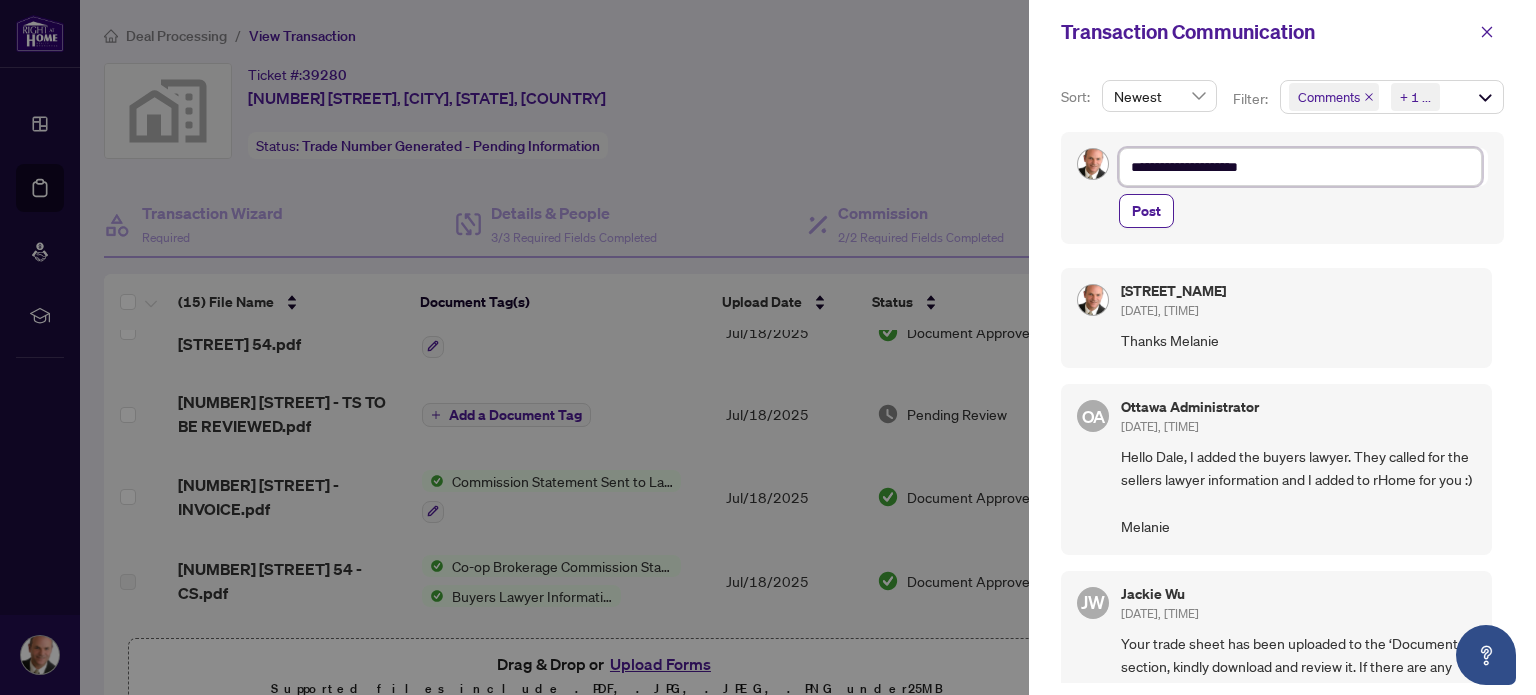 type on "**********" 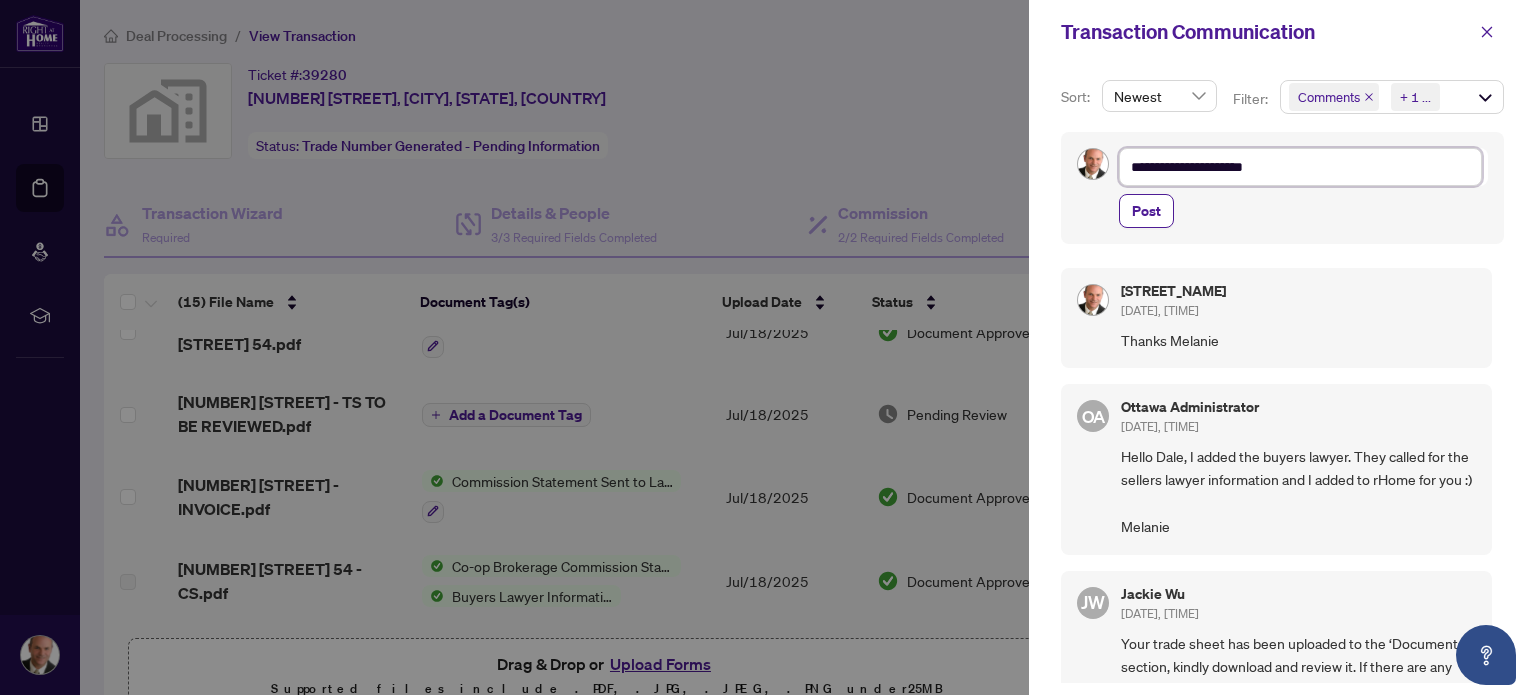 type on "**********" 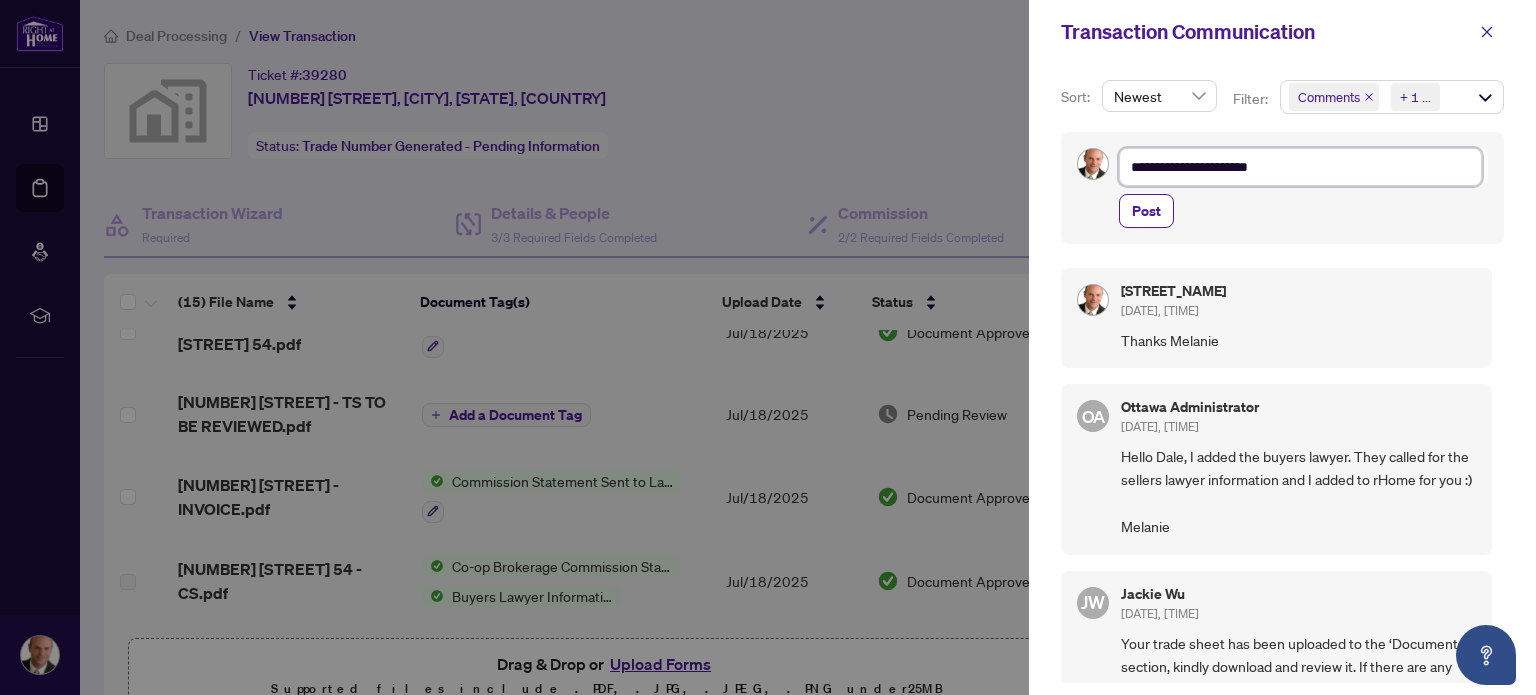 type on "**********" 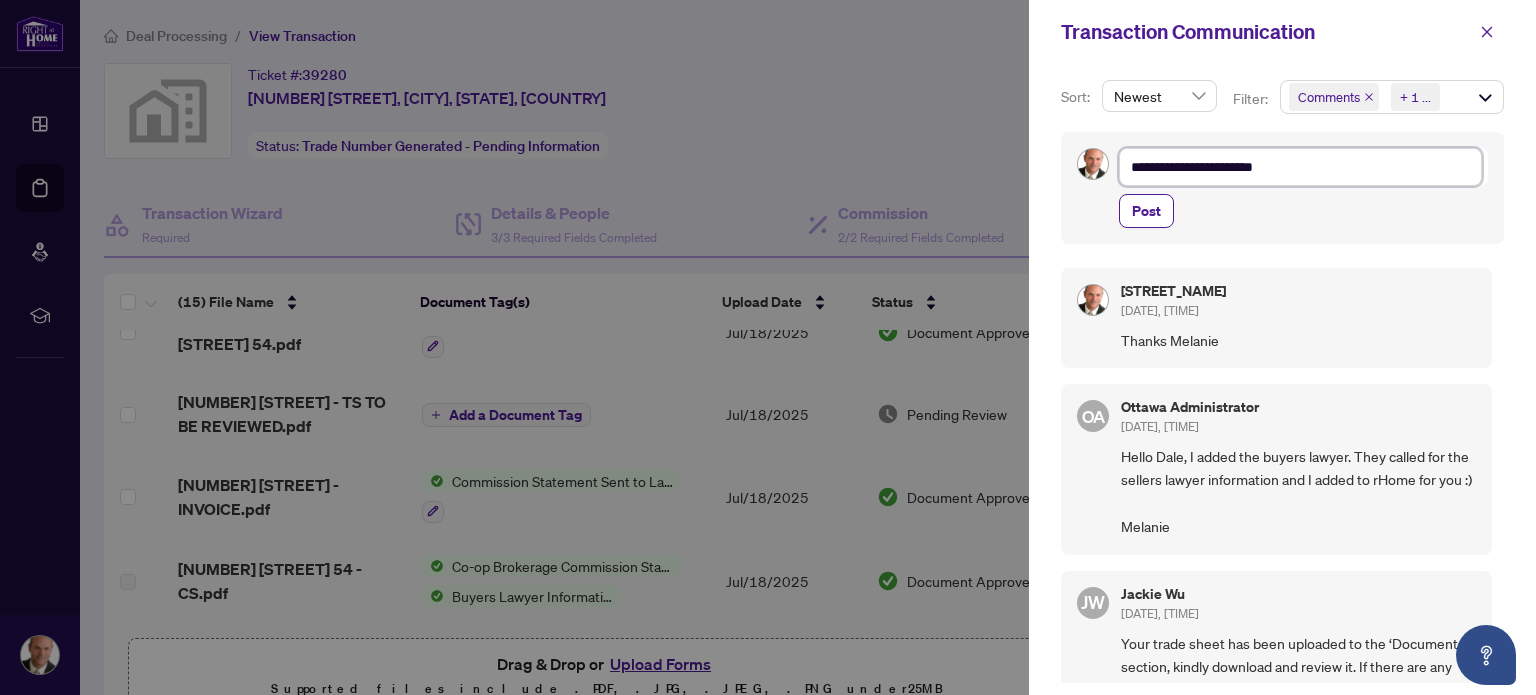 type on "**********" 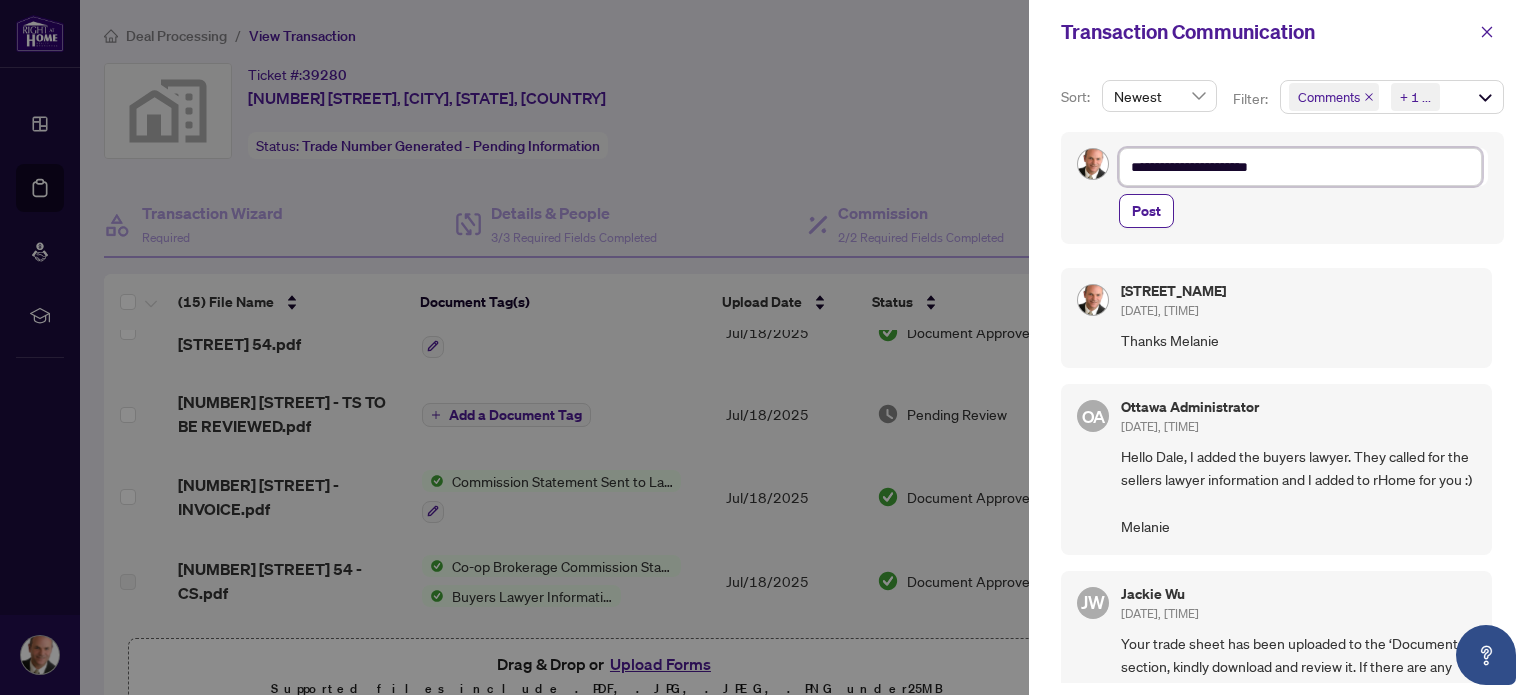 type on "**********" 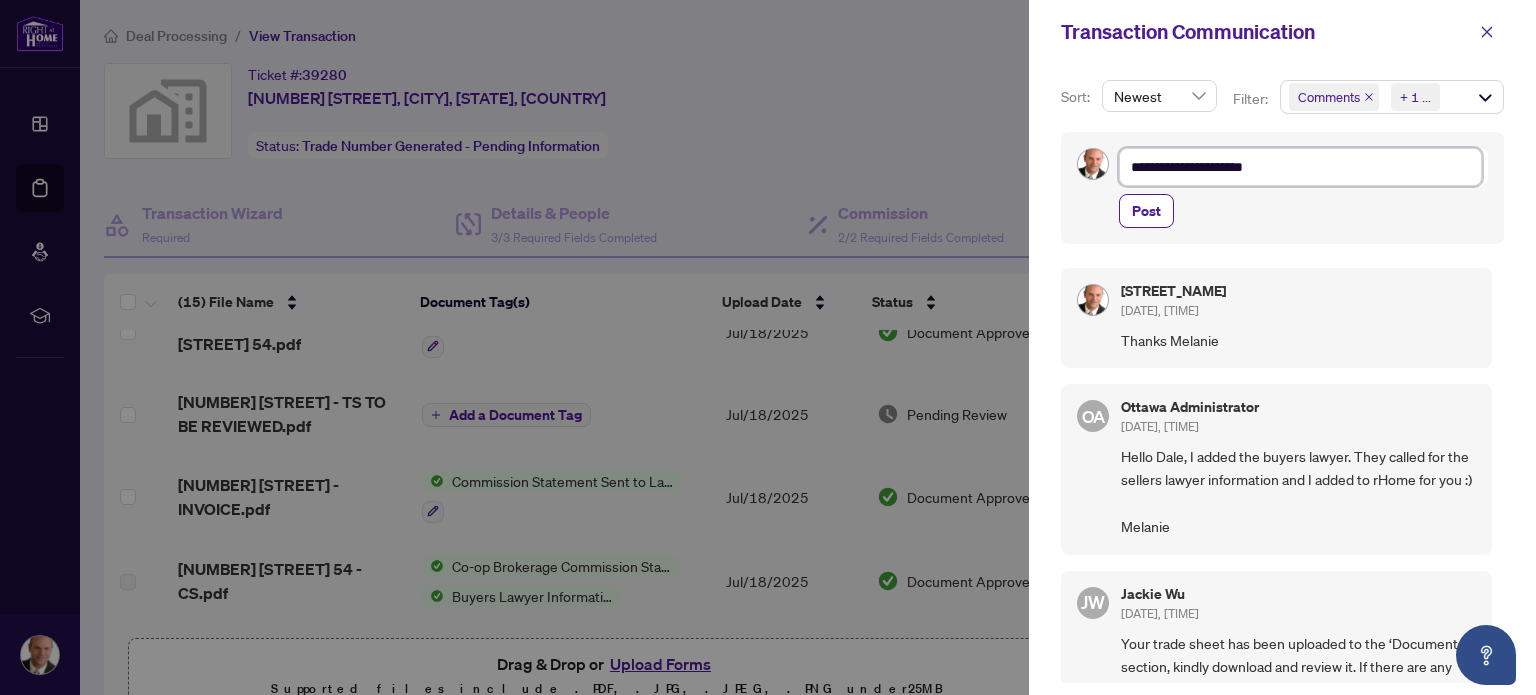 type on "**********" 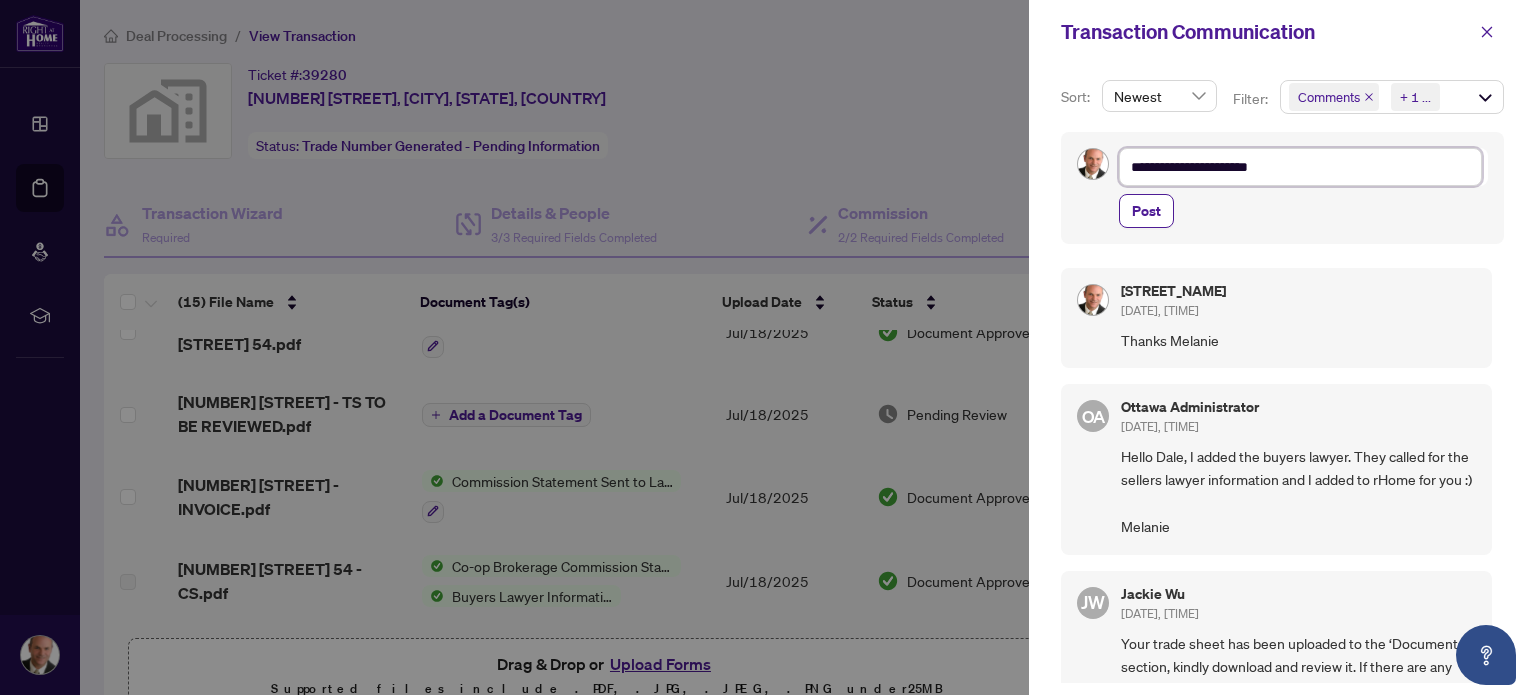 type on "**********" 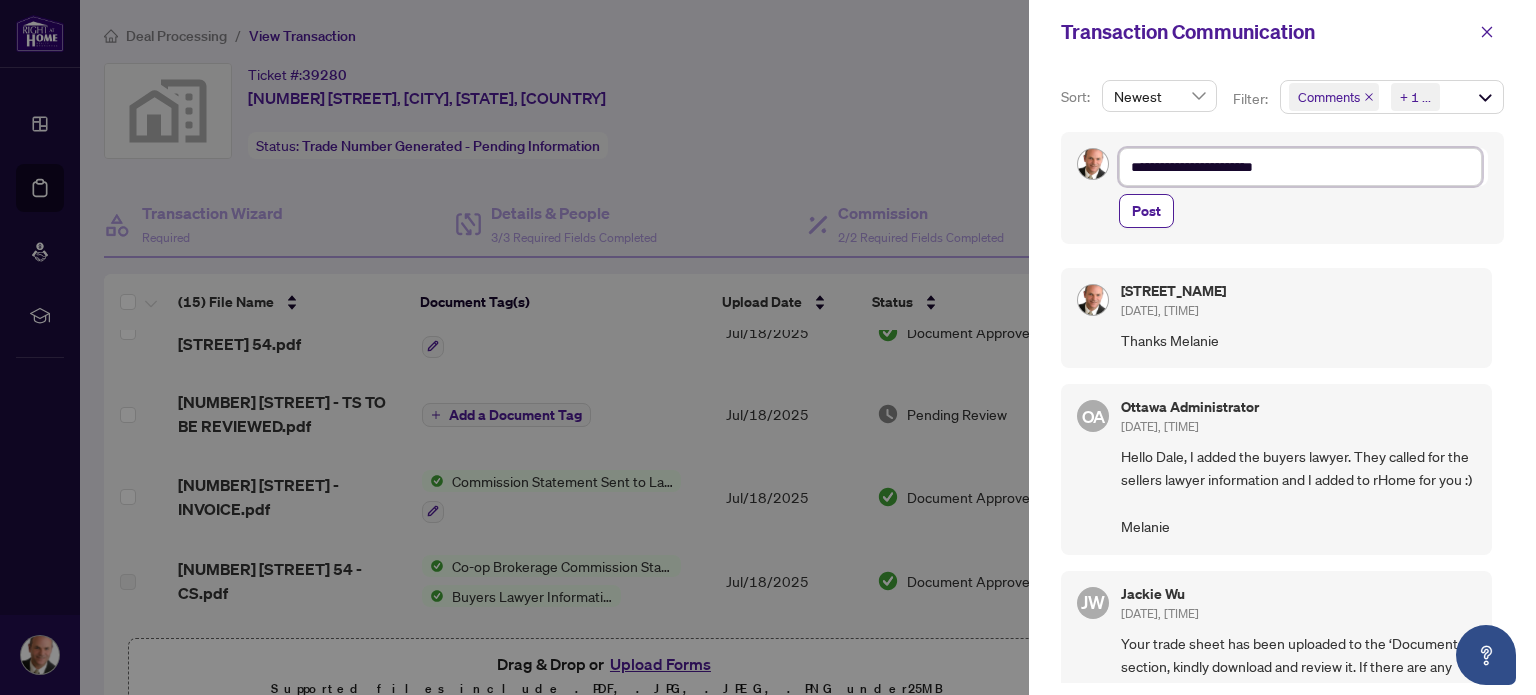 type on "**********" 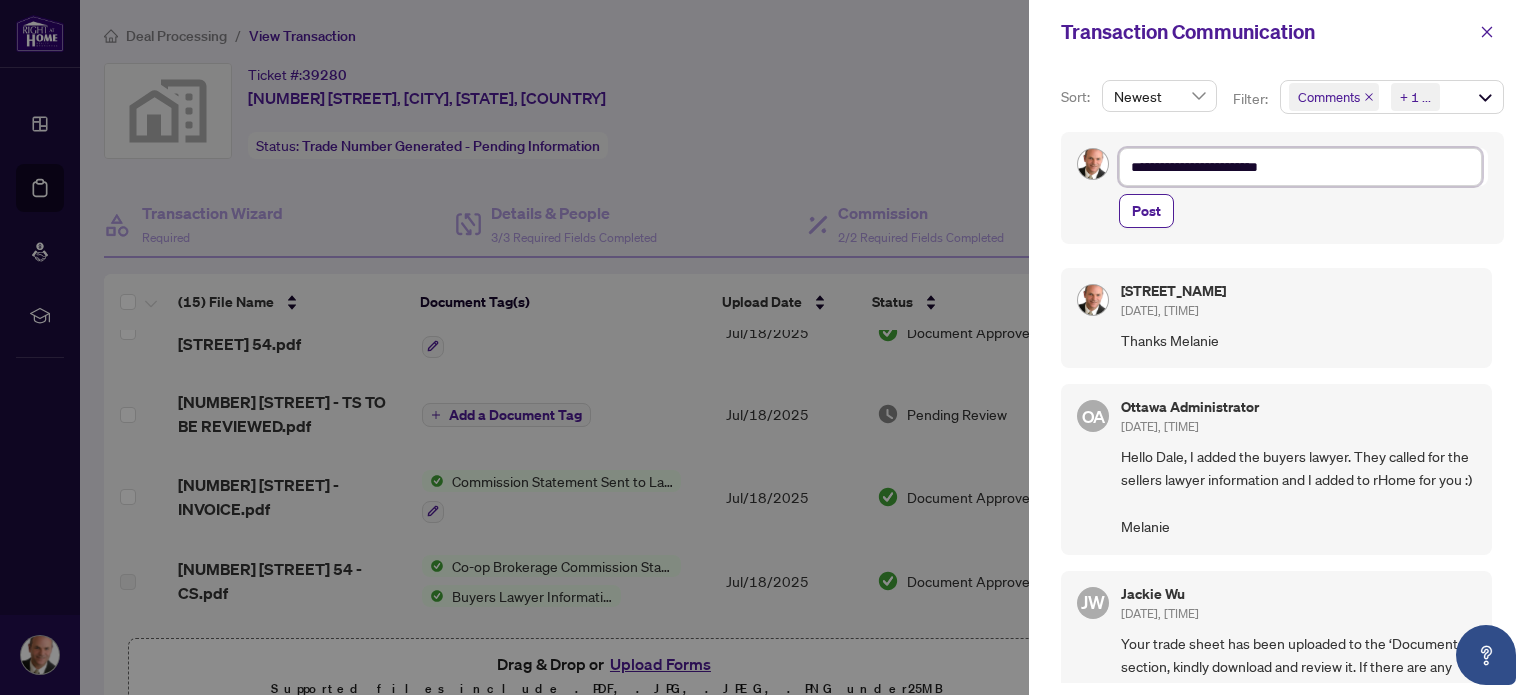 type on "**********" 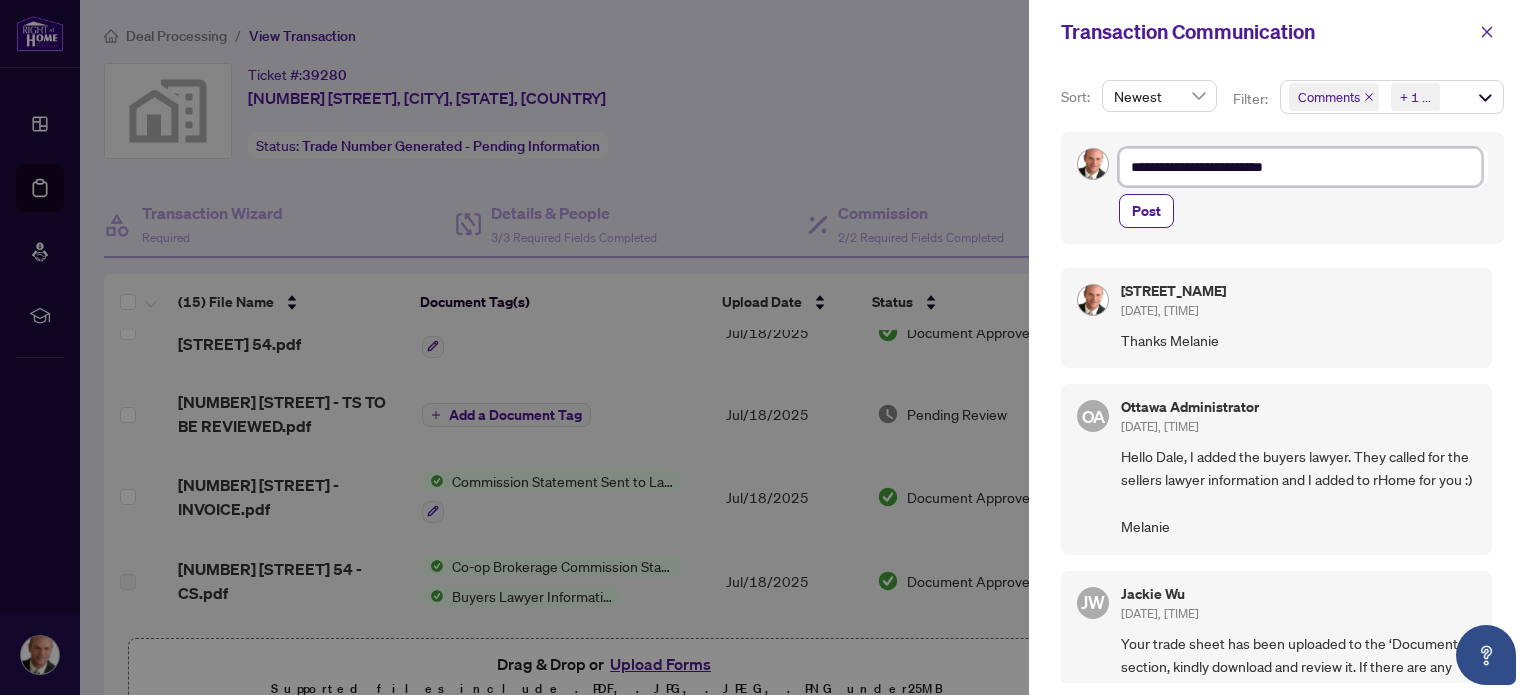 type on "**********" 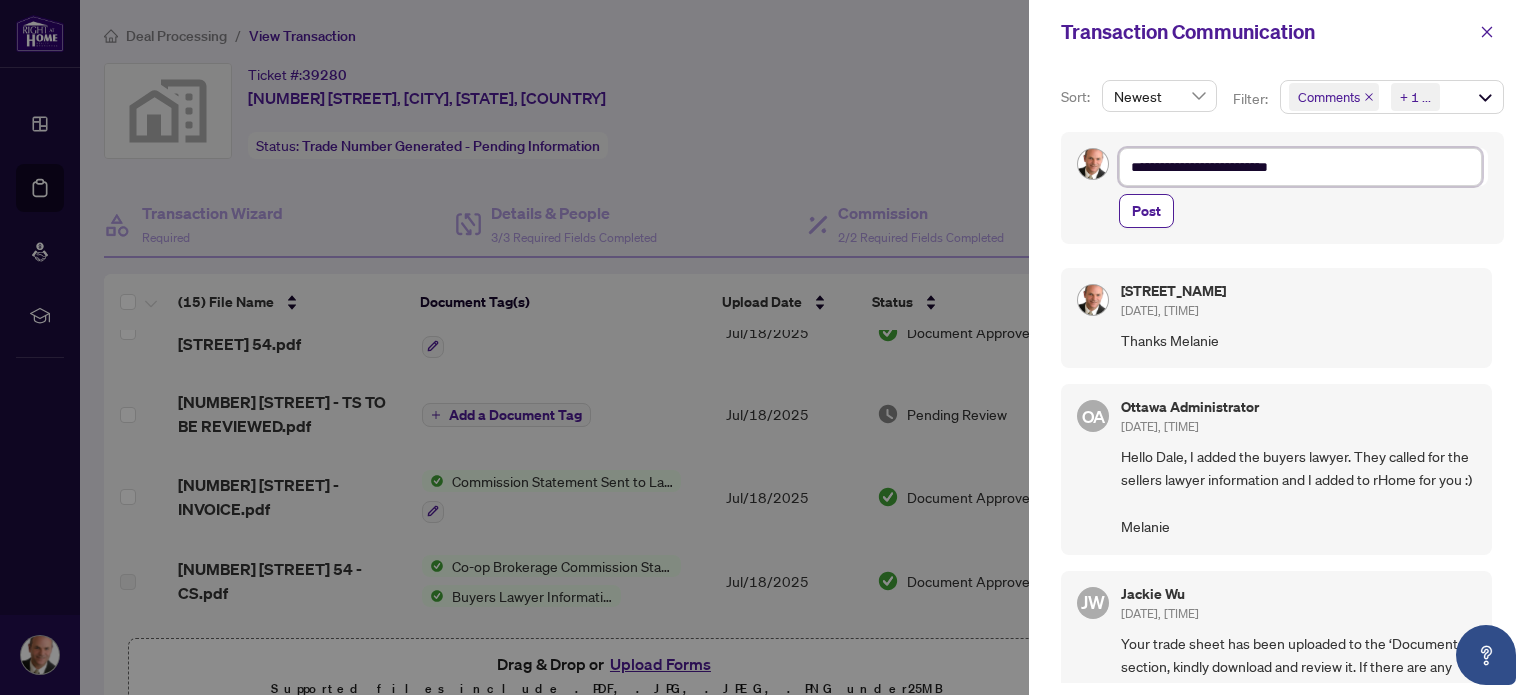 type on "**********" 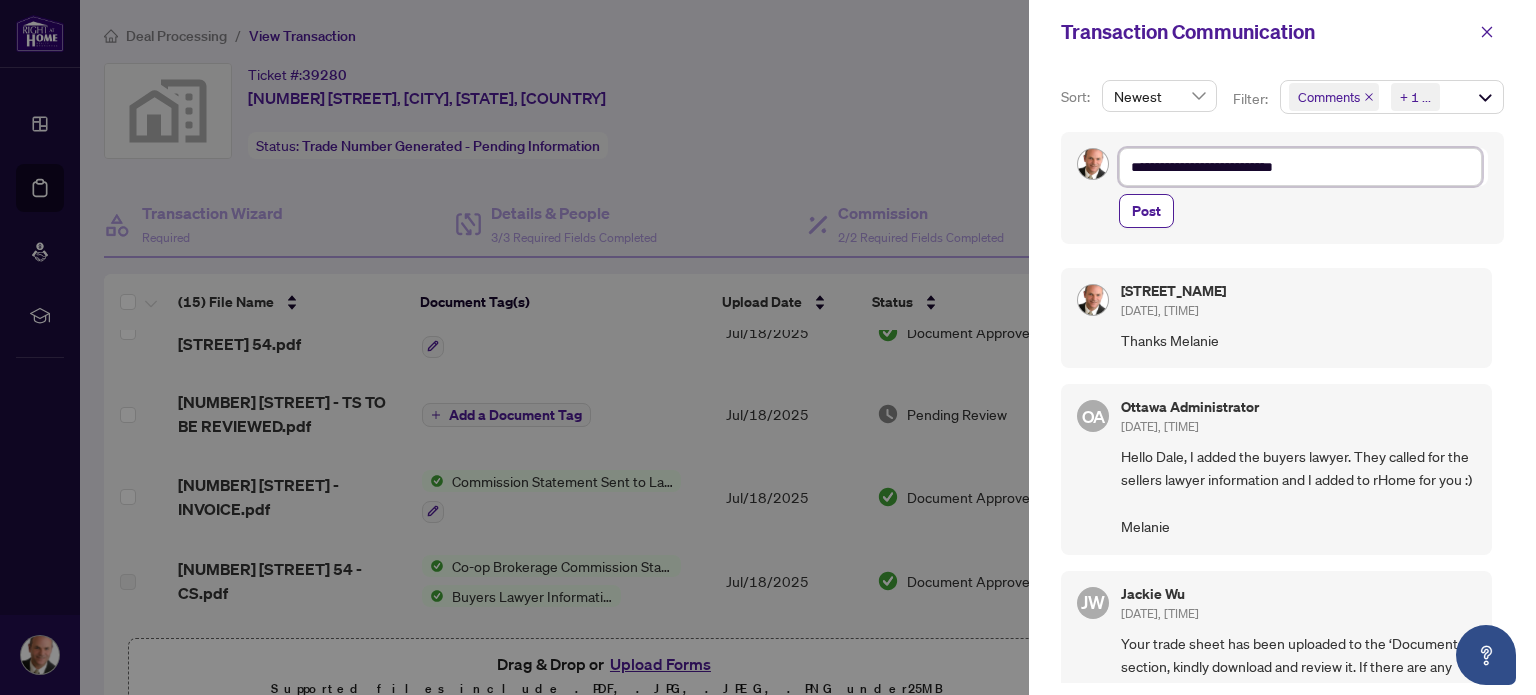 type on "**********" 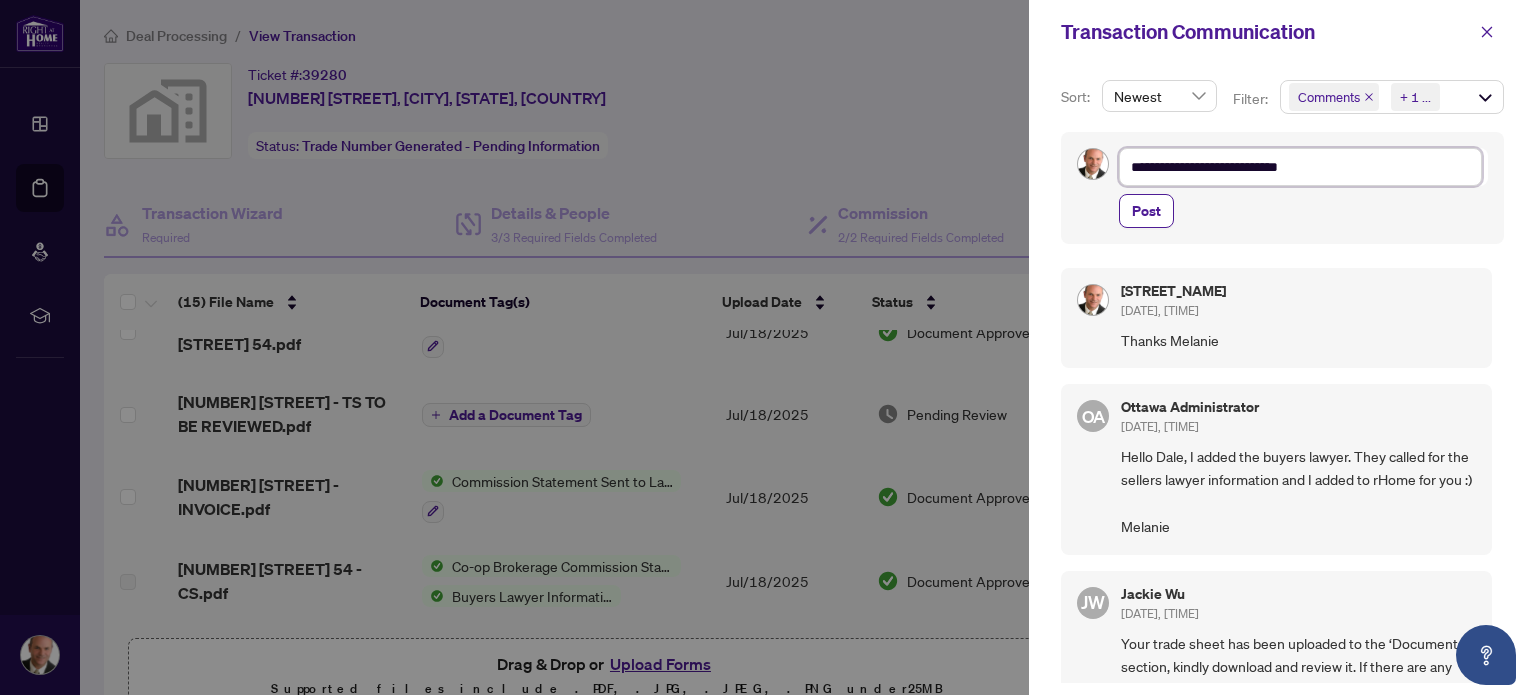 type on "**********" 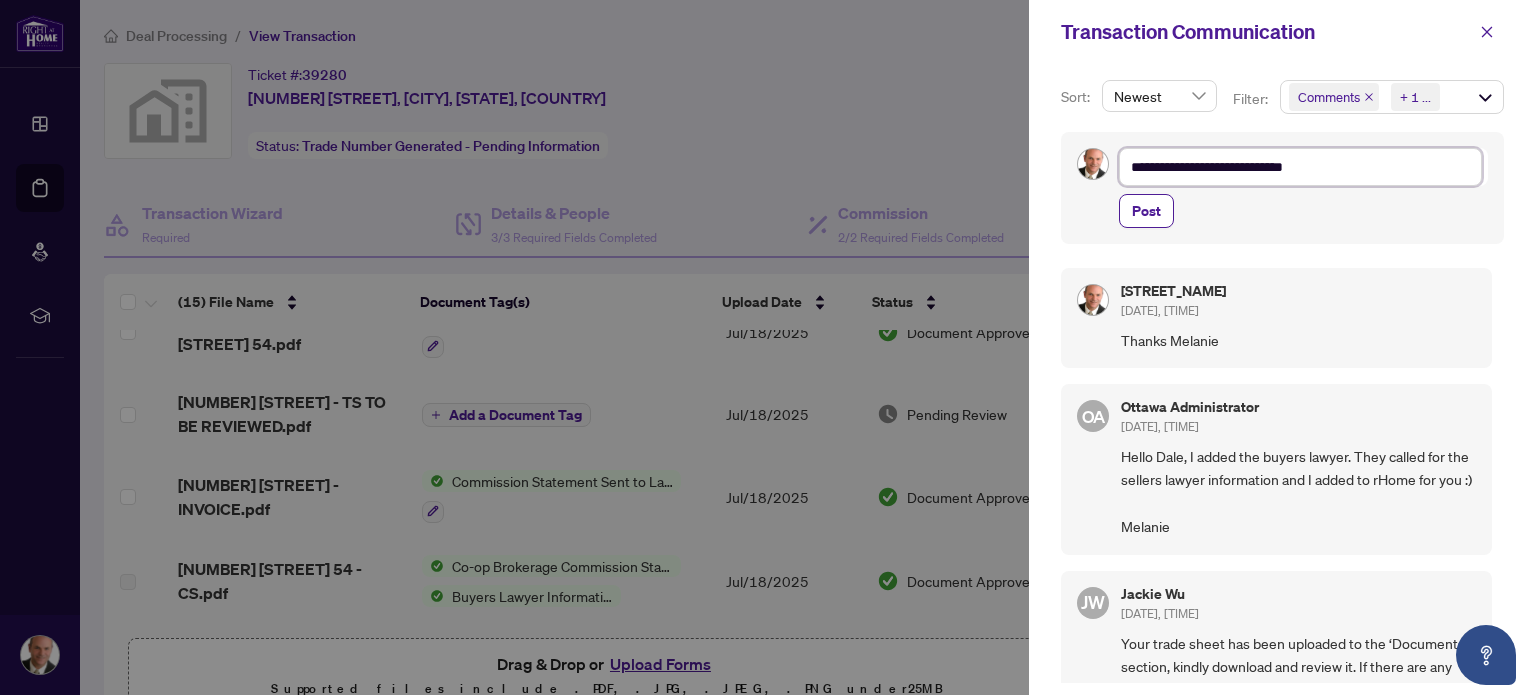 type on "**********" 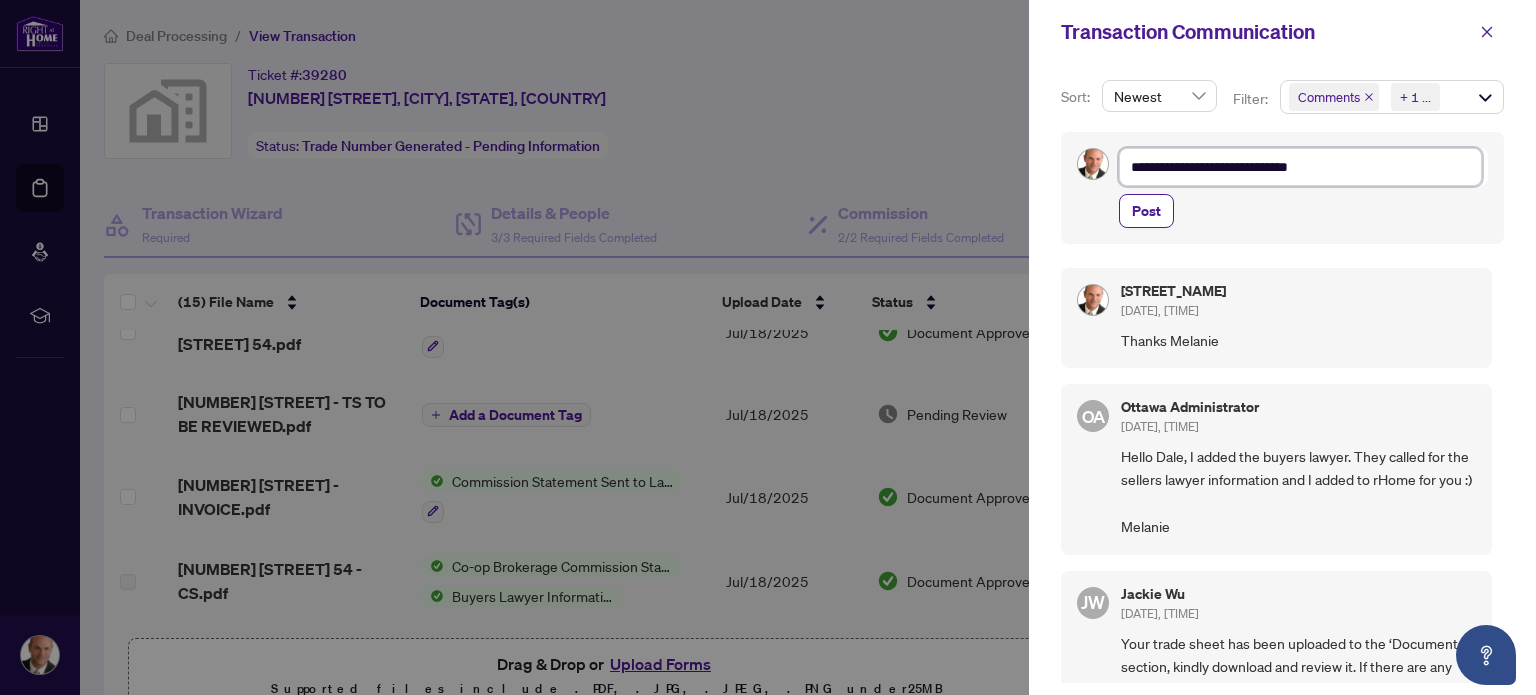 type on "**********" 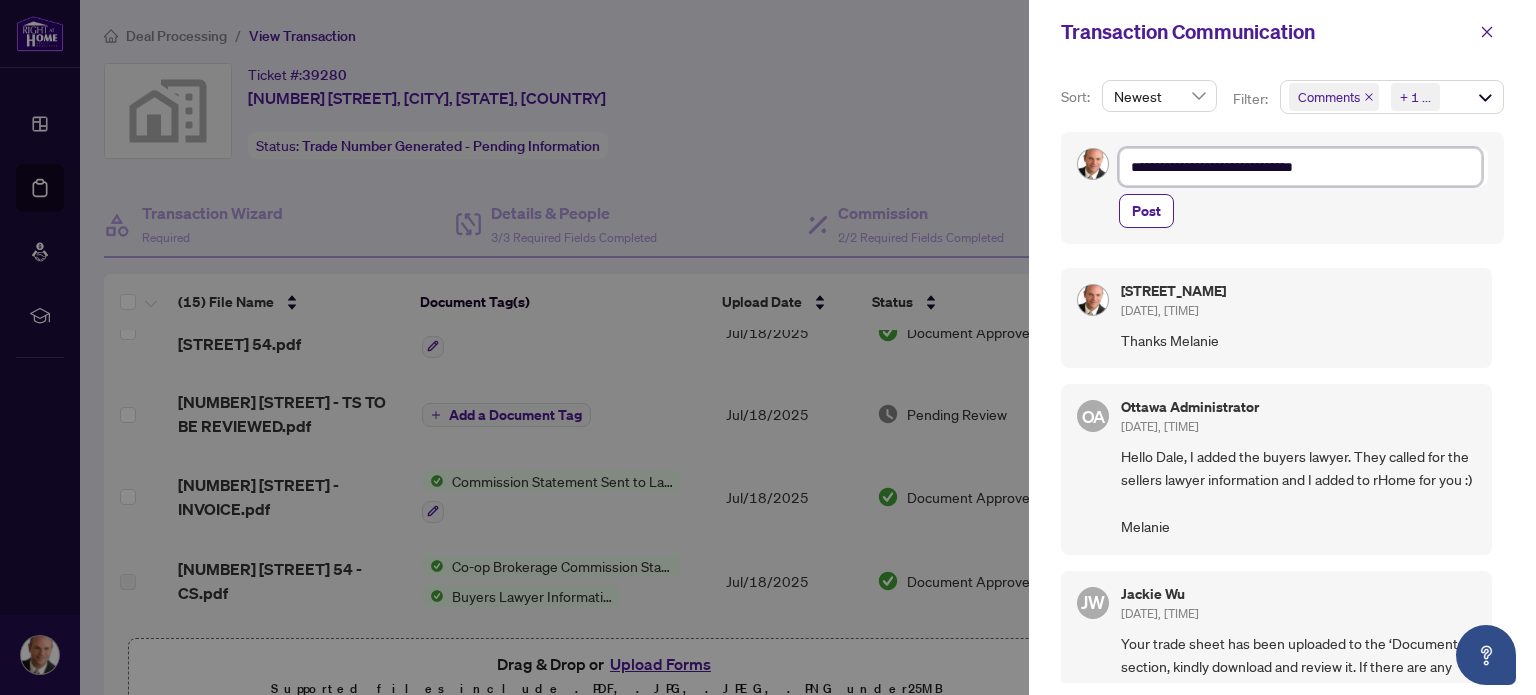 type on "**********" 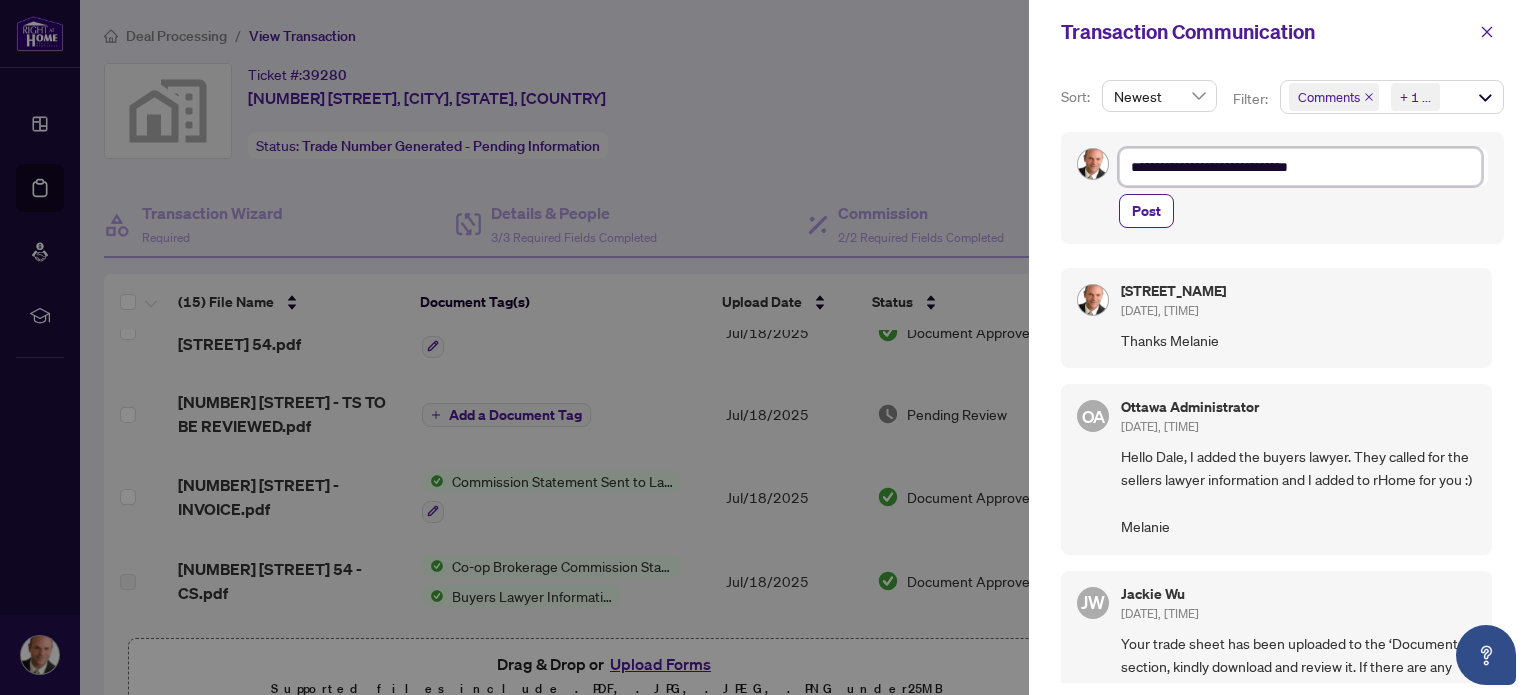 type on "**********" 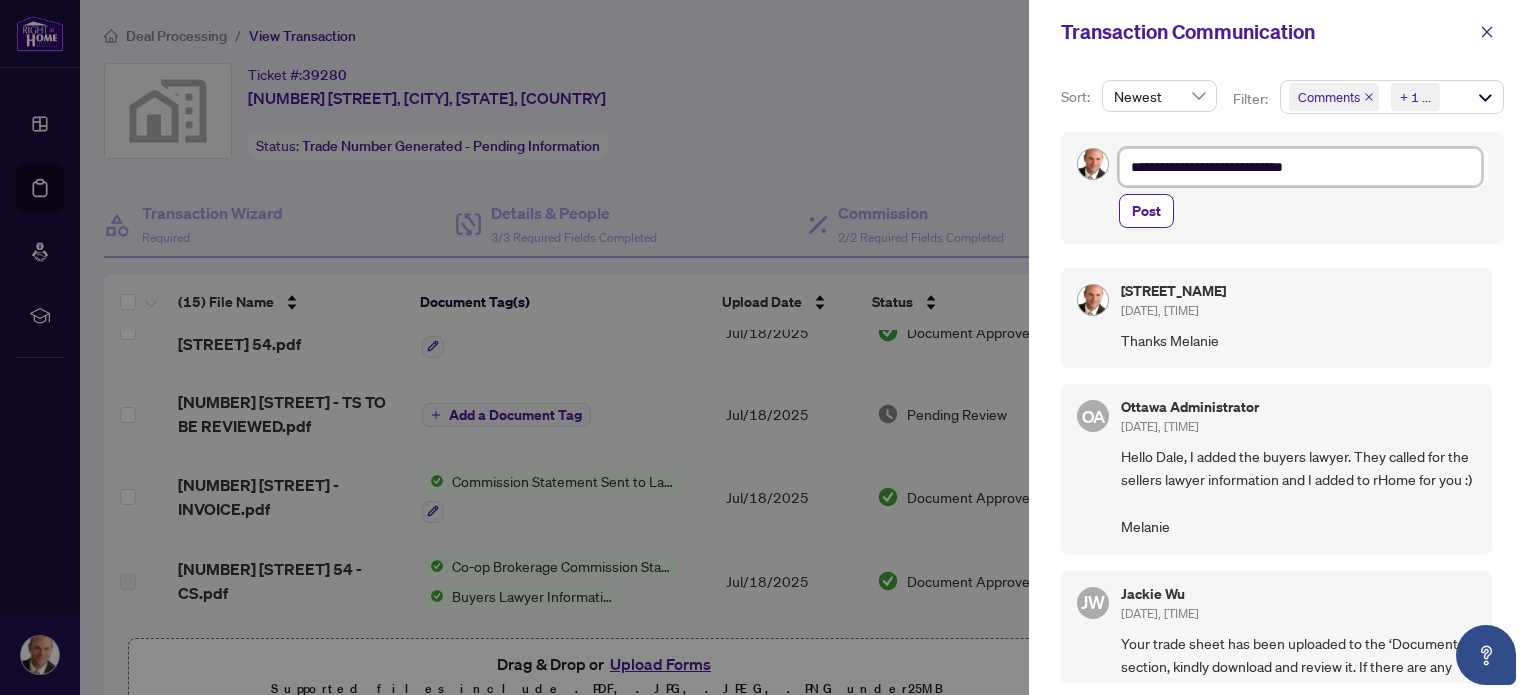 type on "**********" 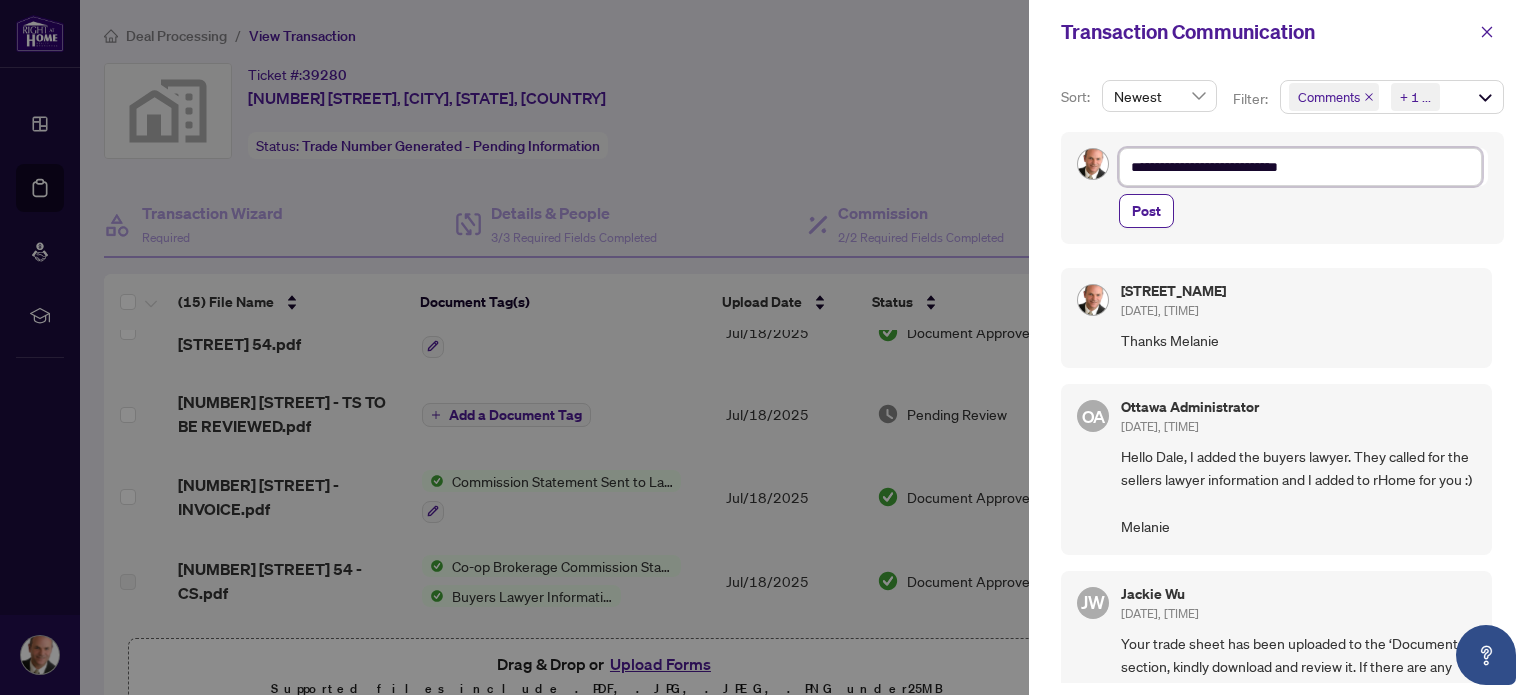 type on "**********" 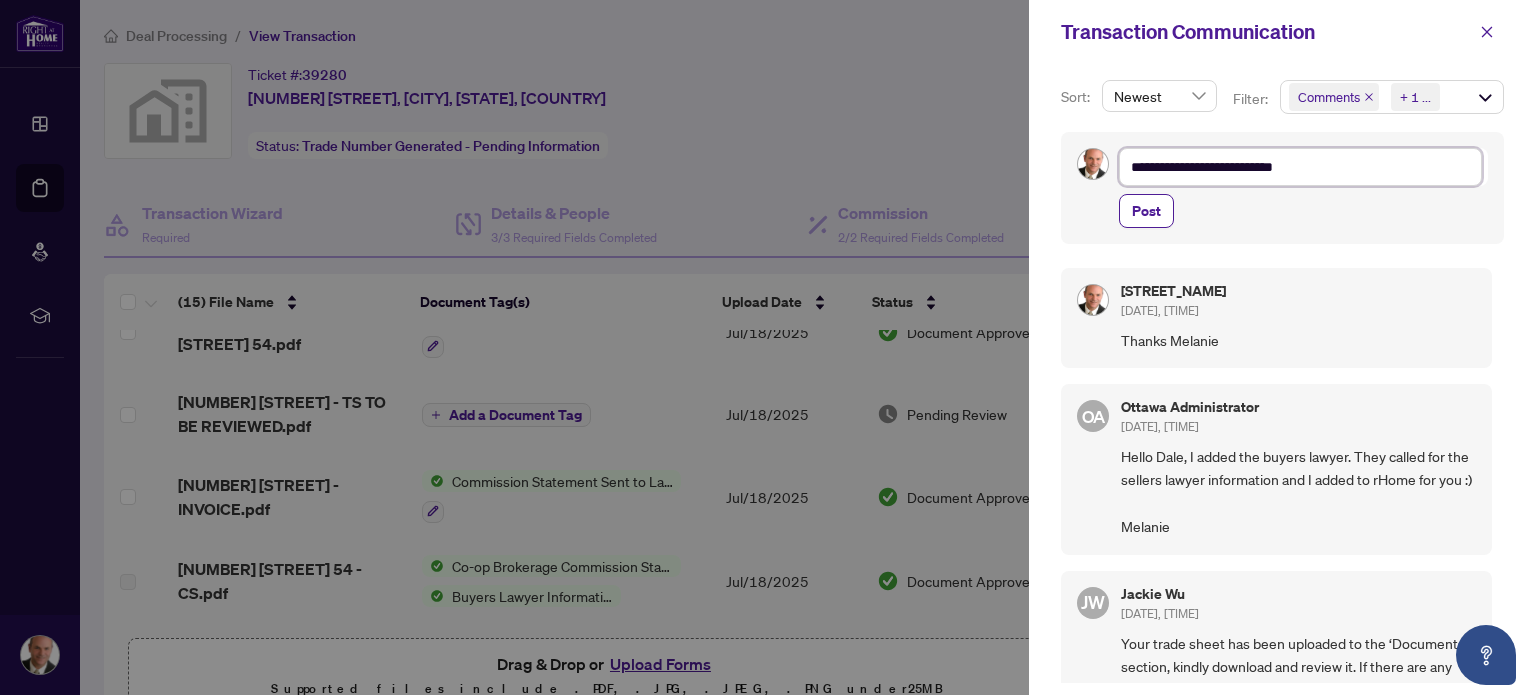 type on "**********" 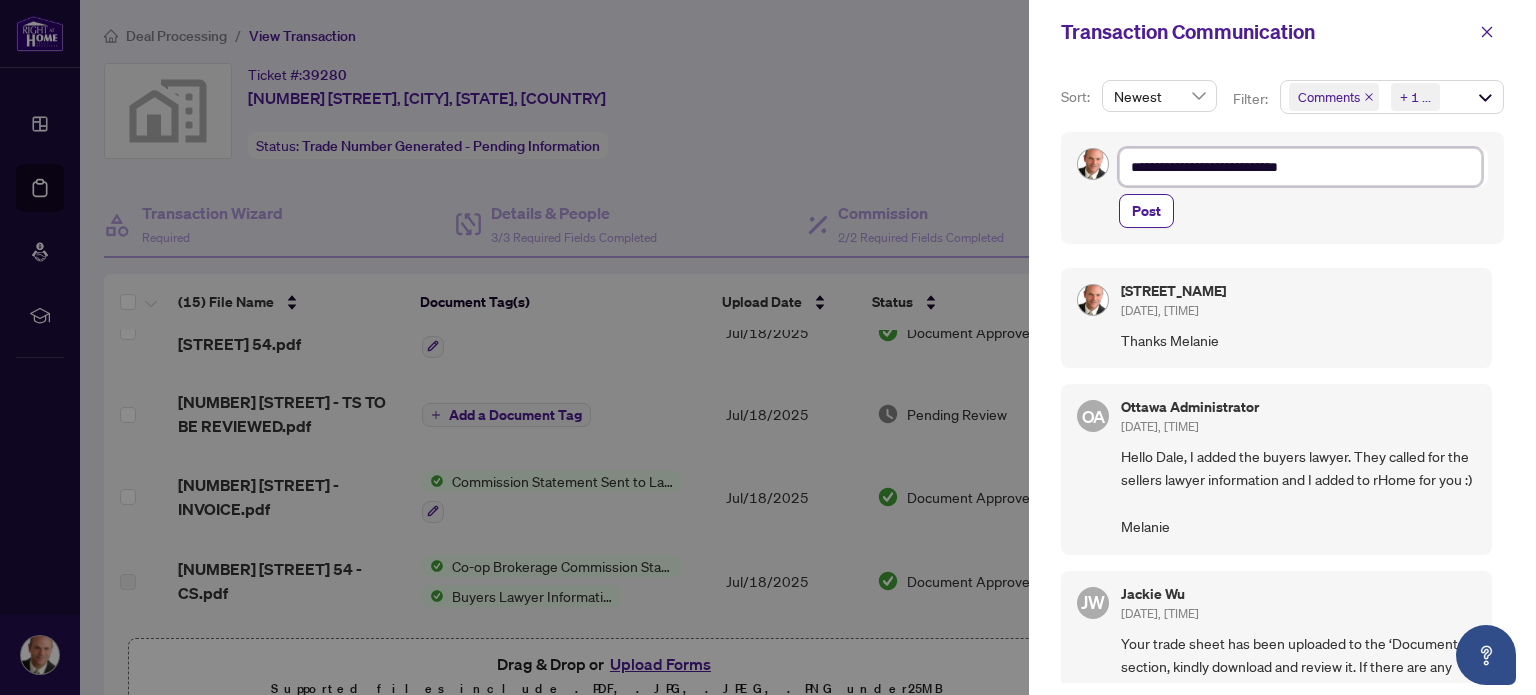 type on "**********" 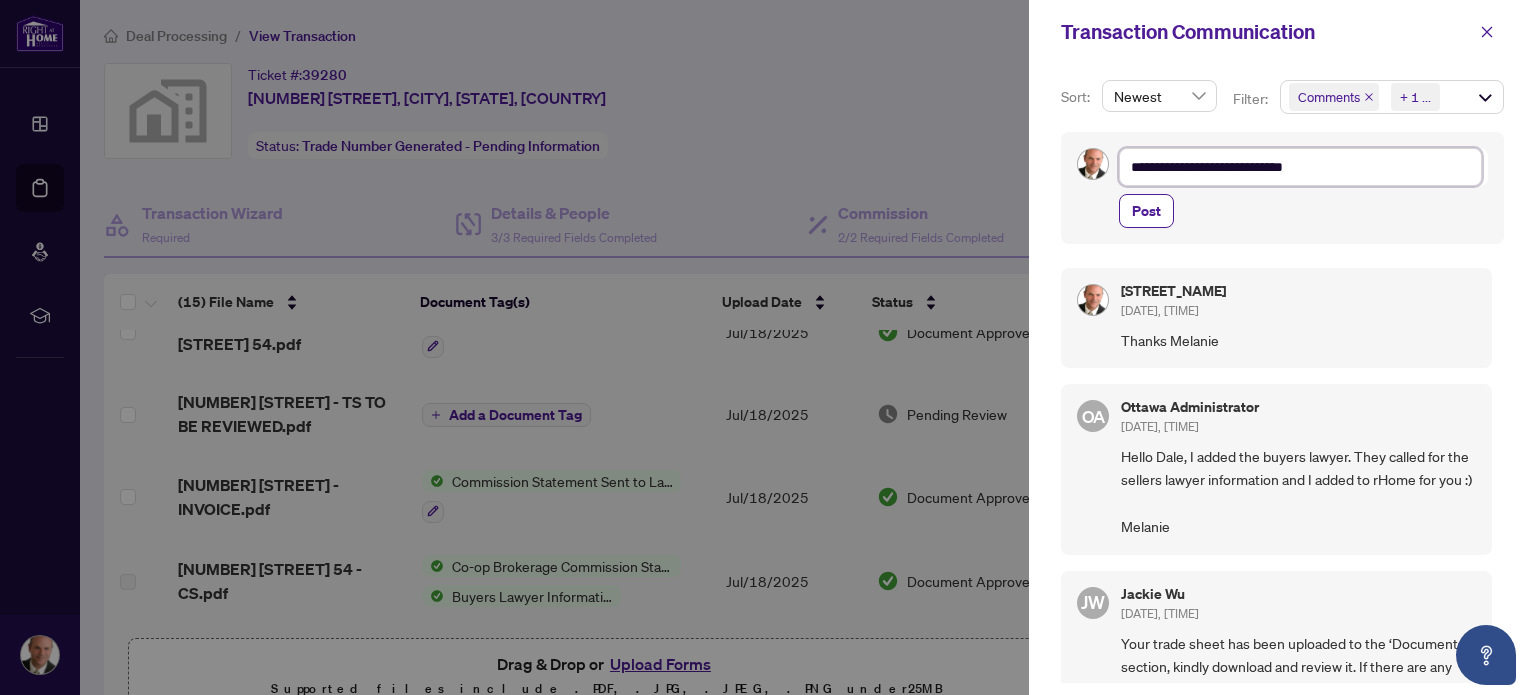 type on "**********" 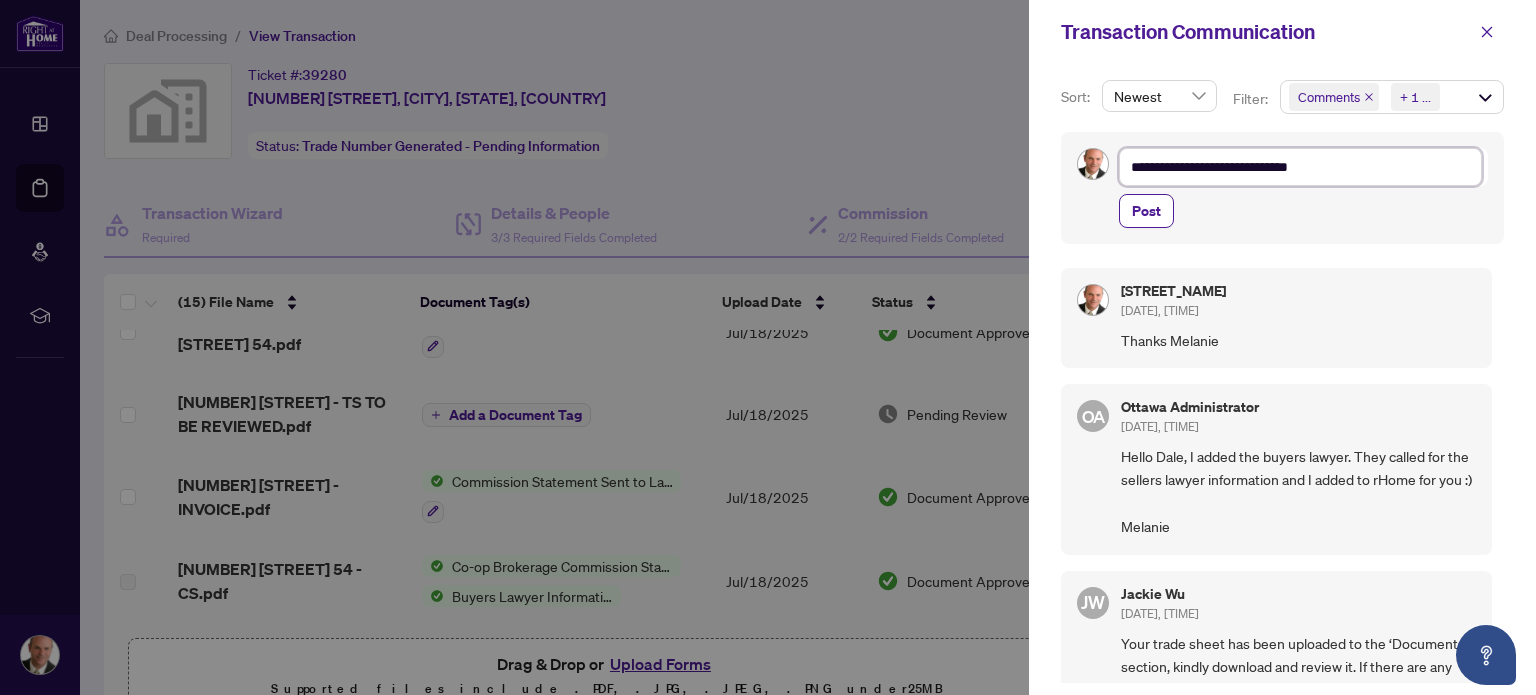 type on "**********" 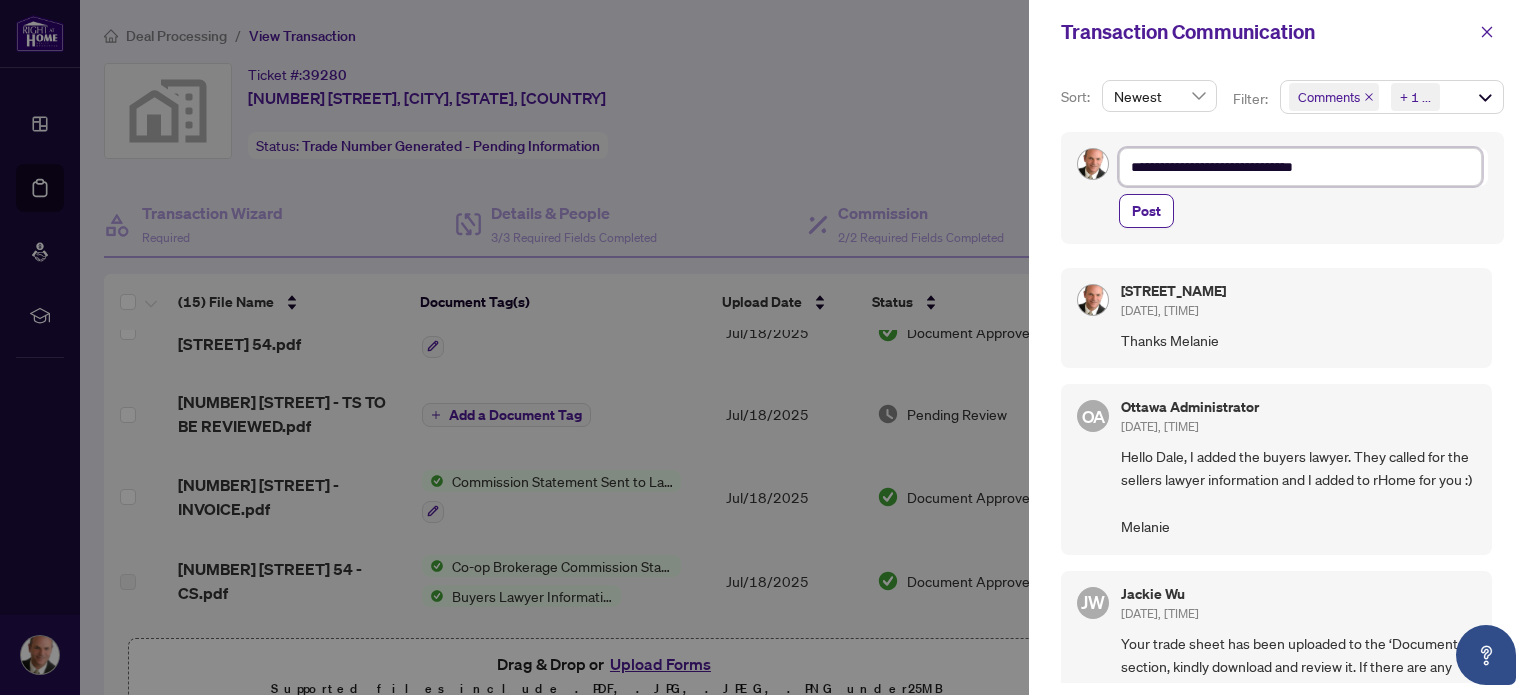 type on "**********" 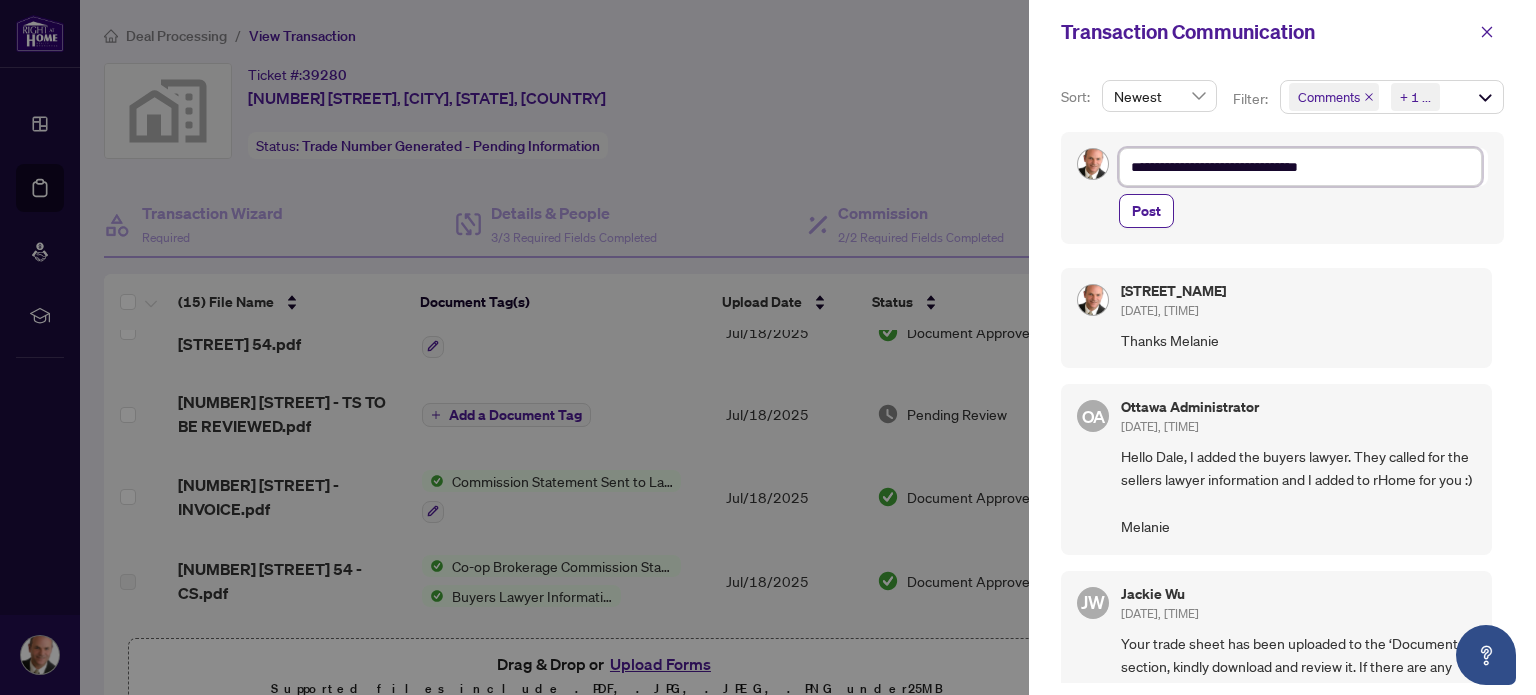 type on "**********" 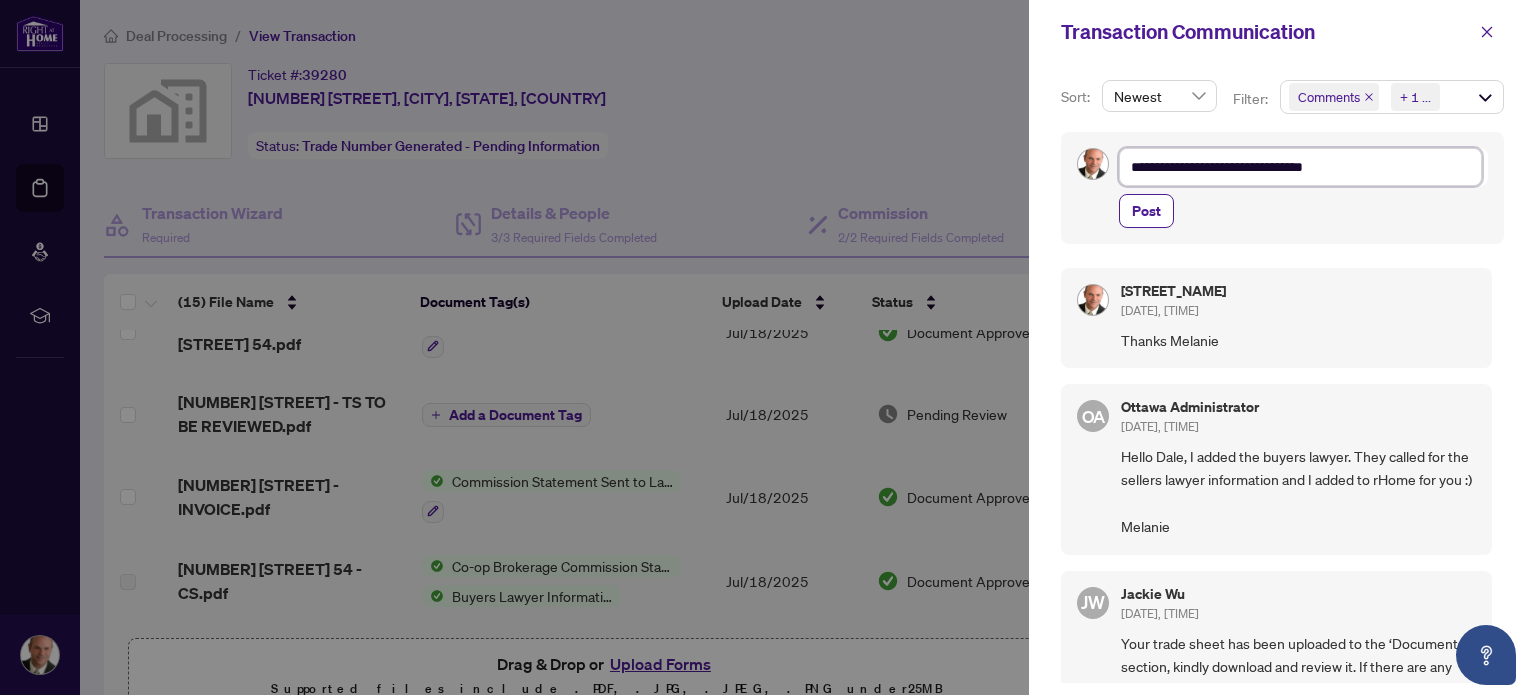 type on "**********" 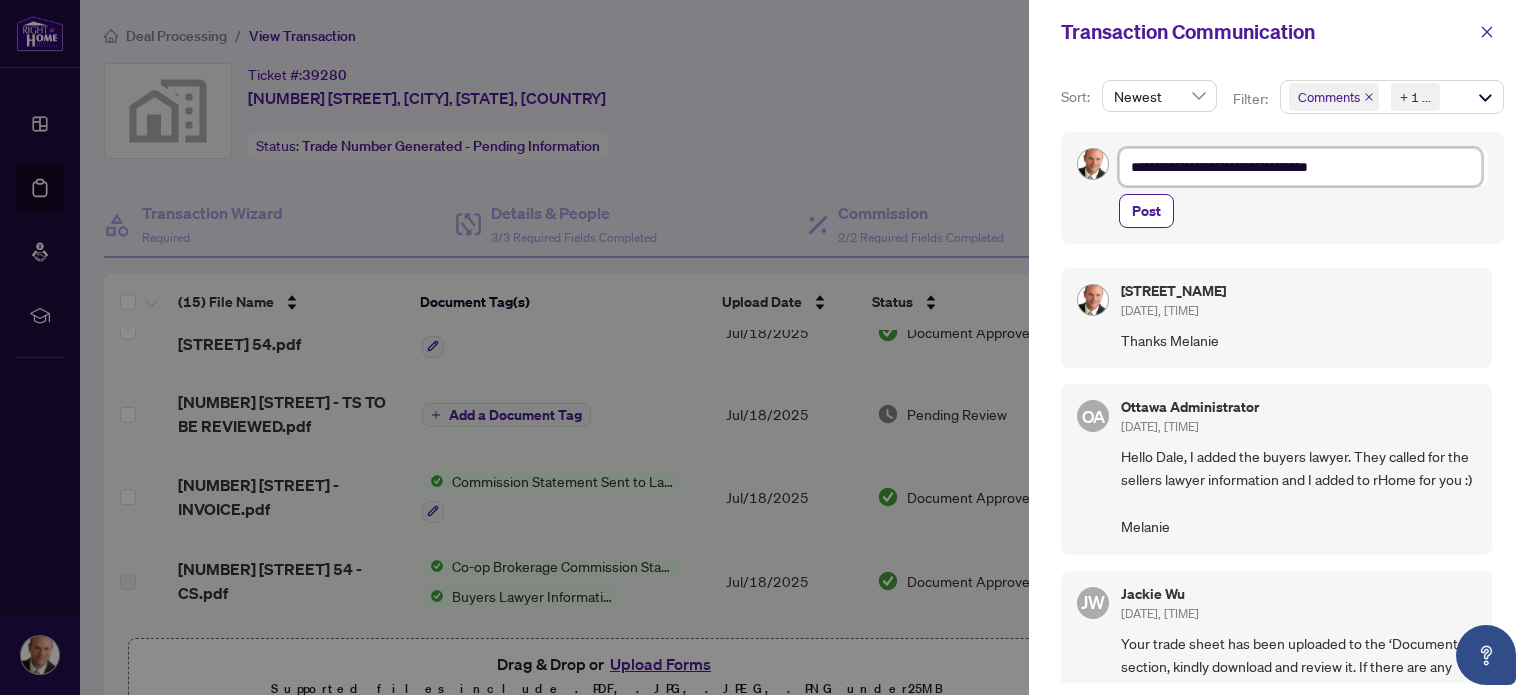 type on "**********" 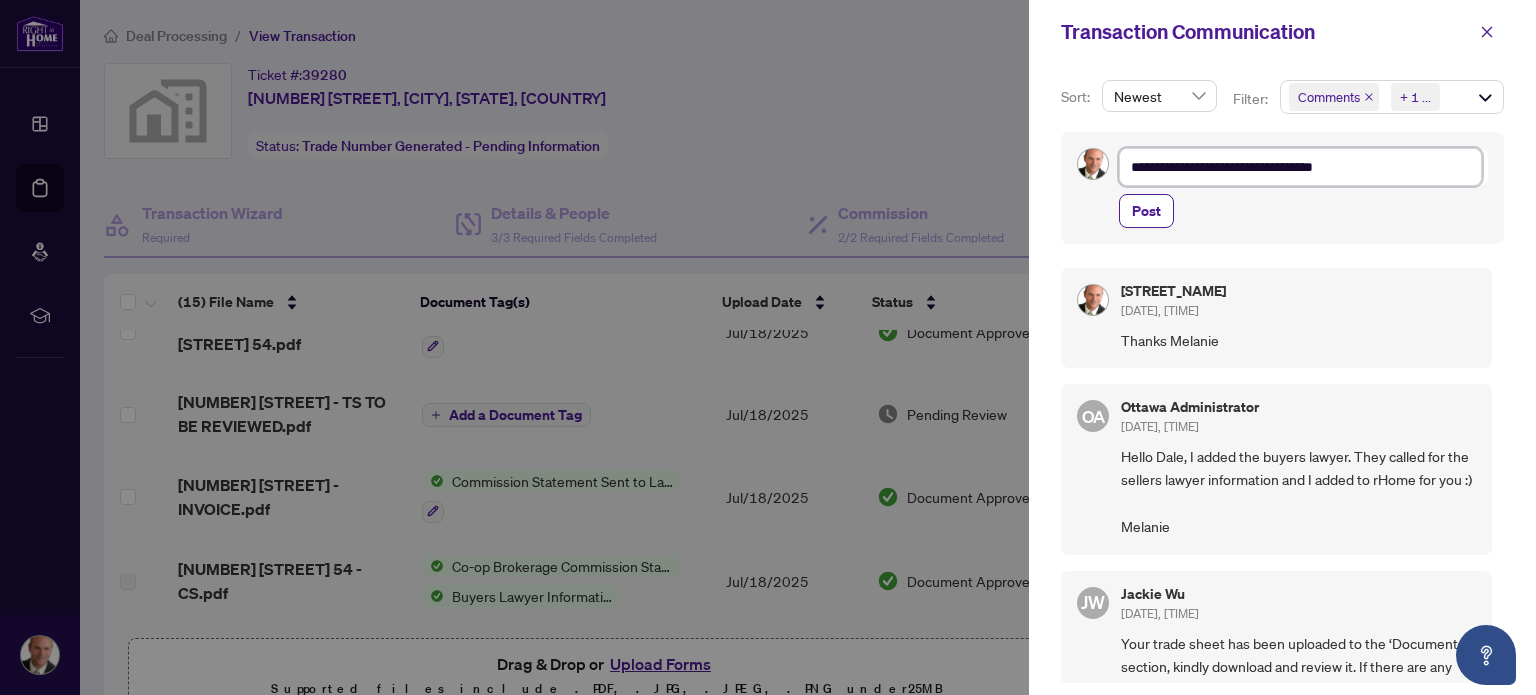 type on "**********" 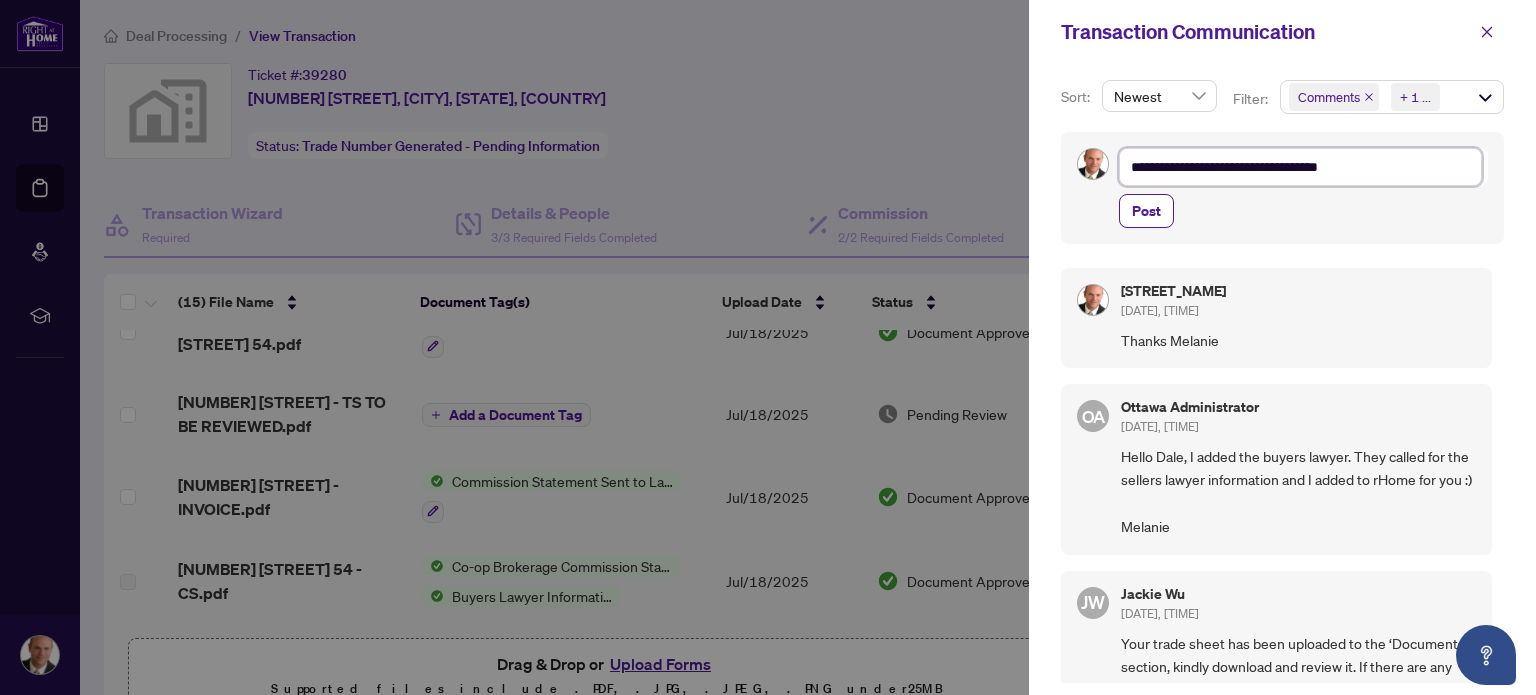 type on "**********" 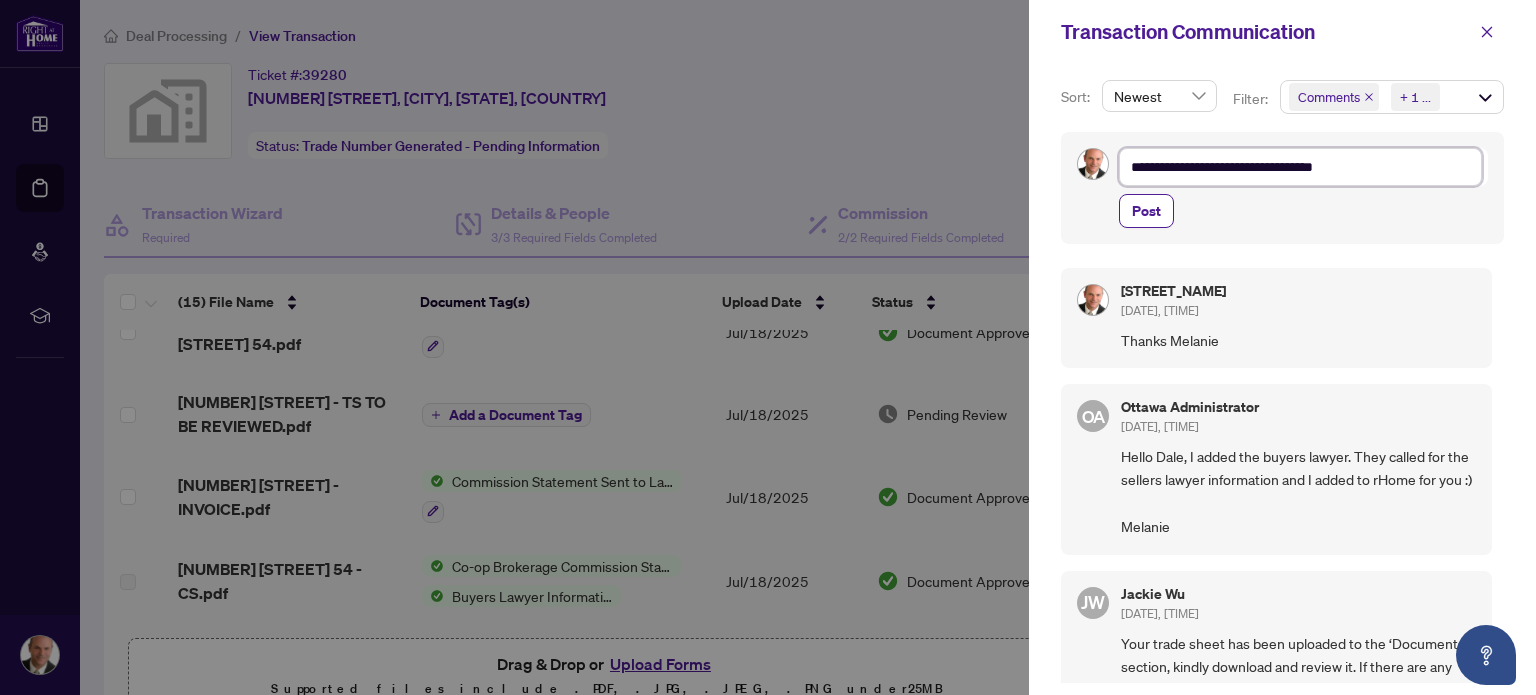 type on "**********" 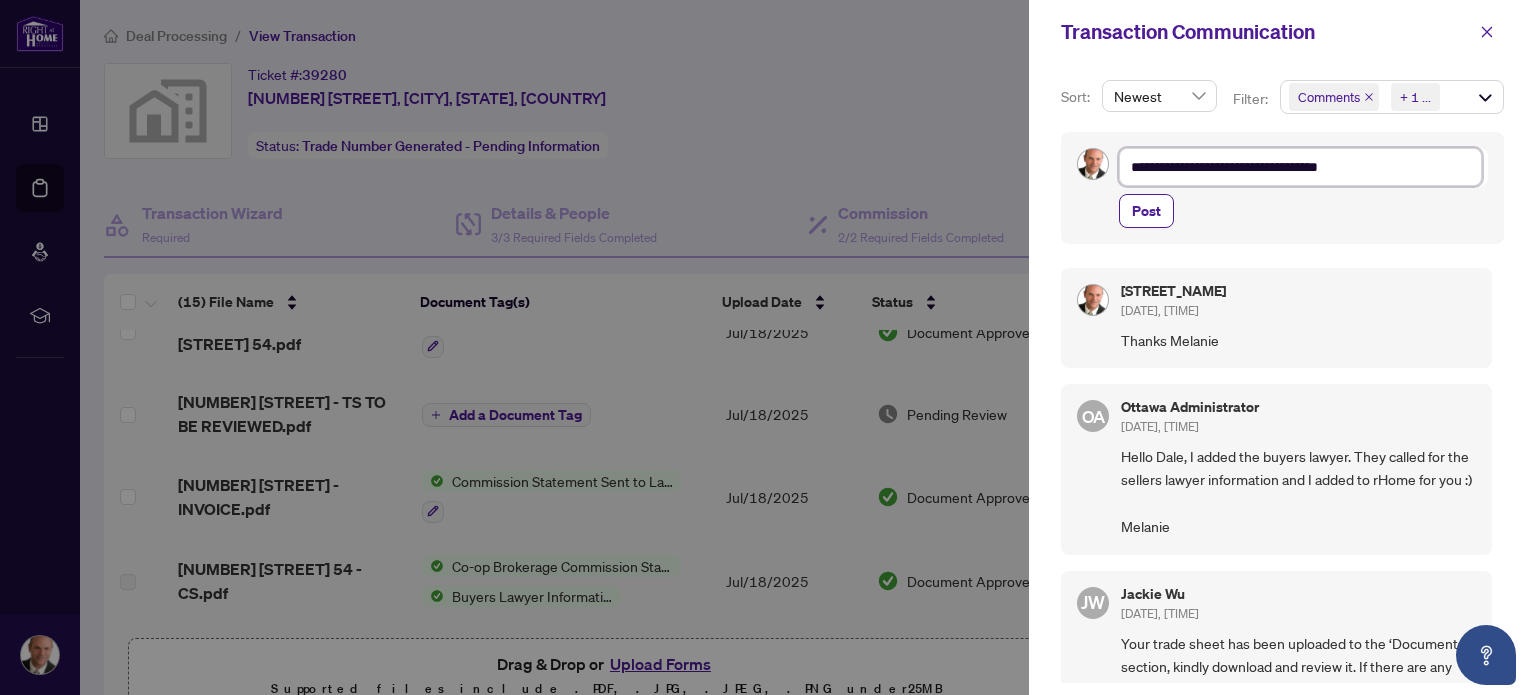 type on "**********" 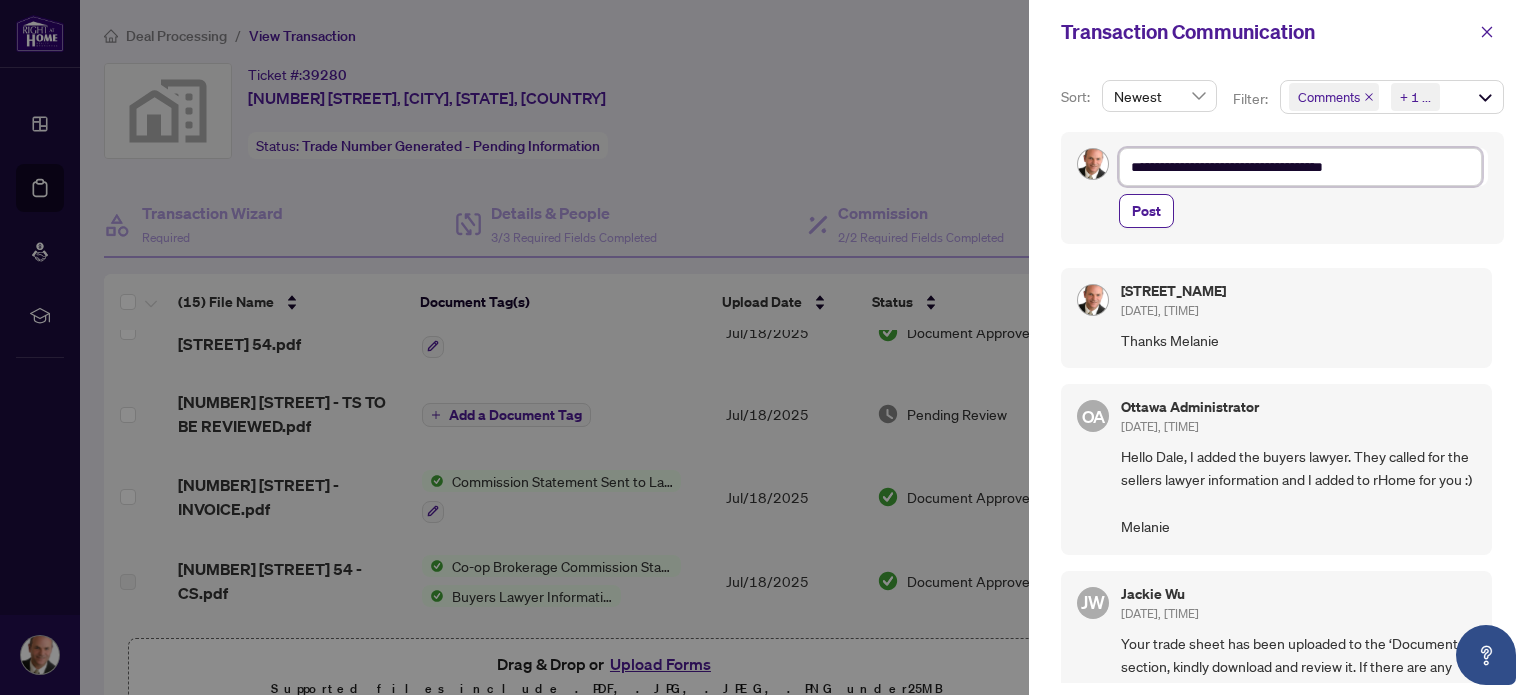 type on "**********" 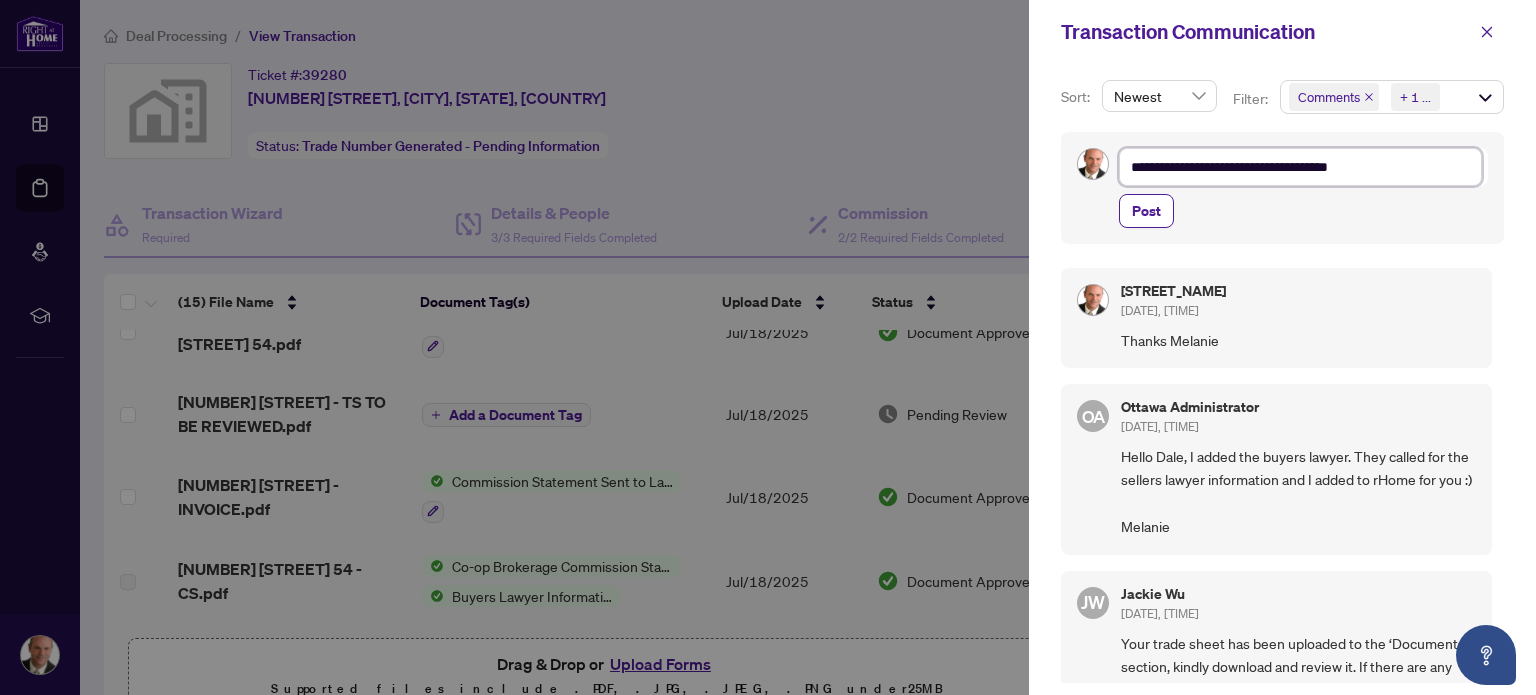 type on "**********" 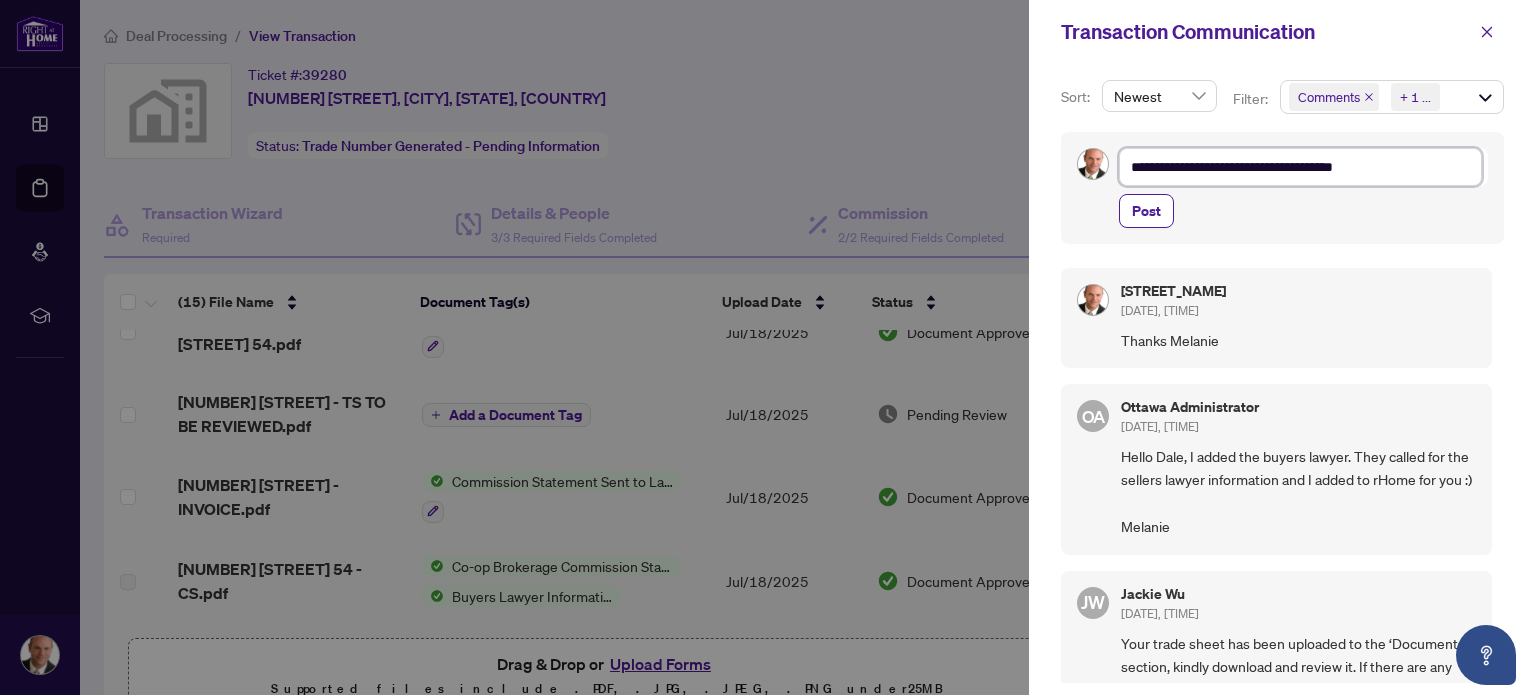 type on "**********" 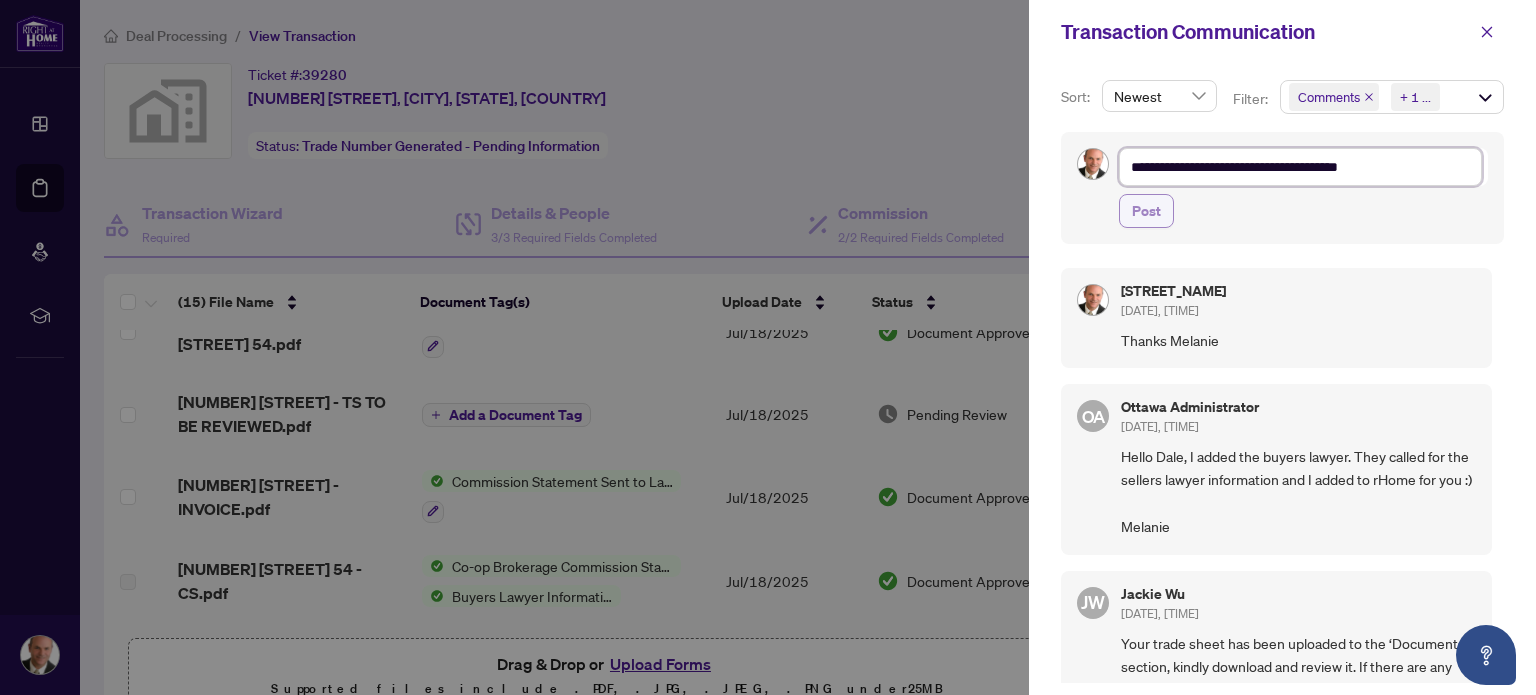 type on "**********" 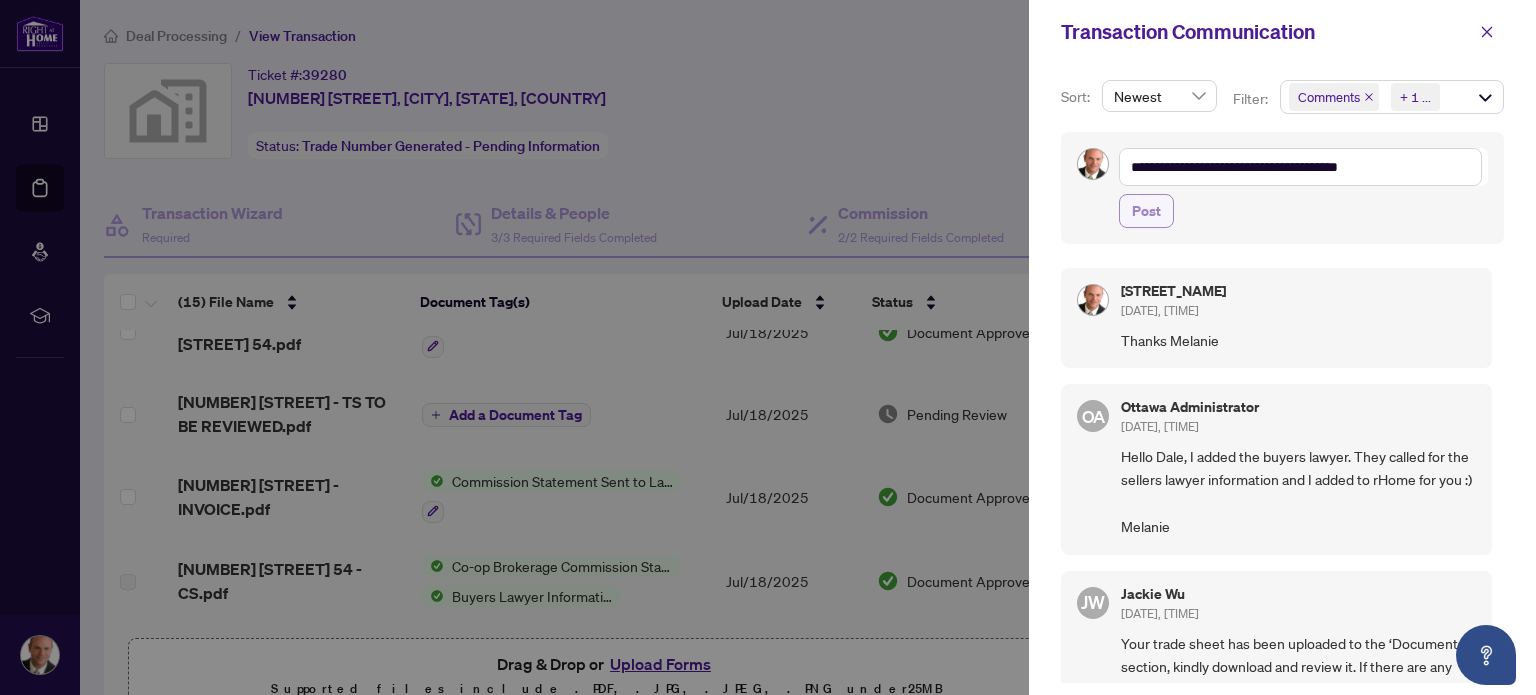 click on "Post" at bounding box center (1146, 211) 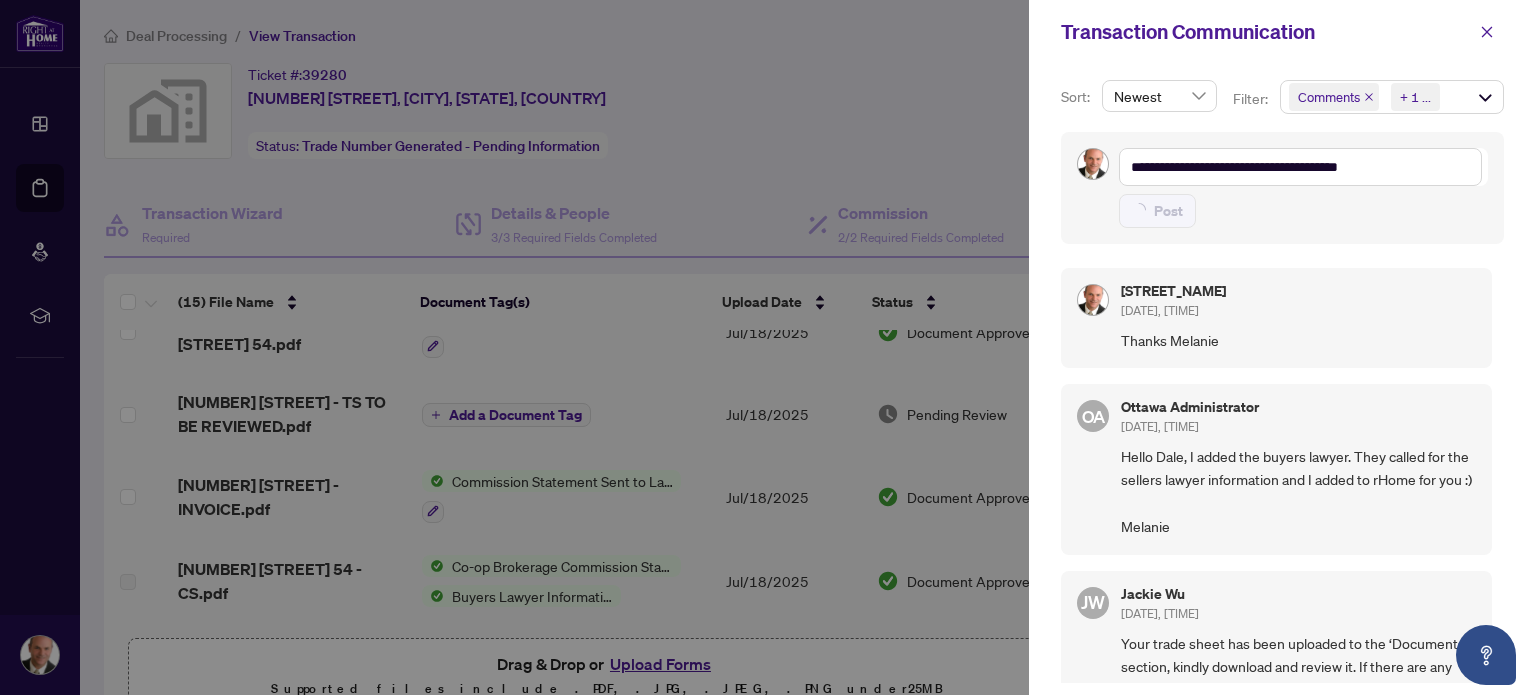 type 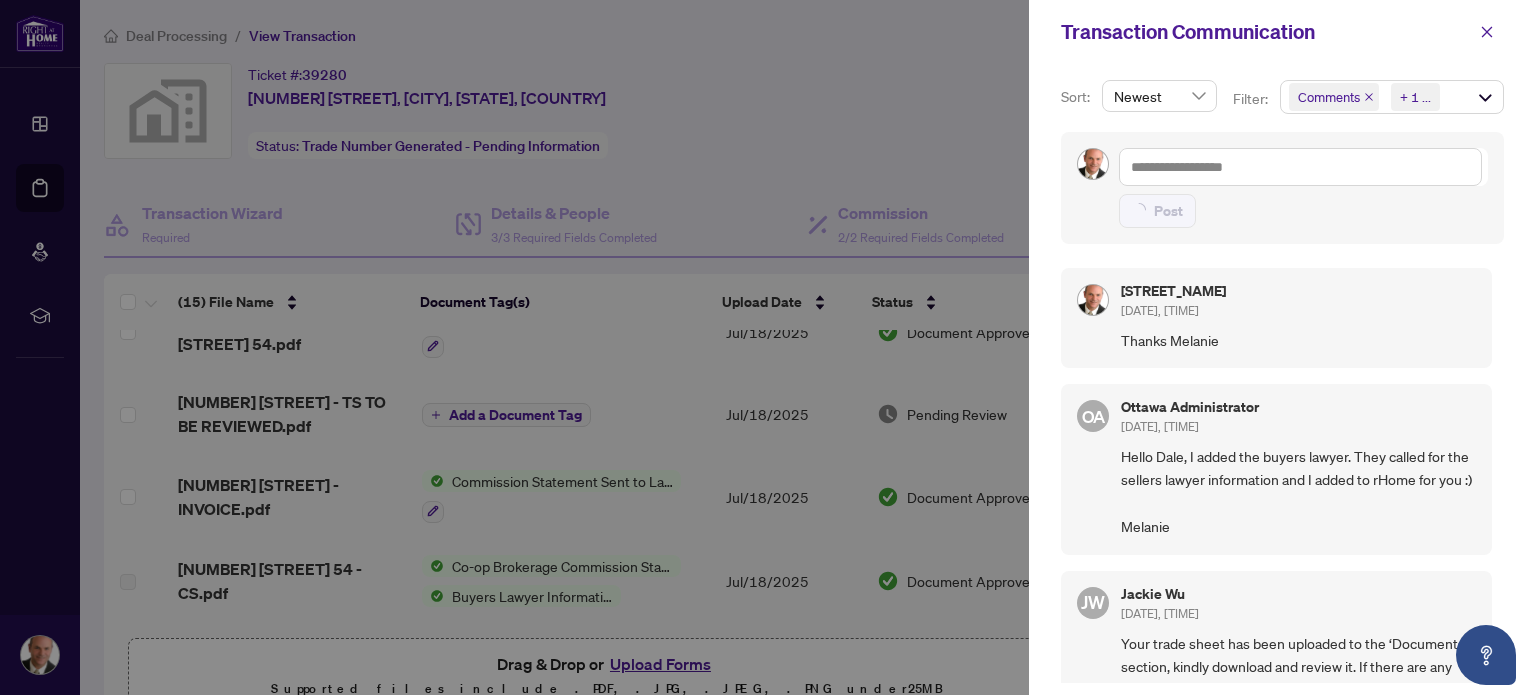 type on "**********" 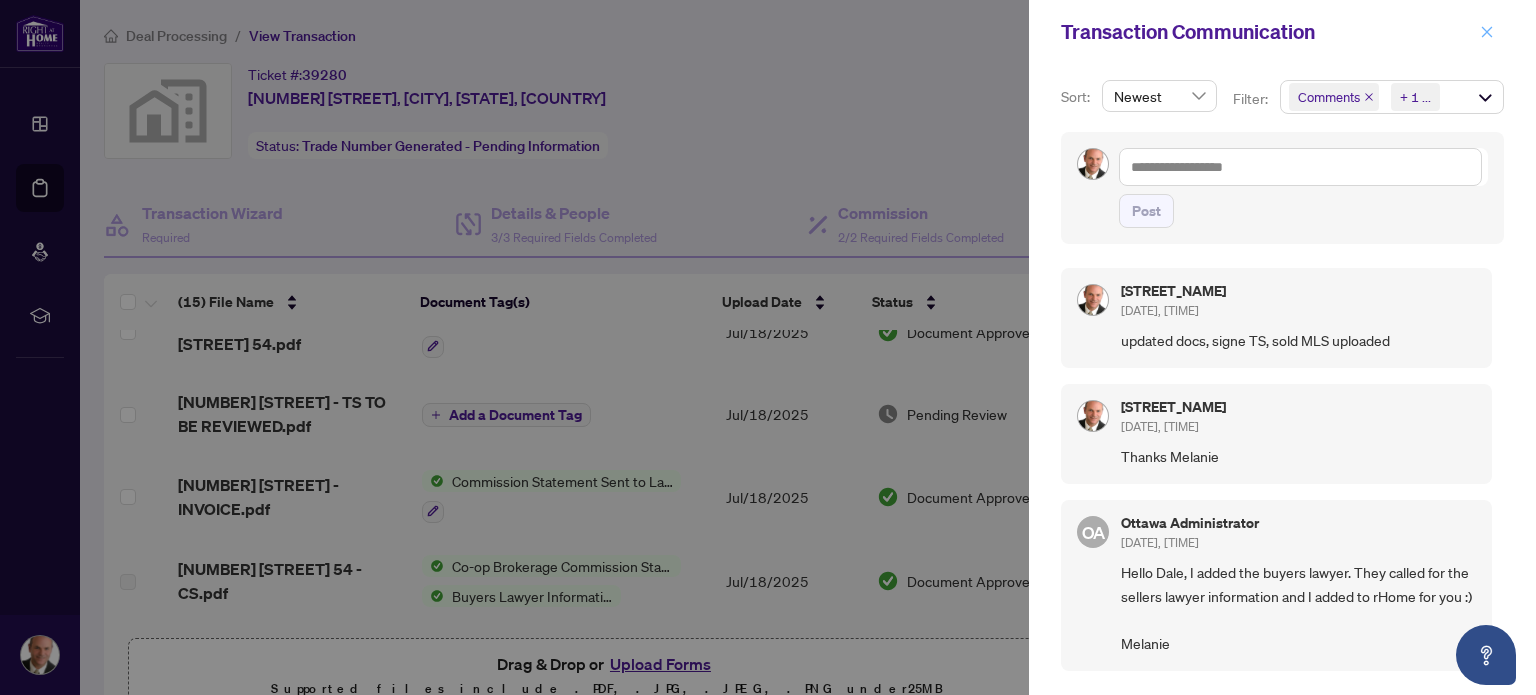 click at bounding box center (1487, 32) 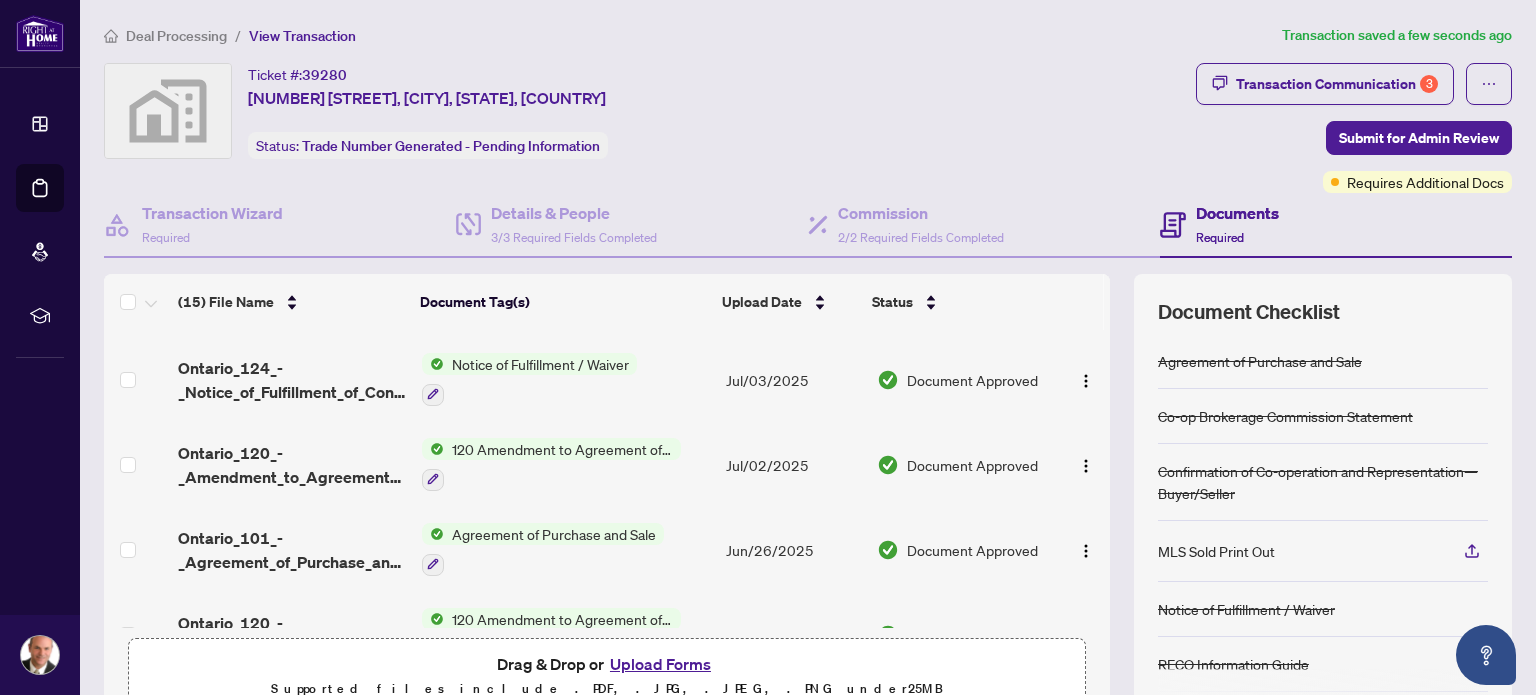 scroll, scrollTop: 633, scrollLeft: 0, axis: vertical 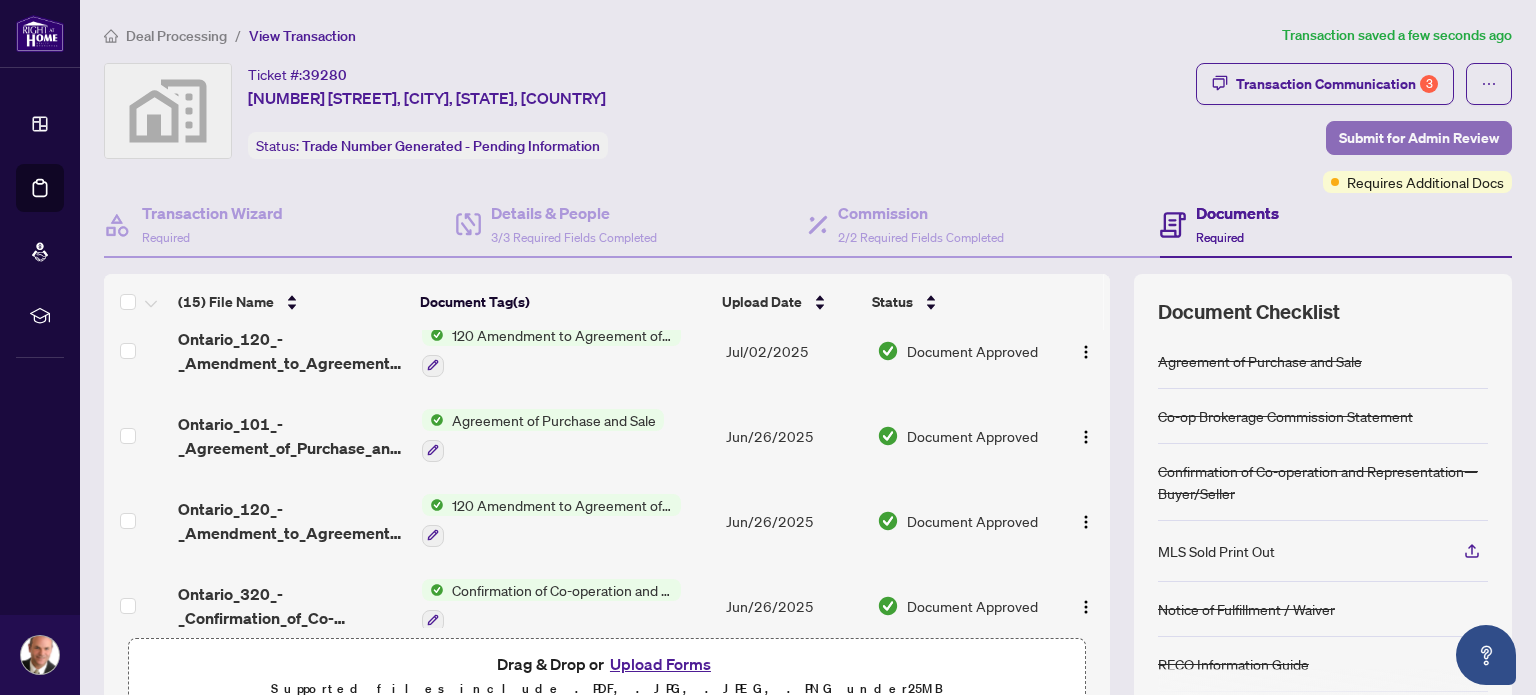 click on "Submit for Admin Review" at bounding box center [1419, 138] 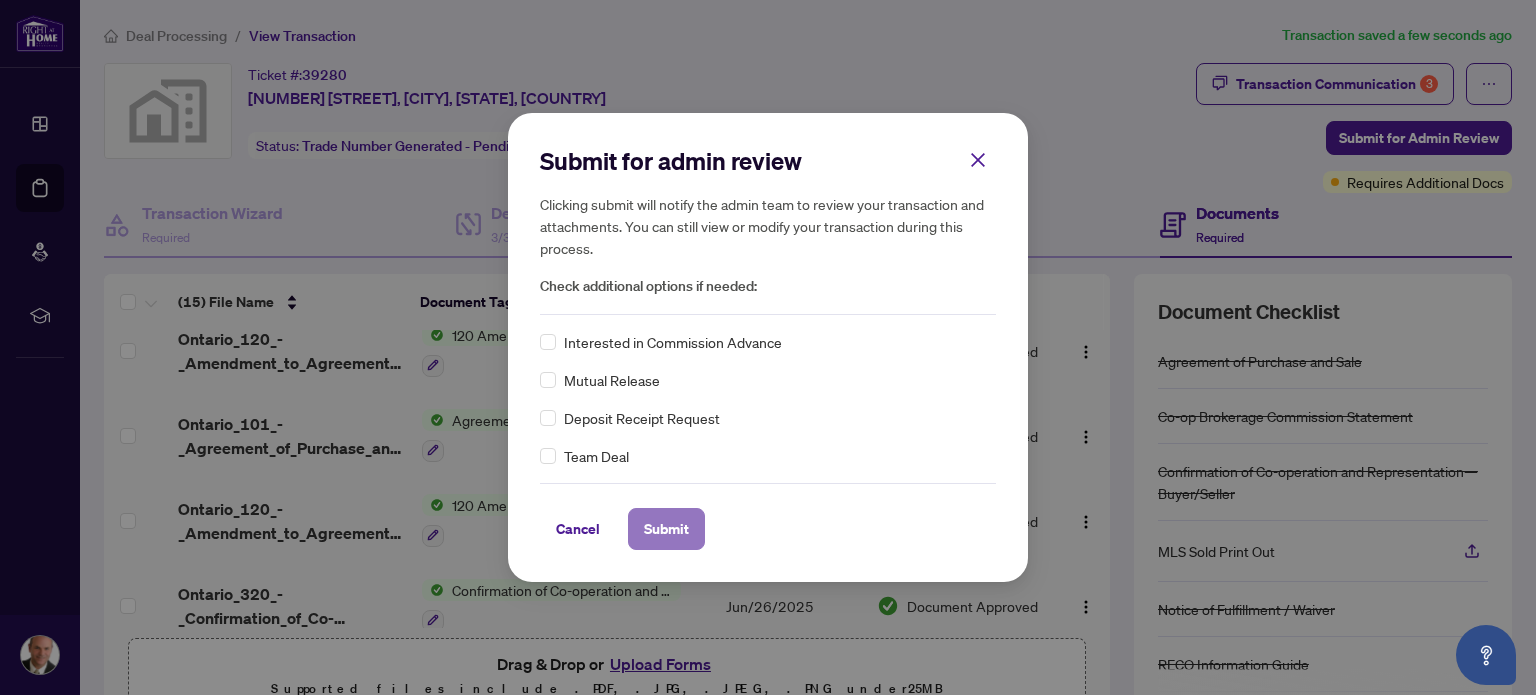 click on "Submit" at bounding box center [666, 529] 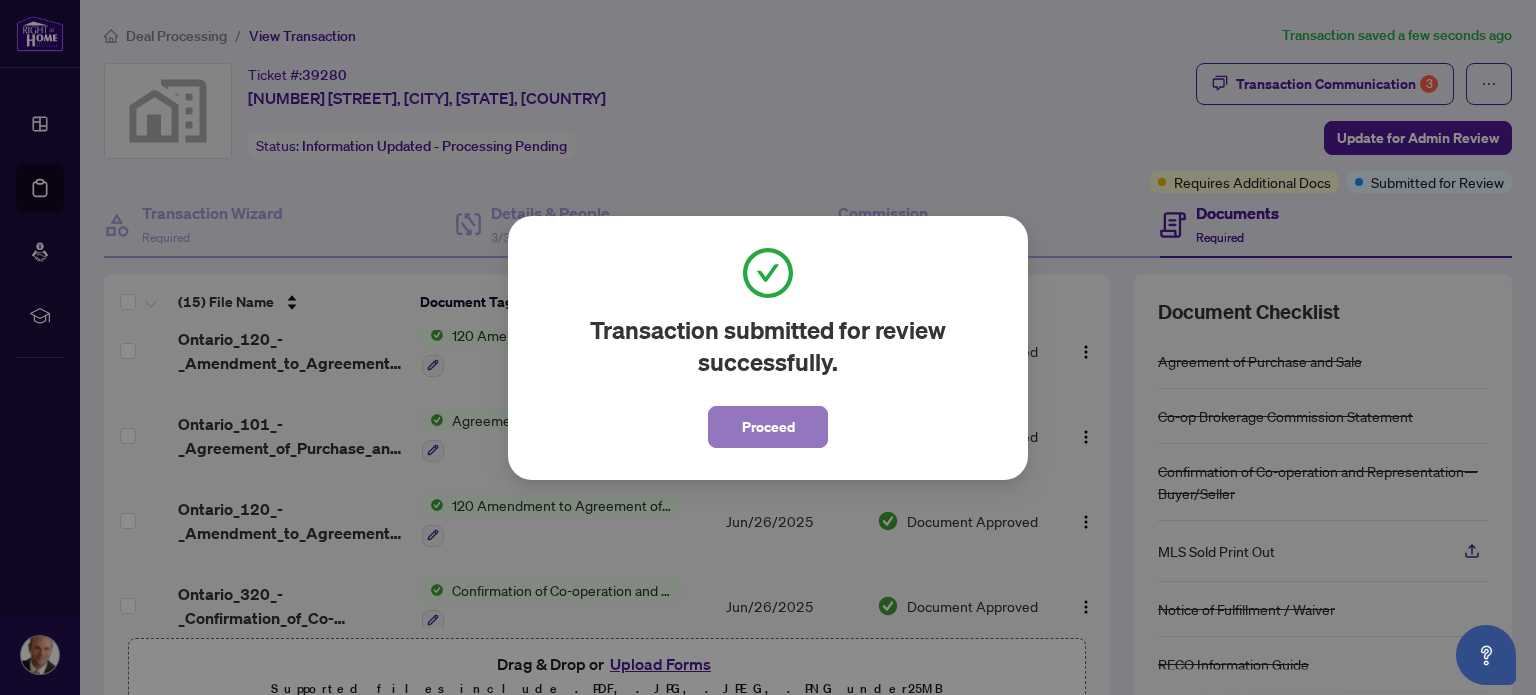 click on "Proceed" at bounding box center (768, 427) 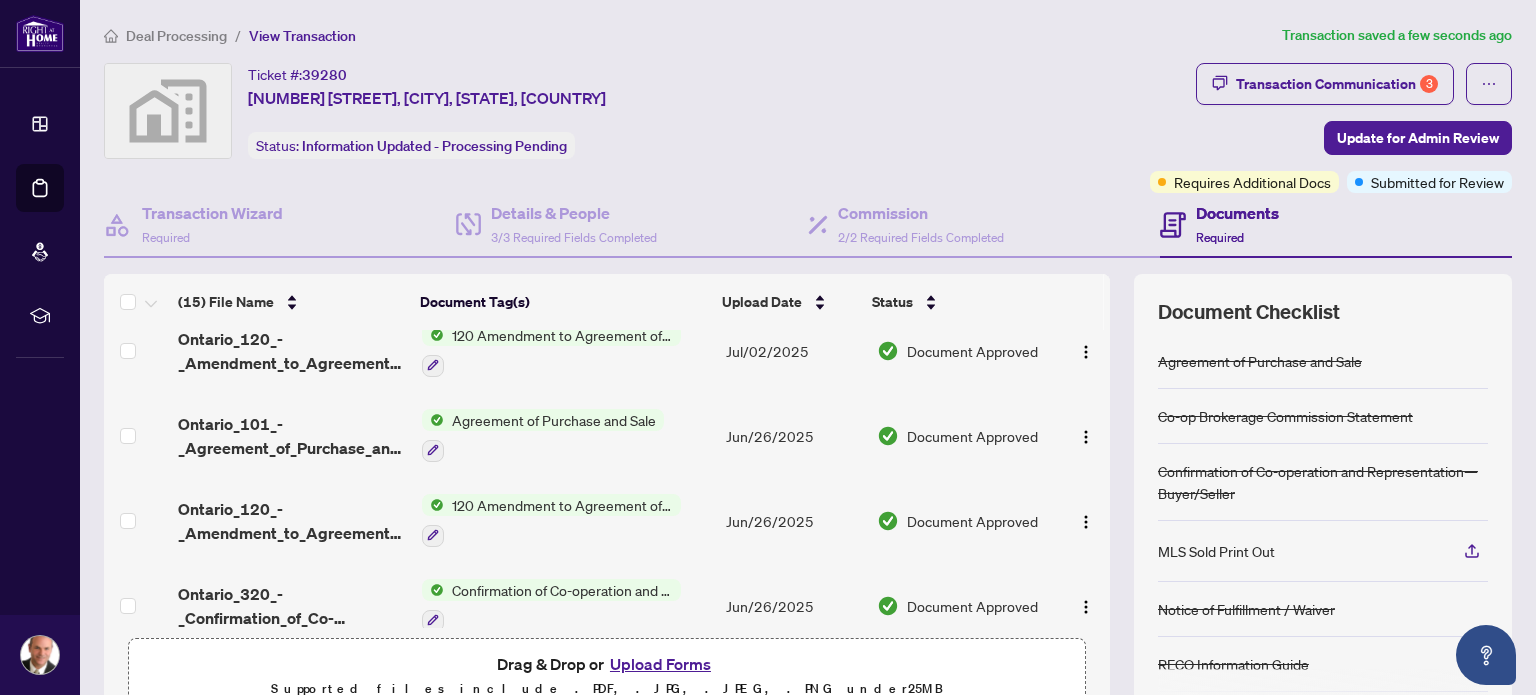 click at bounding box center (168, 111) 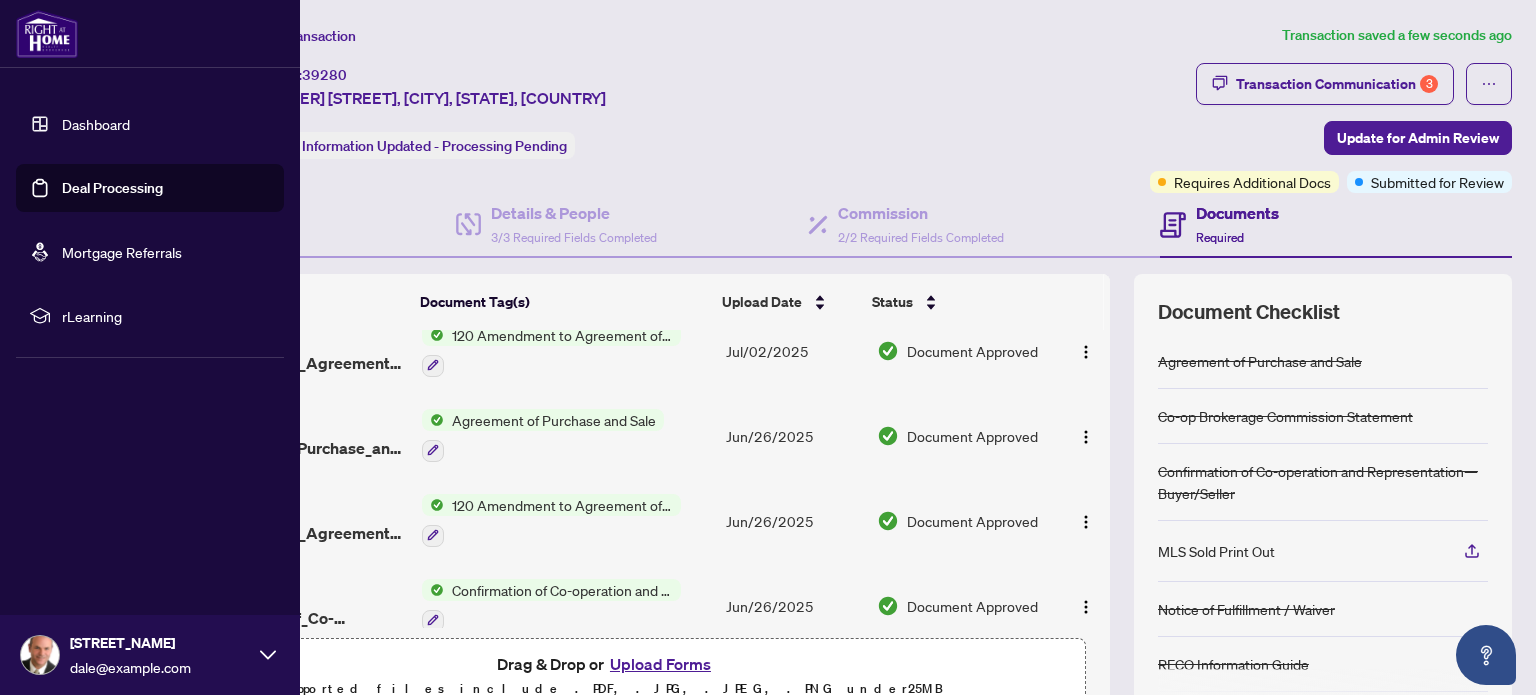 click on "Dashboard" at bounding box center [96, 124] 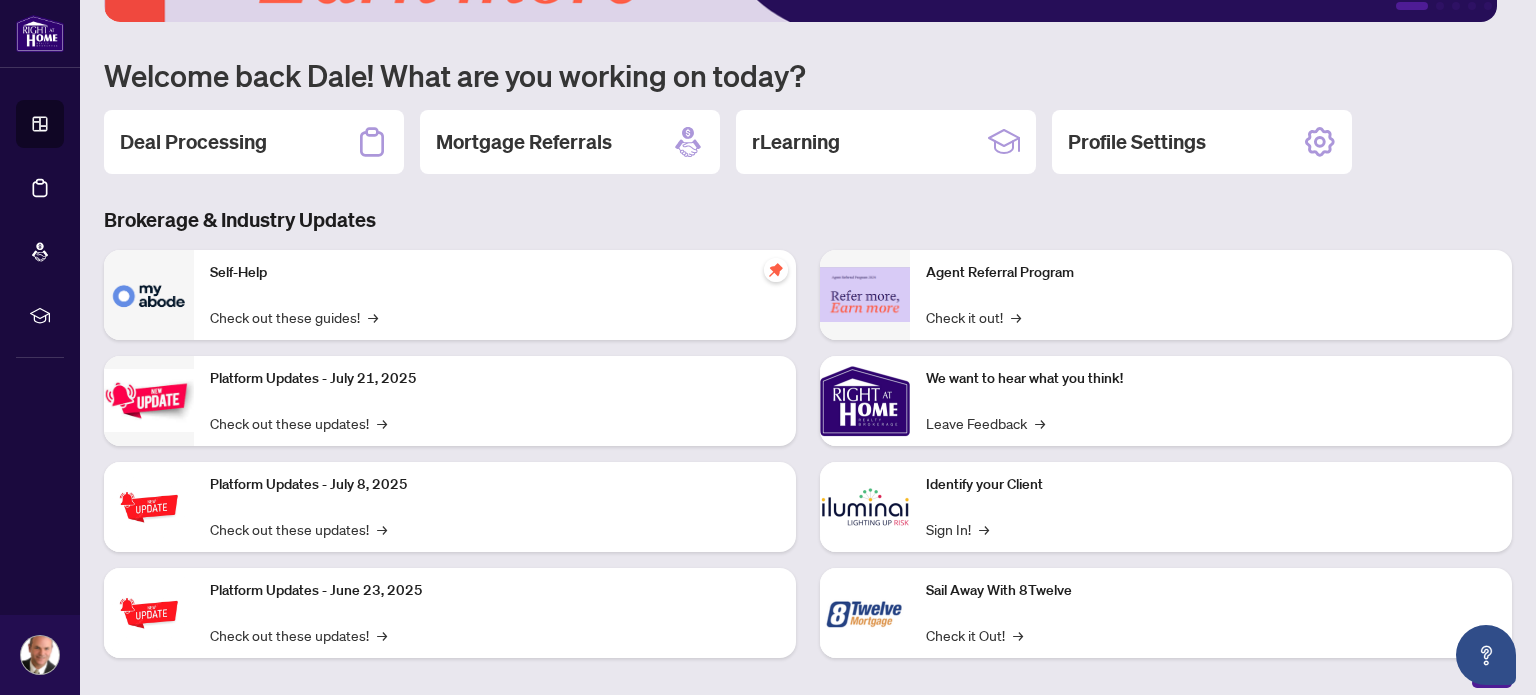 scroll, scrollTop: 166, scrollLeft: 0, axis: vertical 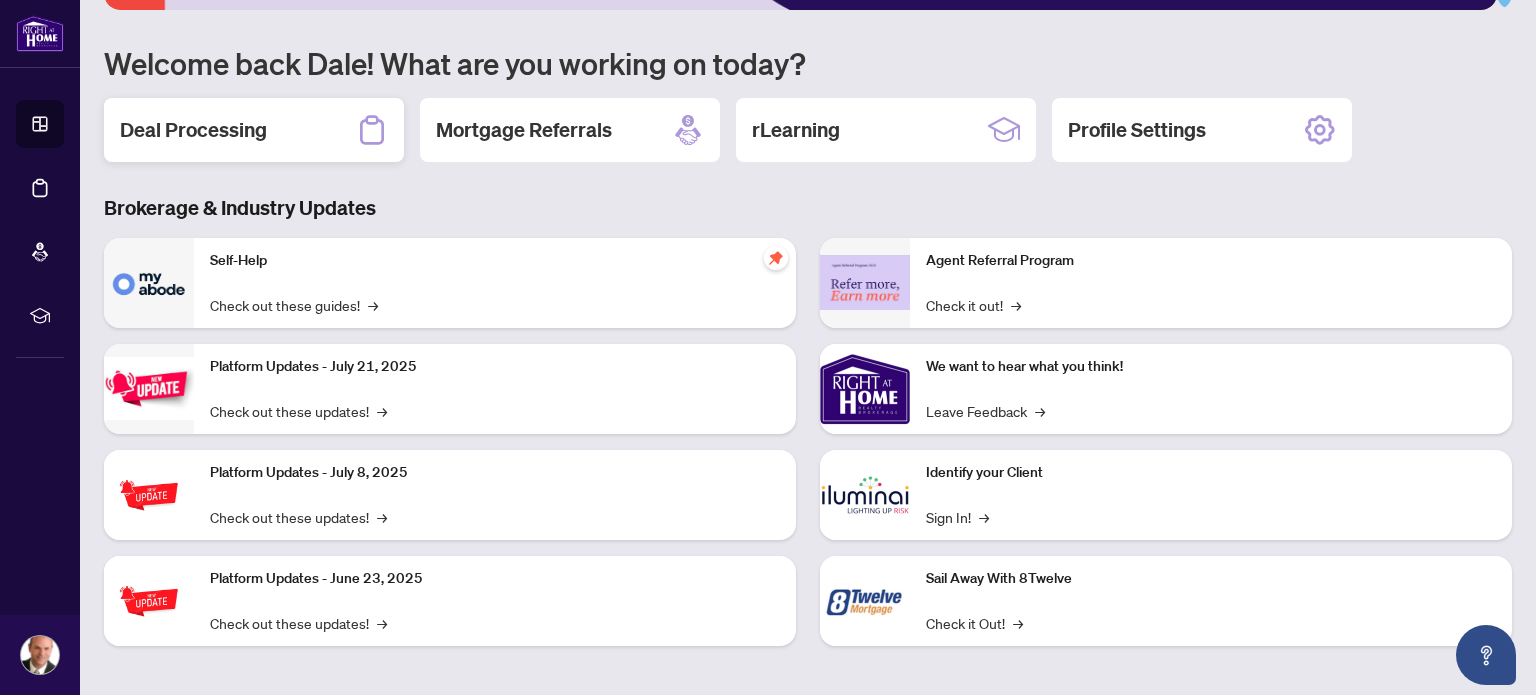 click on "Deal Processing" at bounding box center (193, 130) 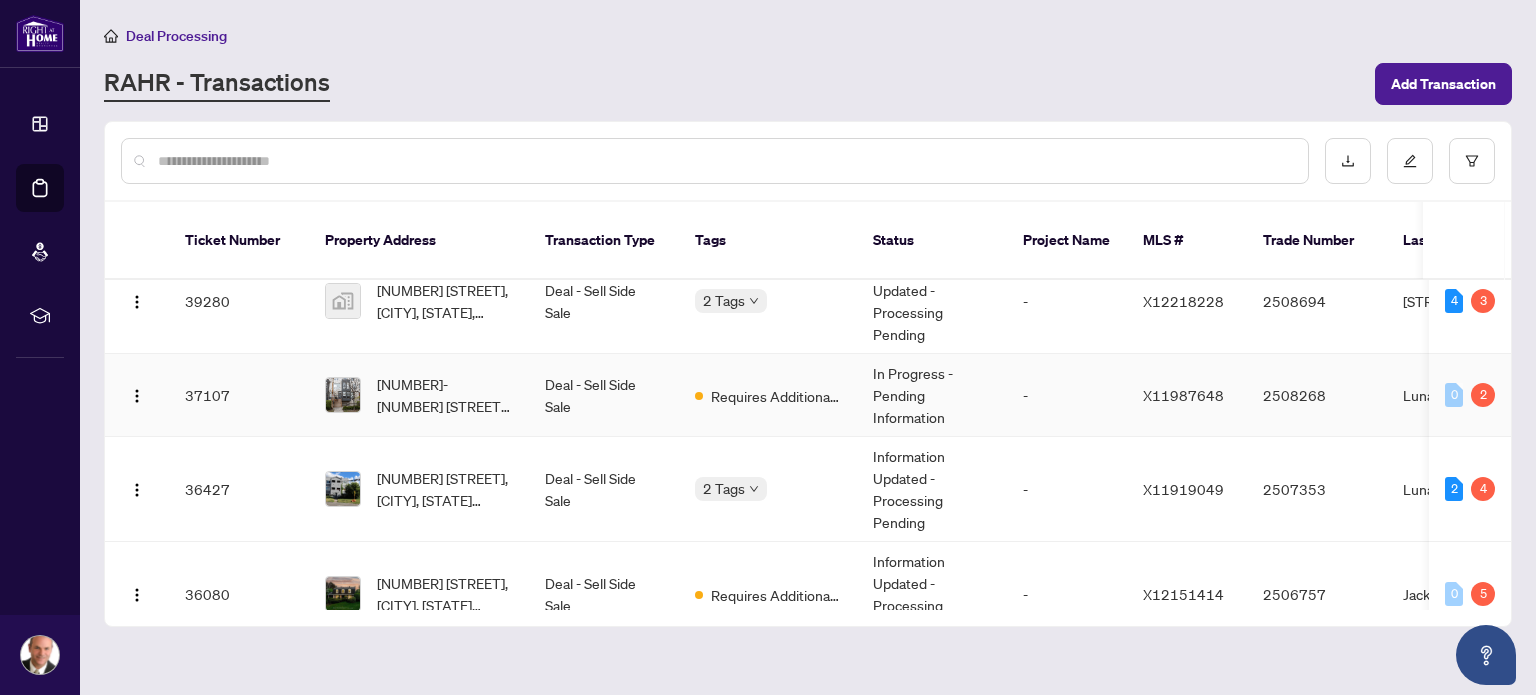 scroll, scrollTop: 266, scrollLeft: 0, axis: vertical 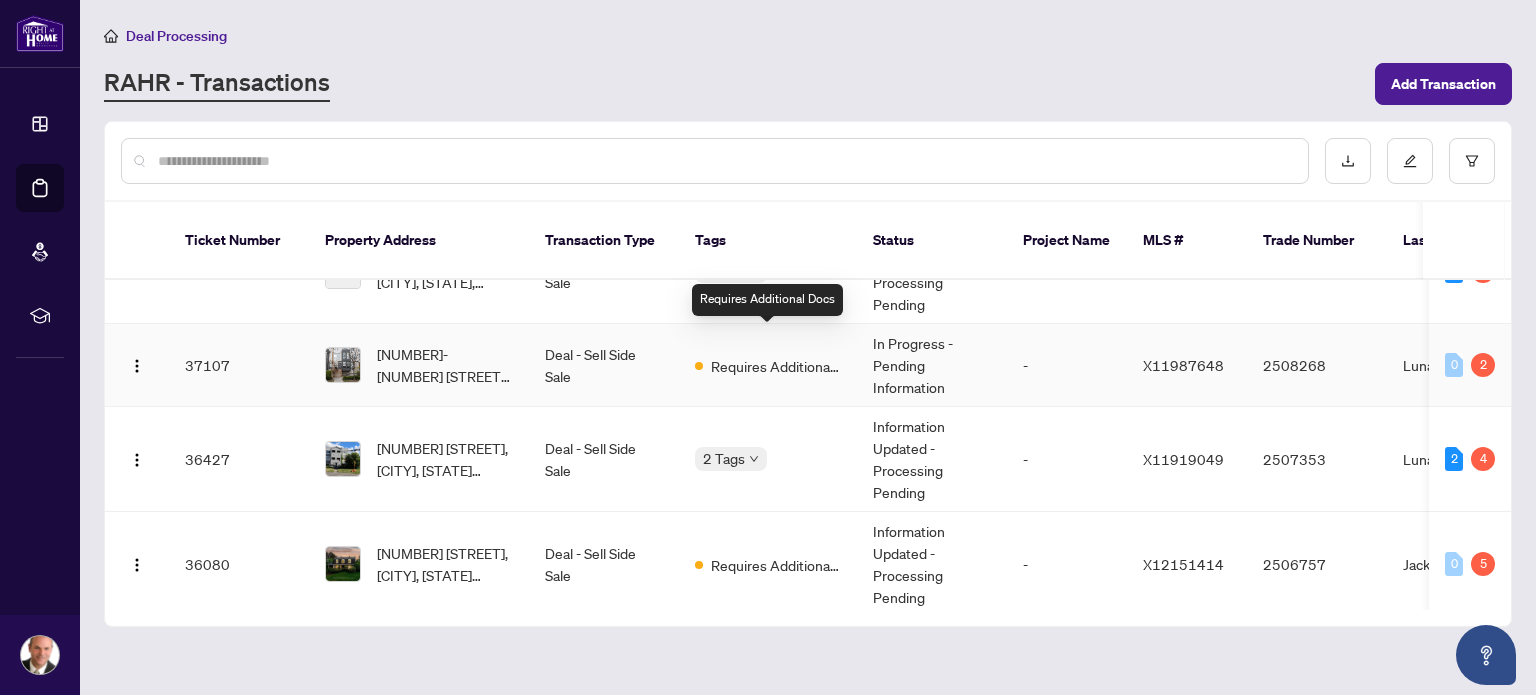 click on "Requires Additional Docs" at bounding box center [776, 366] 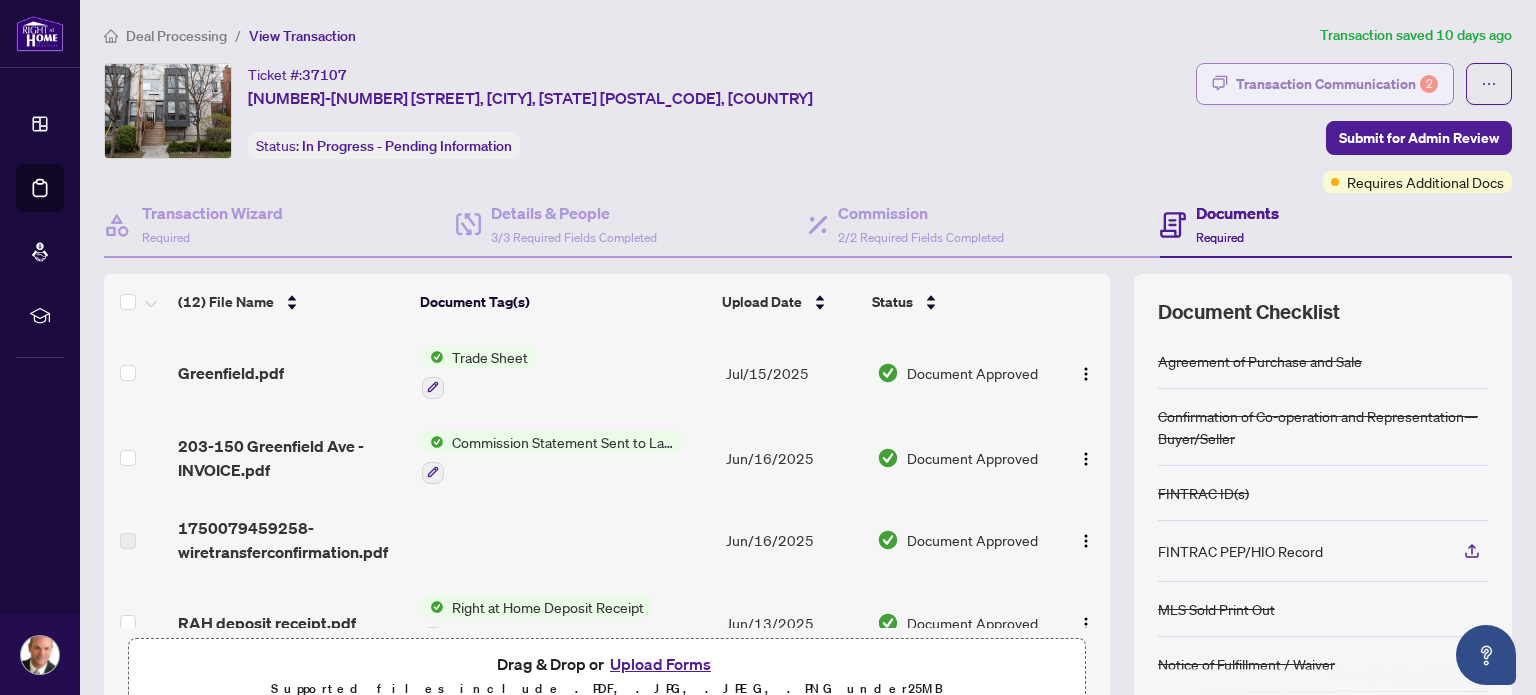 click on "Transaction Communication 2" at bounding box center (1337, 84) 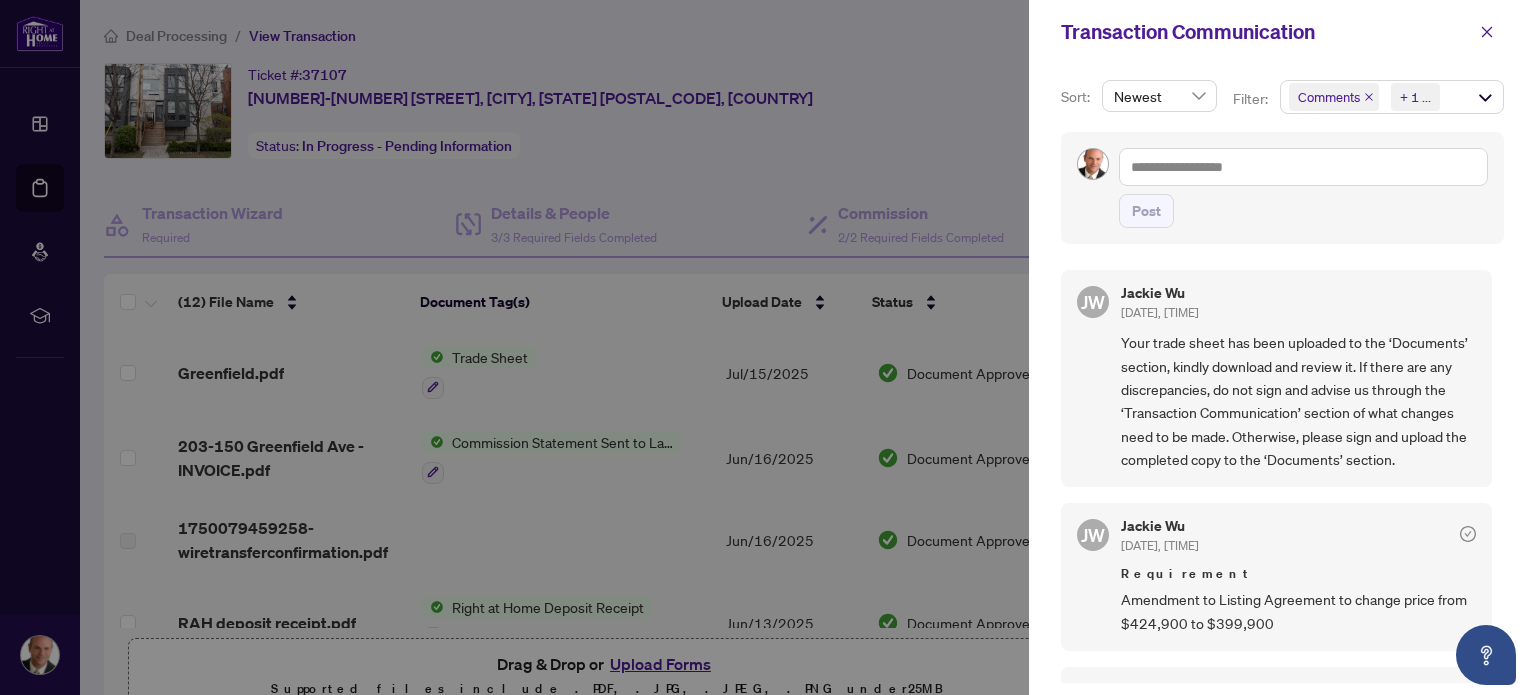 scroll, scrollTop: 433, scrollLeft: 0, axis: vertical 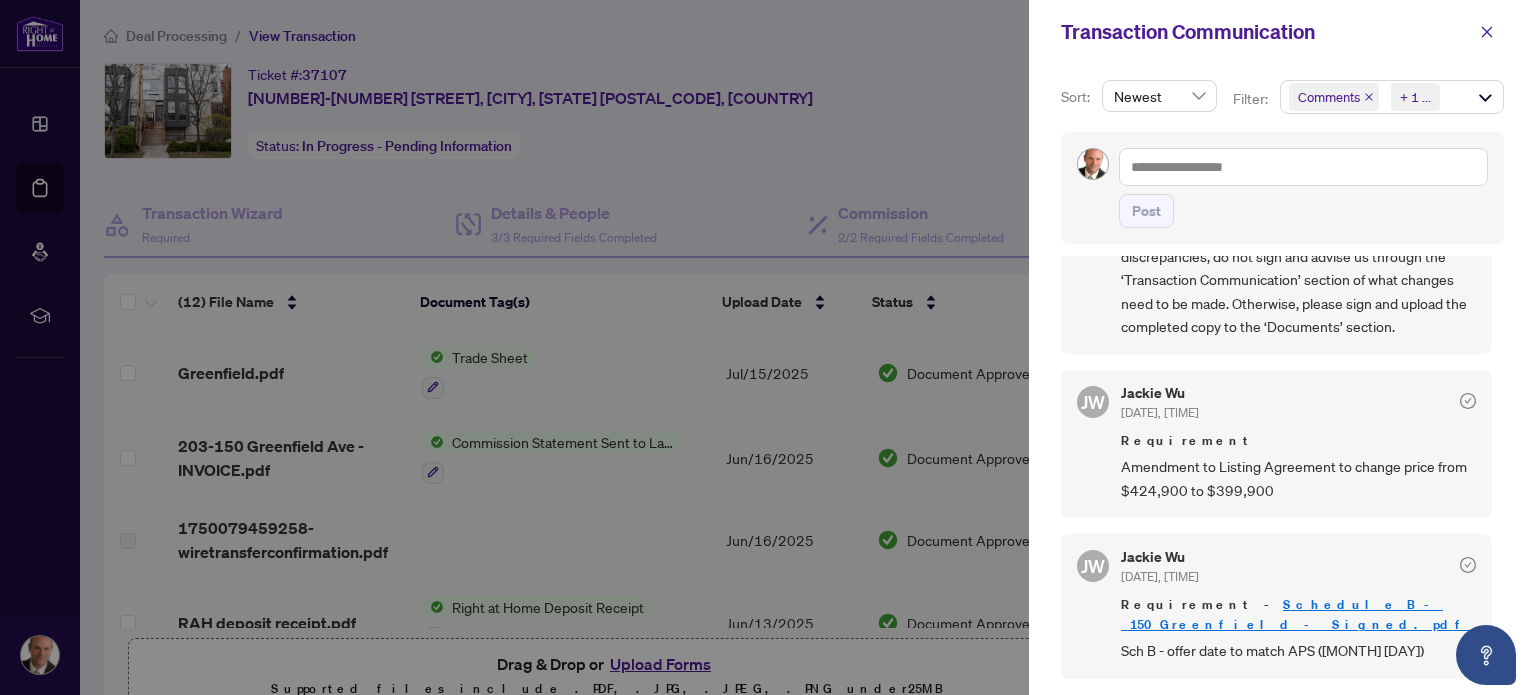 click at bounding box center [768, 347] 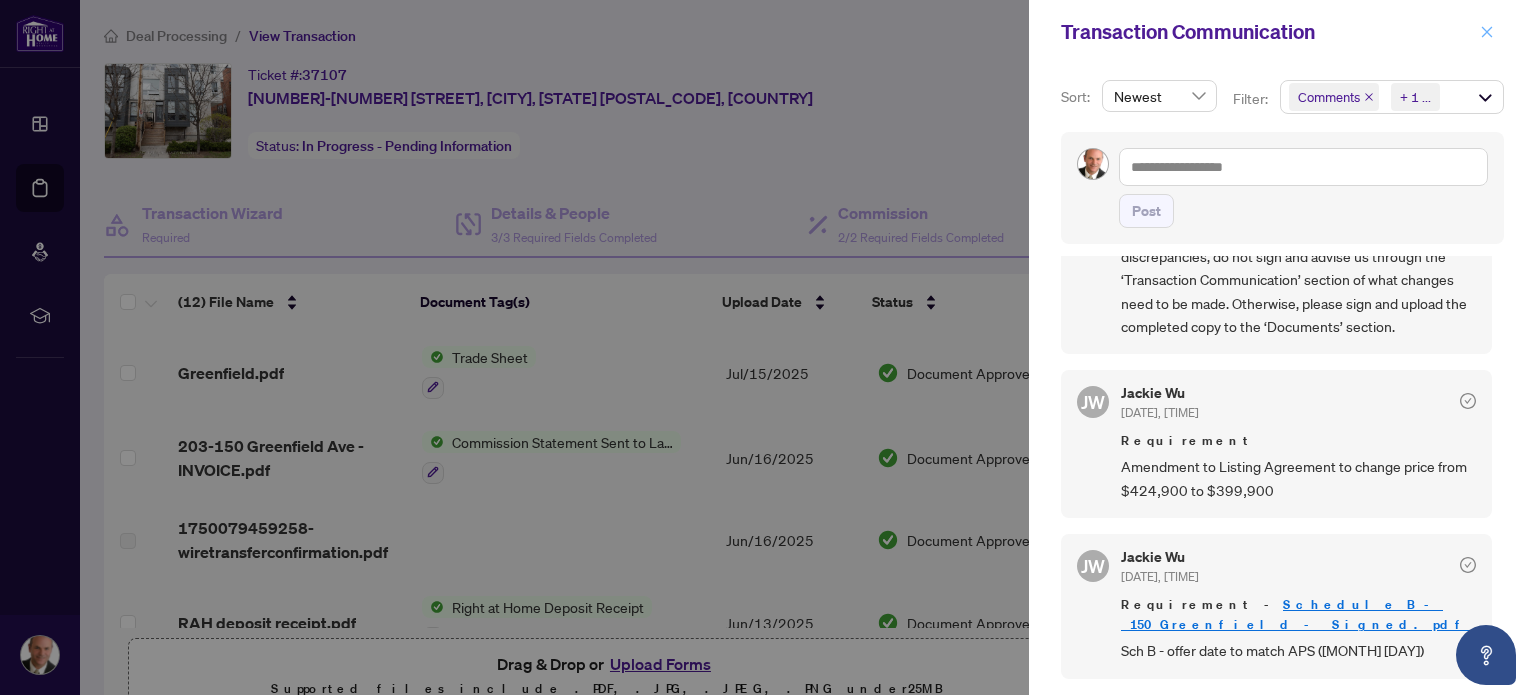 click 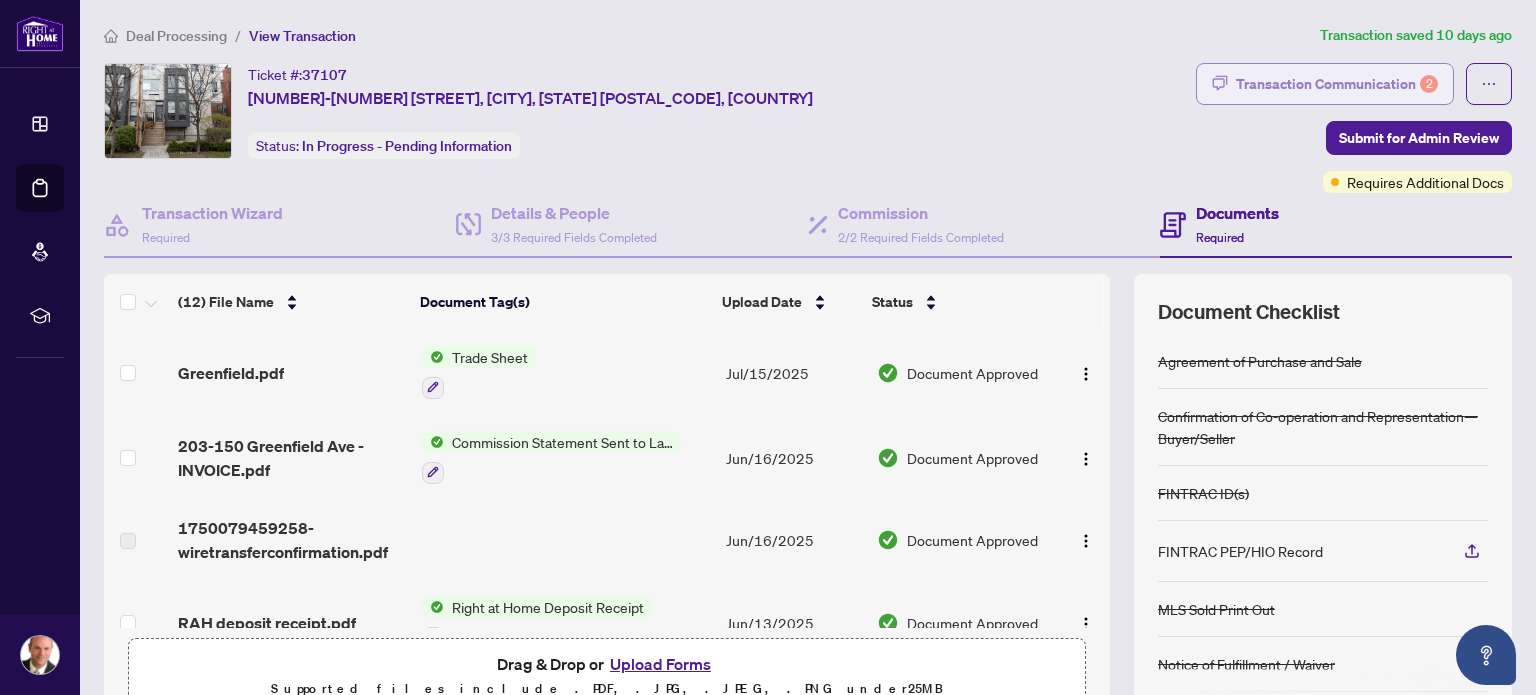click on "Transaction Communication 2" at bounding box center (1337, 84) 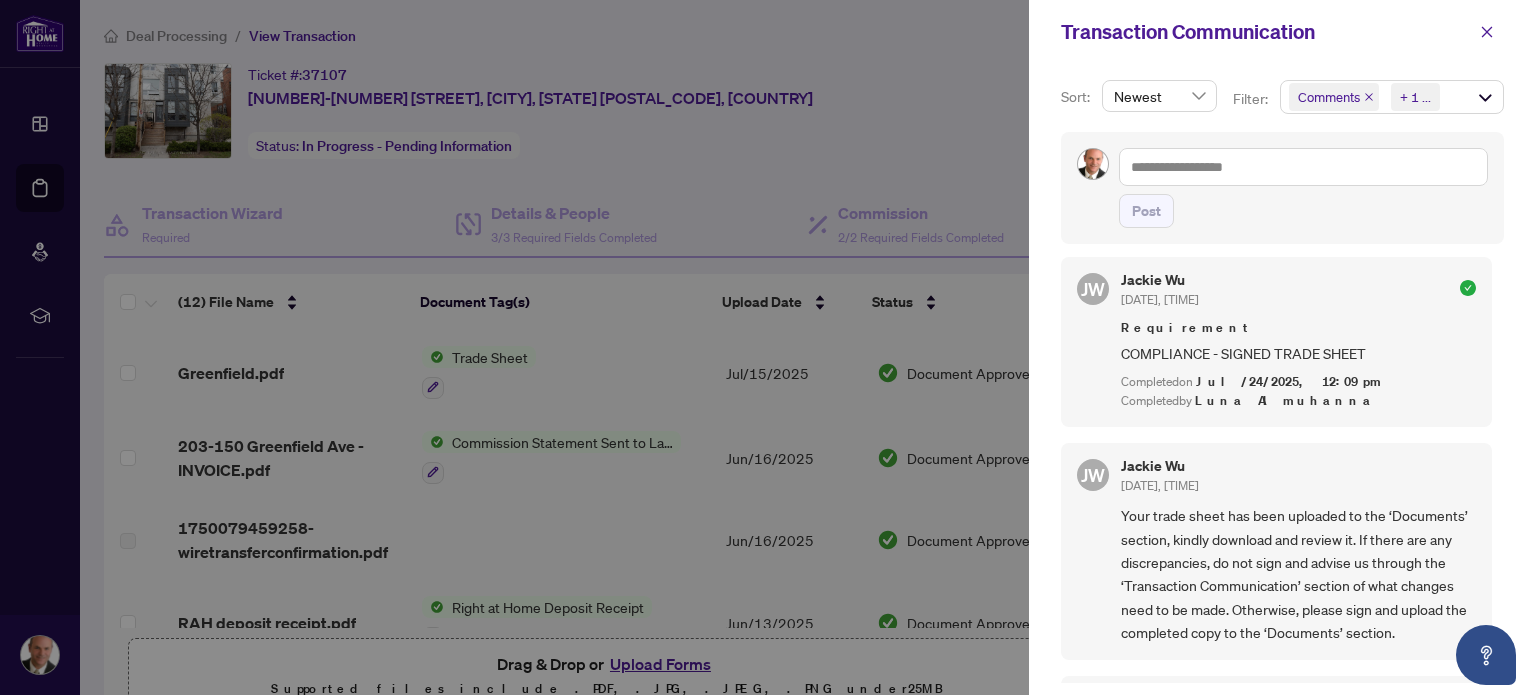 scroll, scrollTop: 0, scrollLeft: 0, axis: both 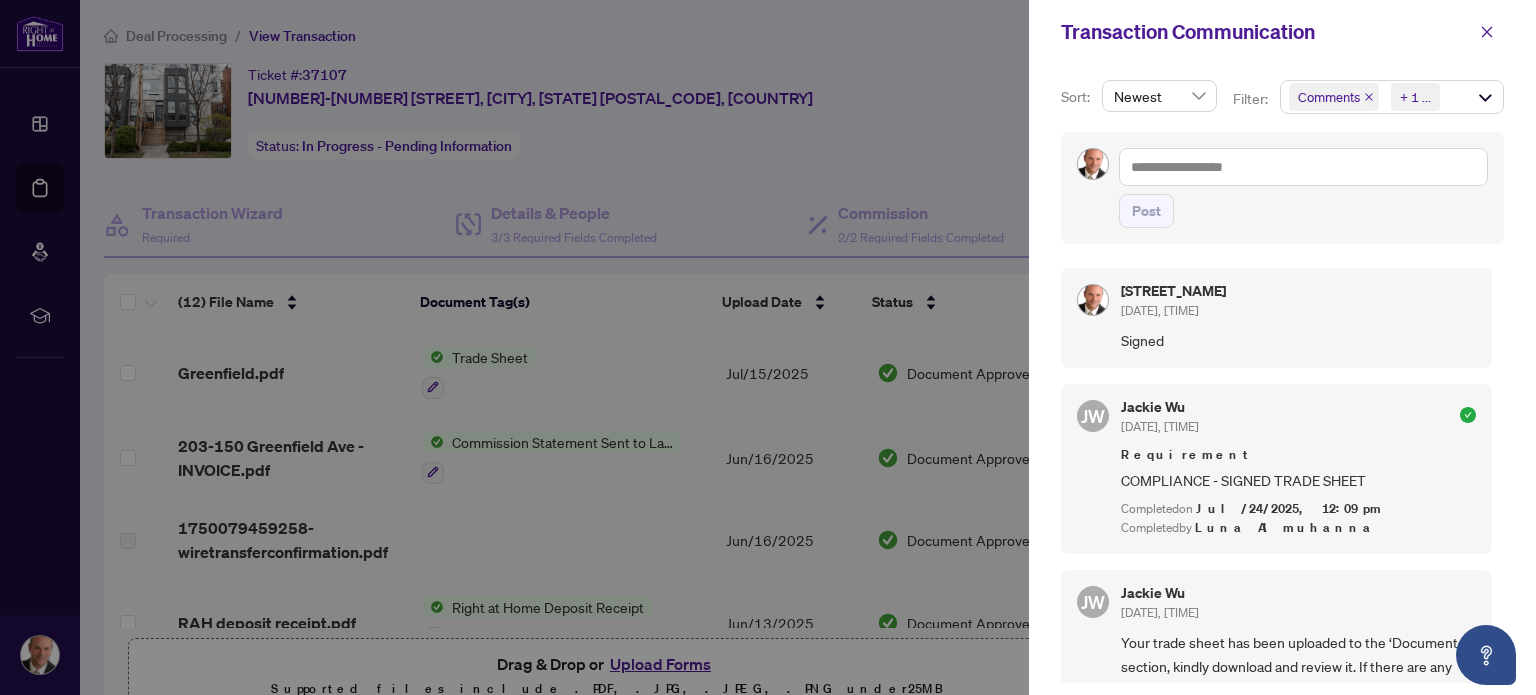 click at bounding box center (768, 347) 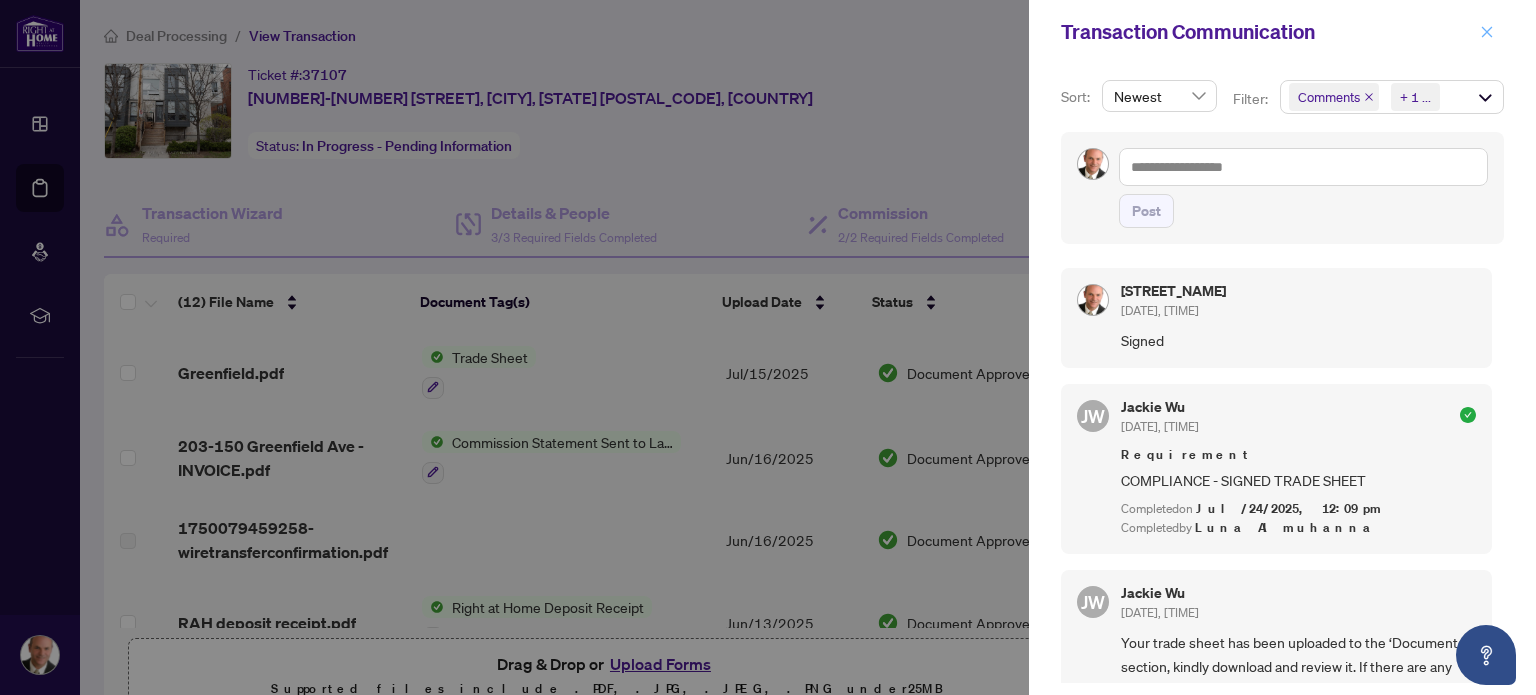 click at bounding box center [1487, 32] 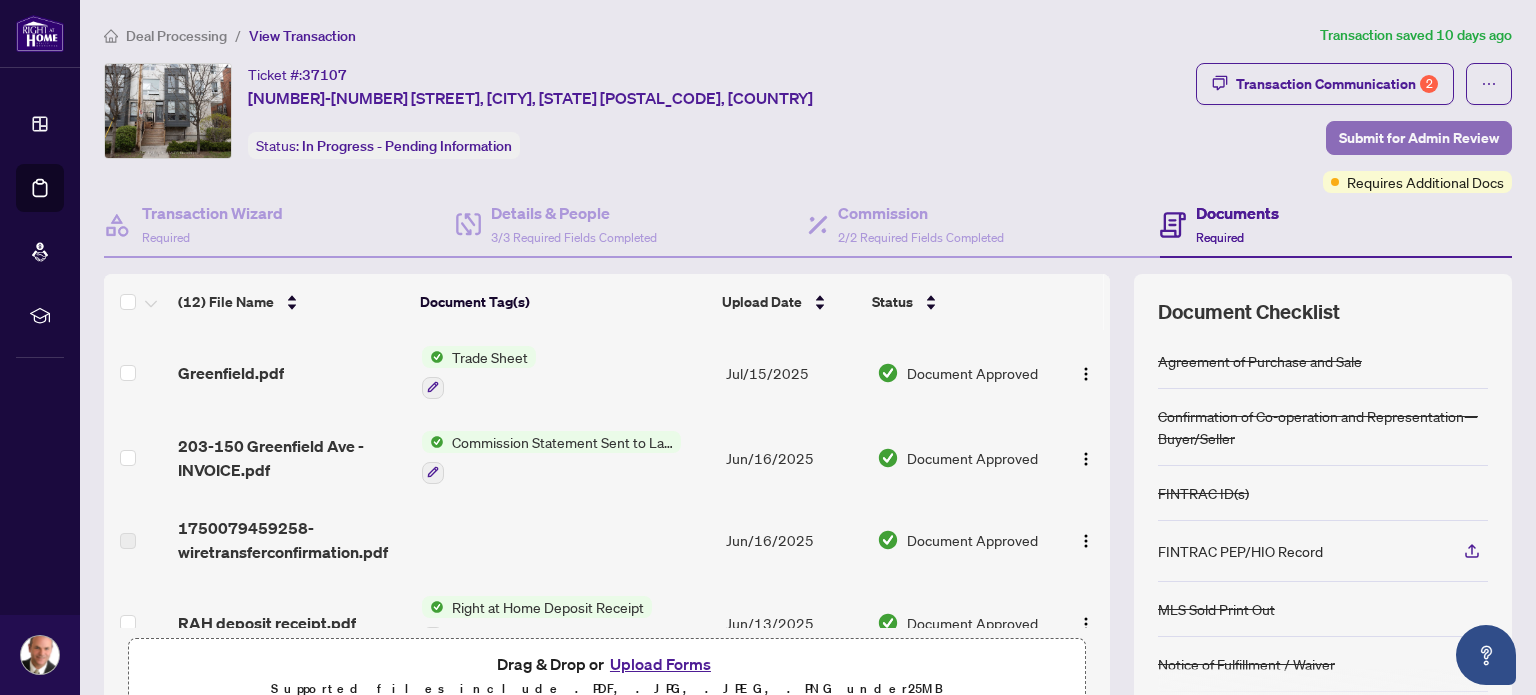 click on "Submit for Admin Review" at bounding box center [1419, 138] 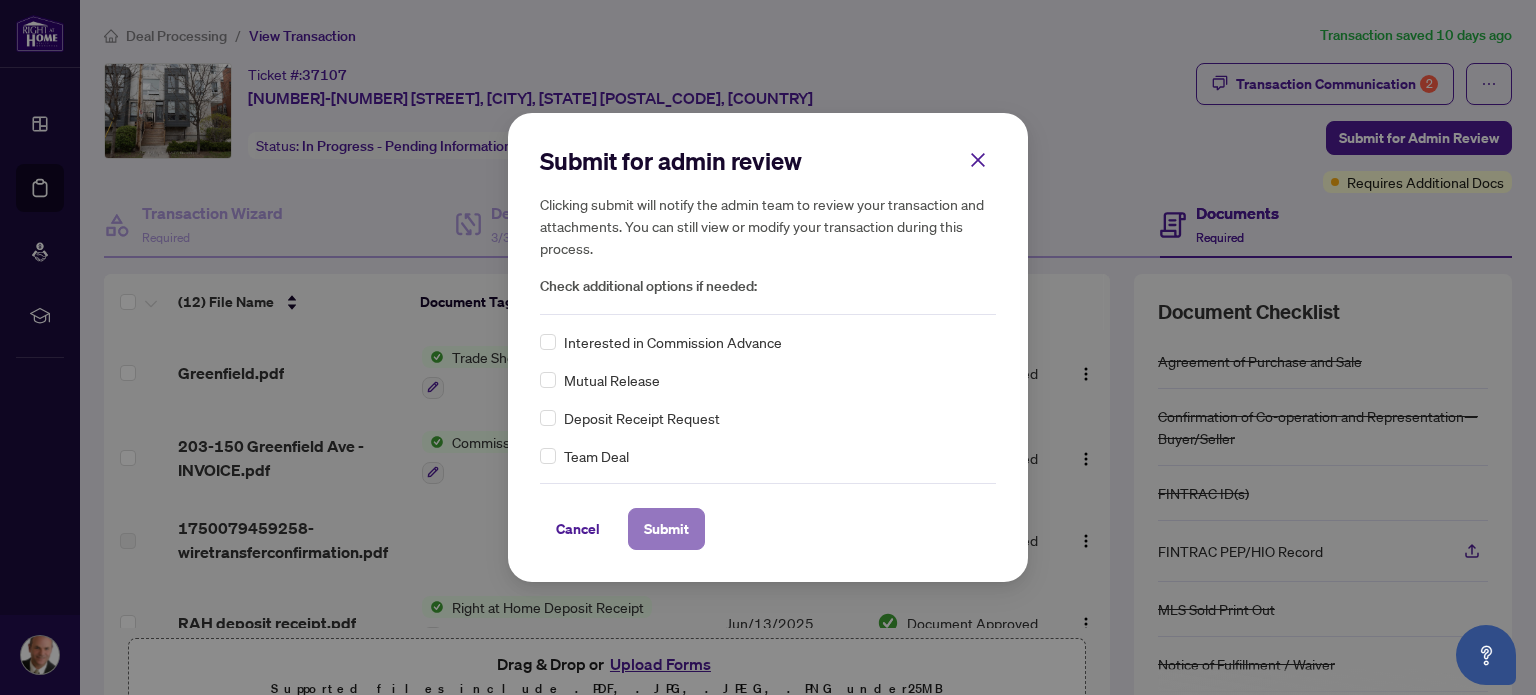 click on "Submit" at bounding box center (666, 529) 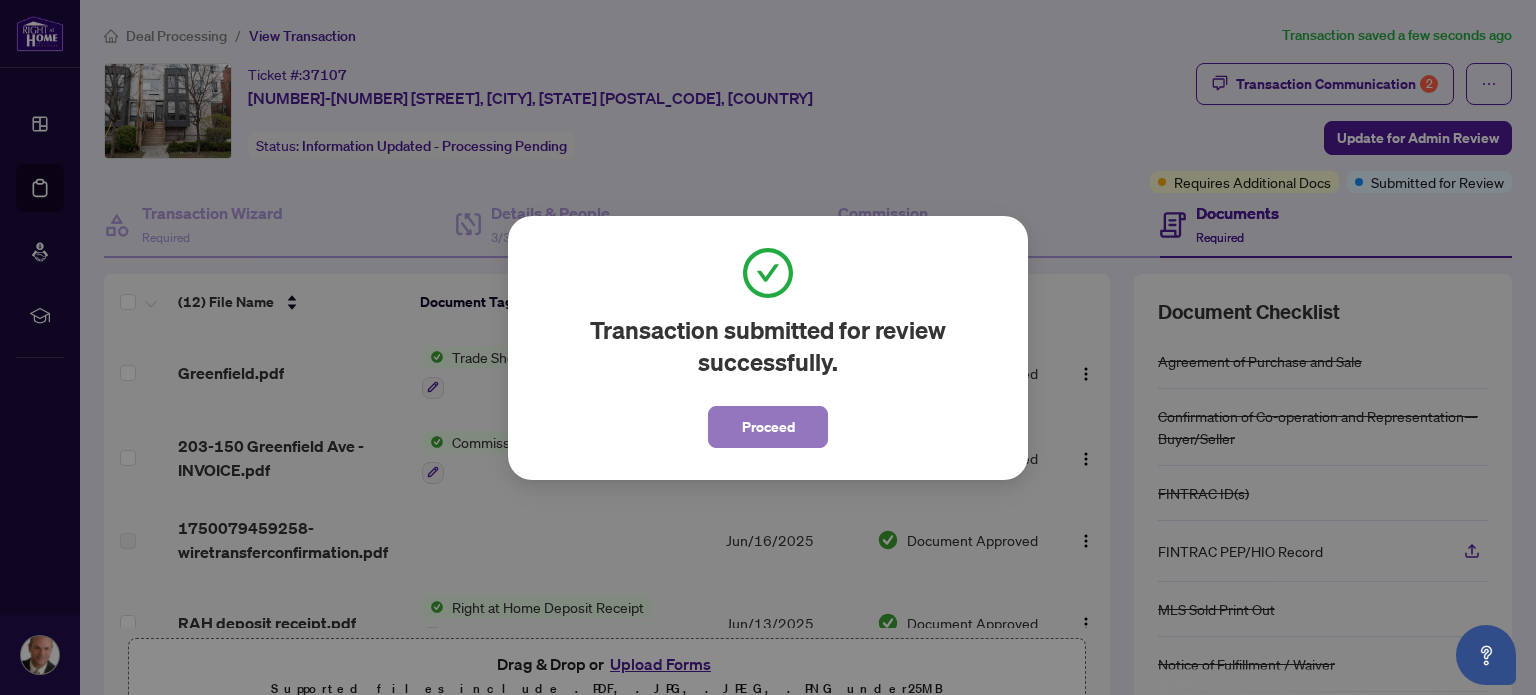 click on "Proceed" at bounding box center (768, 427) 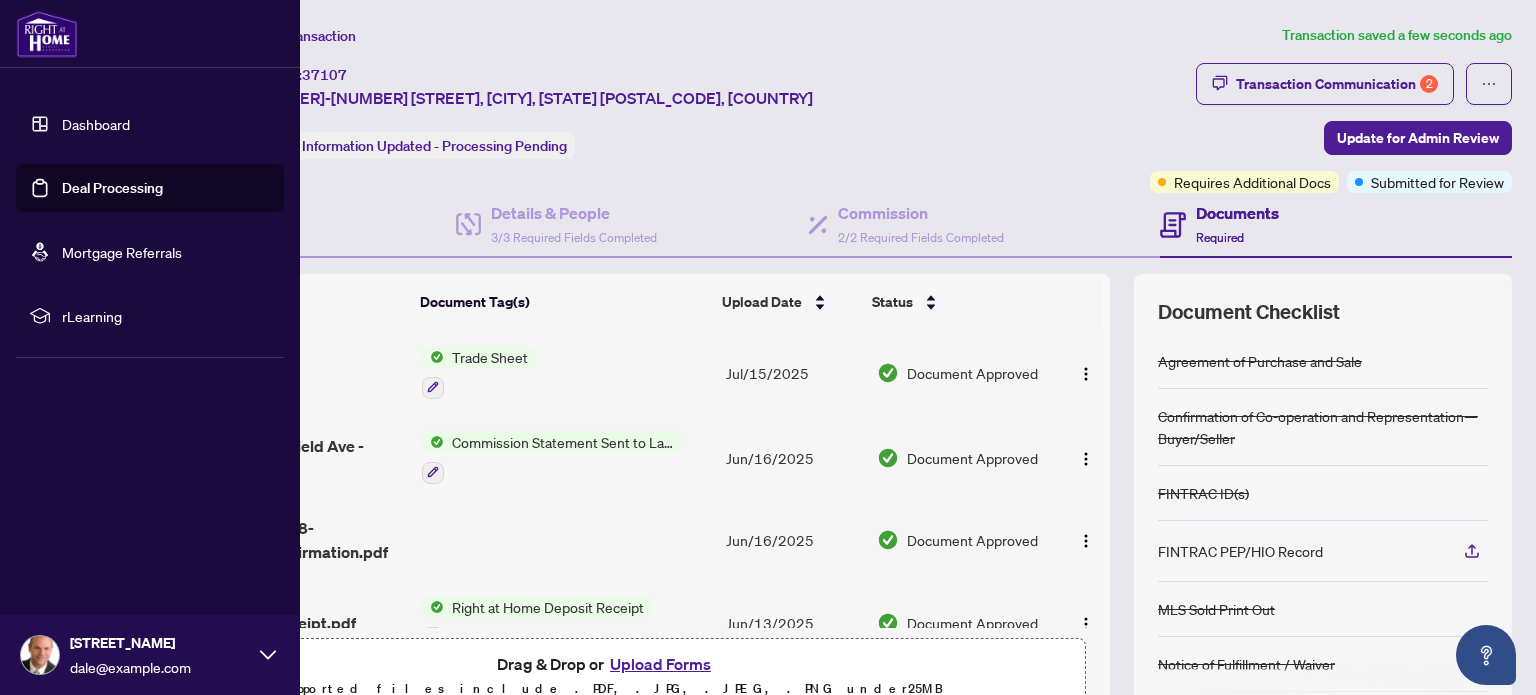 click on "Dashboard" at bounding box center (96, 124) 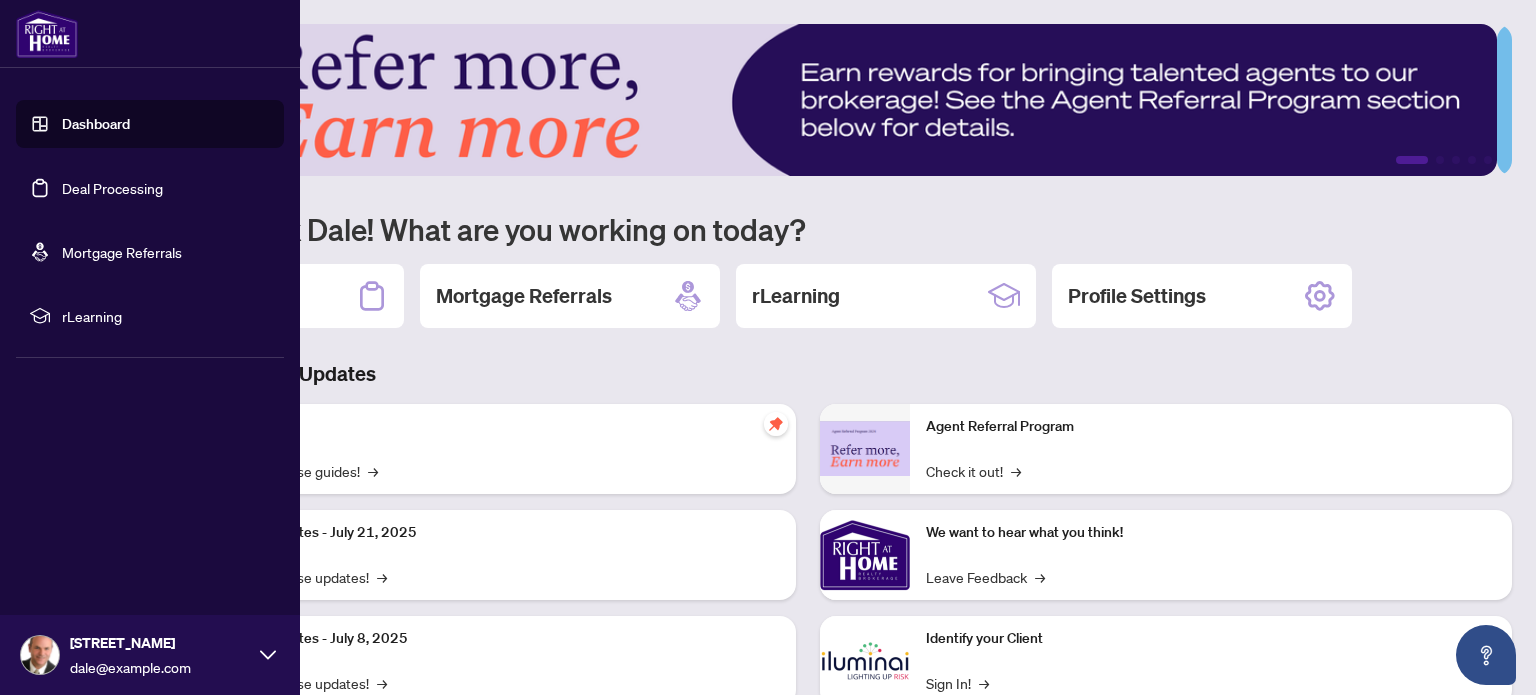 click on "Deal Processing" at bounding box center (112, 188) 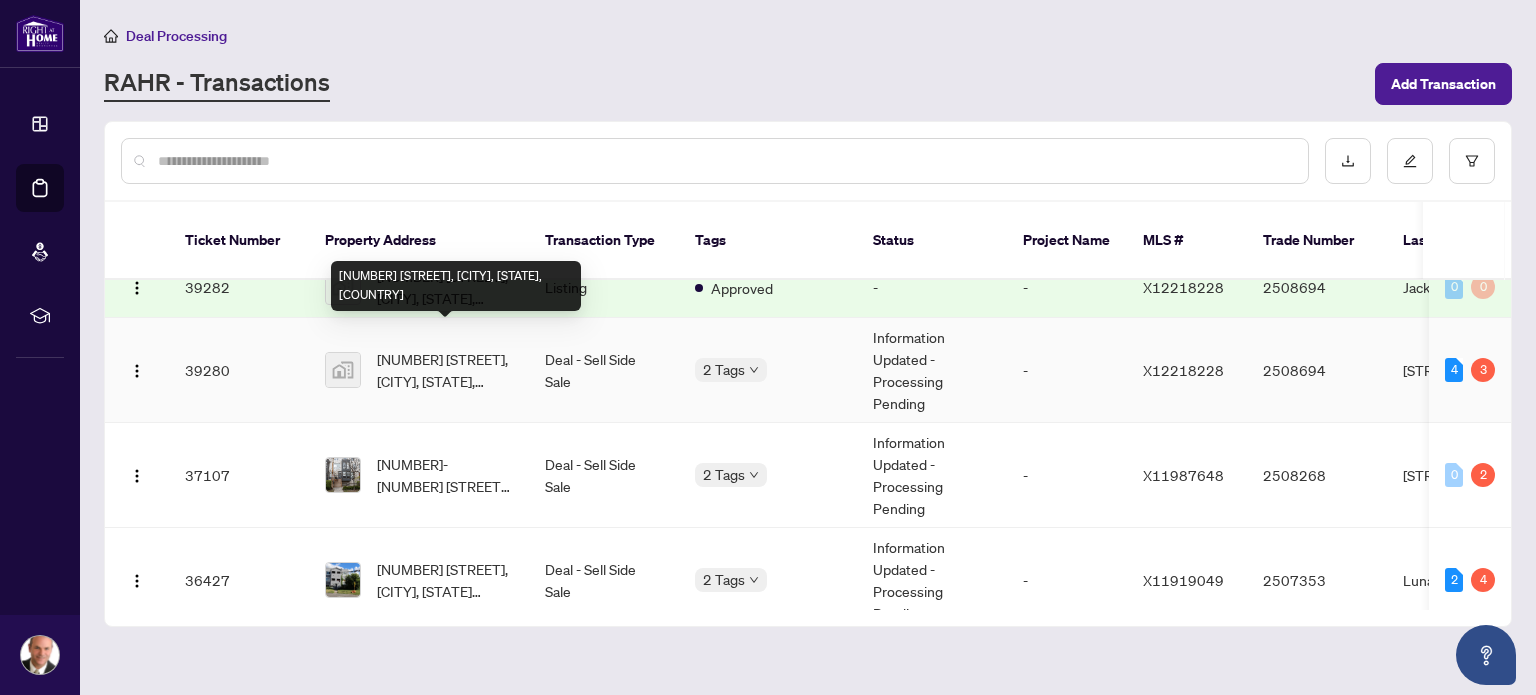 scroll, scrollTop: 200, scrollLeft: 0, axis: vertical 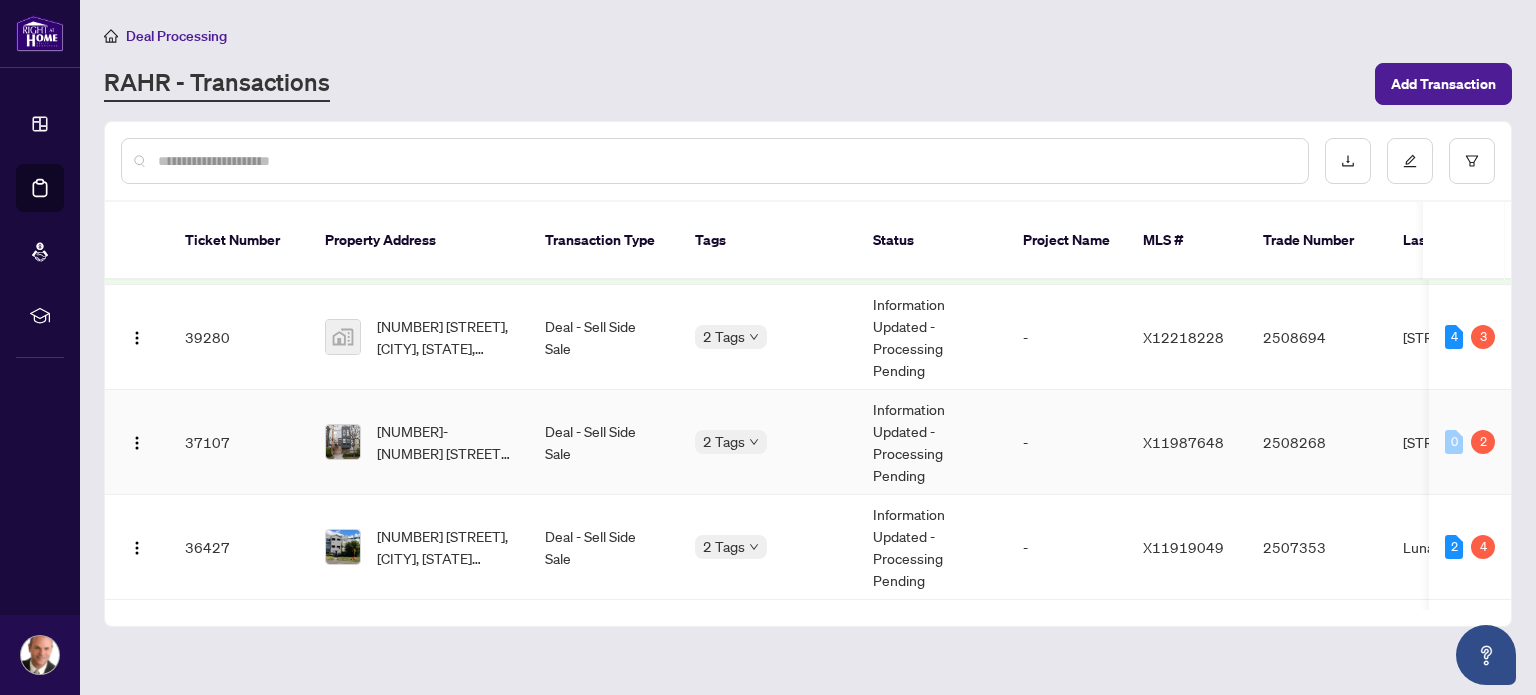 click on "Dashboard Deal Processing Mortgage Referrals rLearning Dale Way dale@askDaleFirst.com Dale Way Deal Processing RAHR - Transactions Add Transaction Ticket Number Property Address Transaction Type Tags Status Project Name MLS # Trade Number Last Updated By Last Modified Date Created By Created Date 42357 3208 Richmond Rd, Ottawa, Ontario K2H 5B6, Canada Listing Requires Additional Docs New Submission - Processing Pending - X12252967 - Ottawa Administrator [DATE] Dale Way [DATE] 0 0 40266 - Deal - Sell Side Sale Draft - - X12218228 - Dale Way [DATE] Dale Way [DATE] 3 0 39282 1218 Pebble Road, Ottawa, ON, Canada Listing Approved - - X12218228 2508694 Jackie Wu [DATE] Dale Way [DATE] 0 0 39280 1218 Pebble Road, Ottawa, ON, Canada Deal - Sell Side Sale 2 Tags Information Updated - Processing Pending - X12218228 2508694 Dale Way [DATE] Dale Way [DATE] 4 3 37107 203-150 Greenfield Ave, Ottawa, Ontario K1S 5W6, Canada 2 Tags - 0" at bounding box center (768, 347) 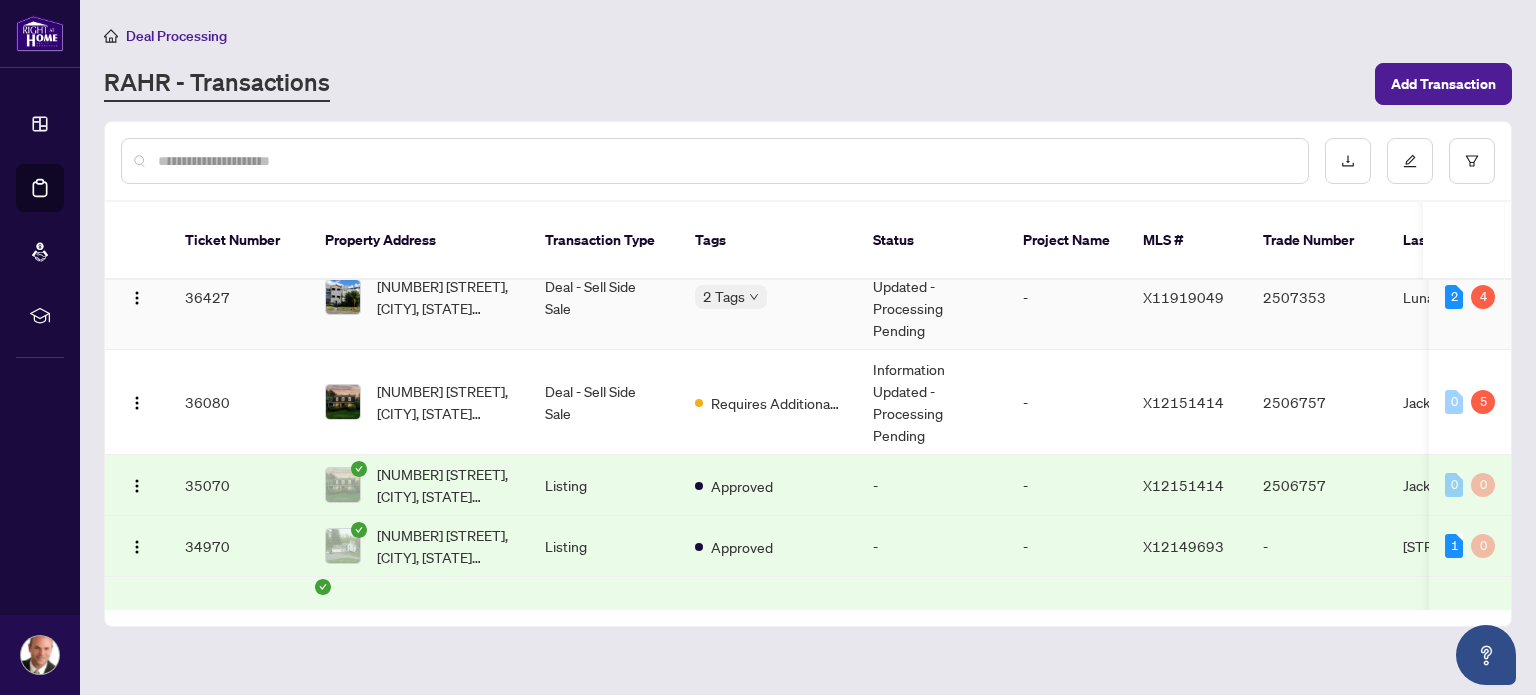 scroll, scrollTop: 466, scrollLeft: 0, axis: vertical 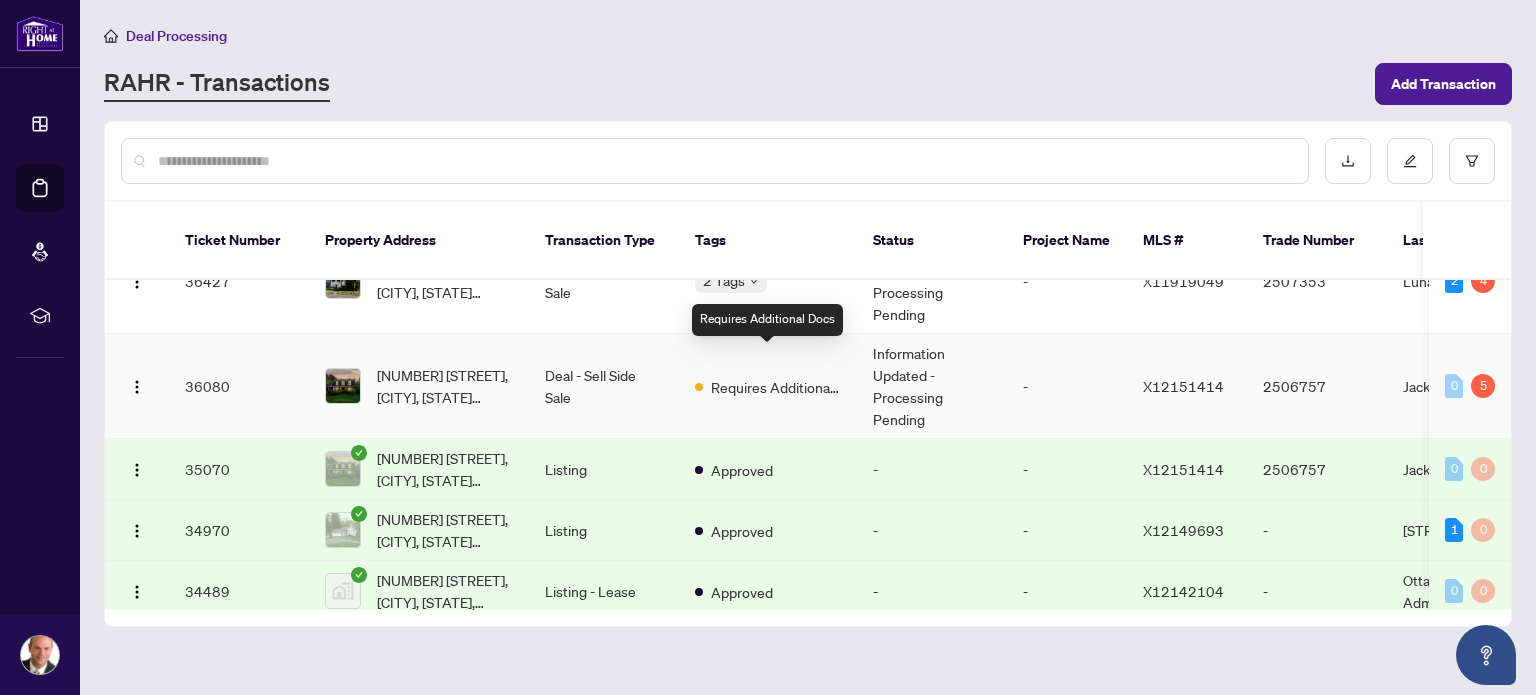 click on "Requires Additional Docs" at bounding box center [776, 387] 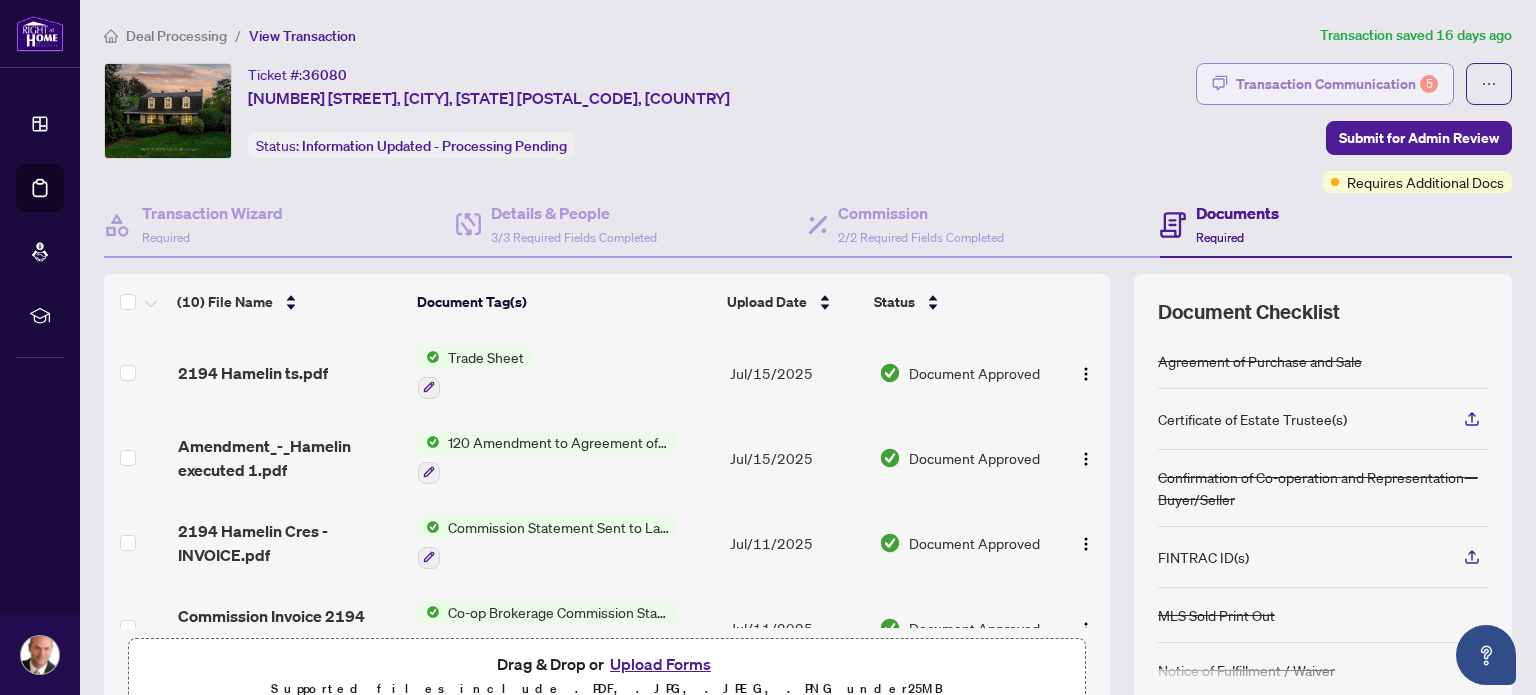 click on "Transaction Communication 5" at bounding box center [1337, 84] 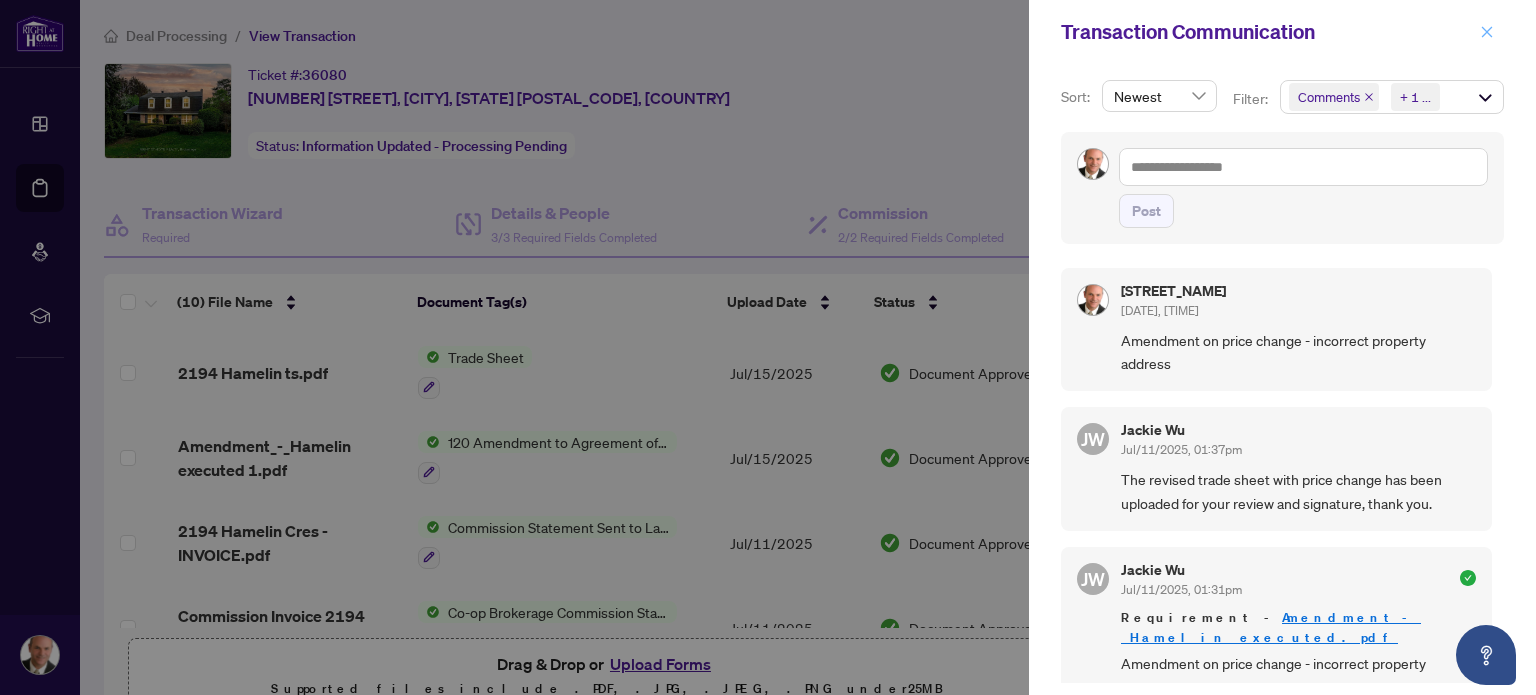 click 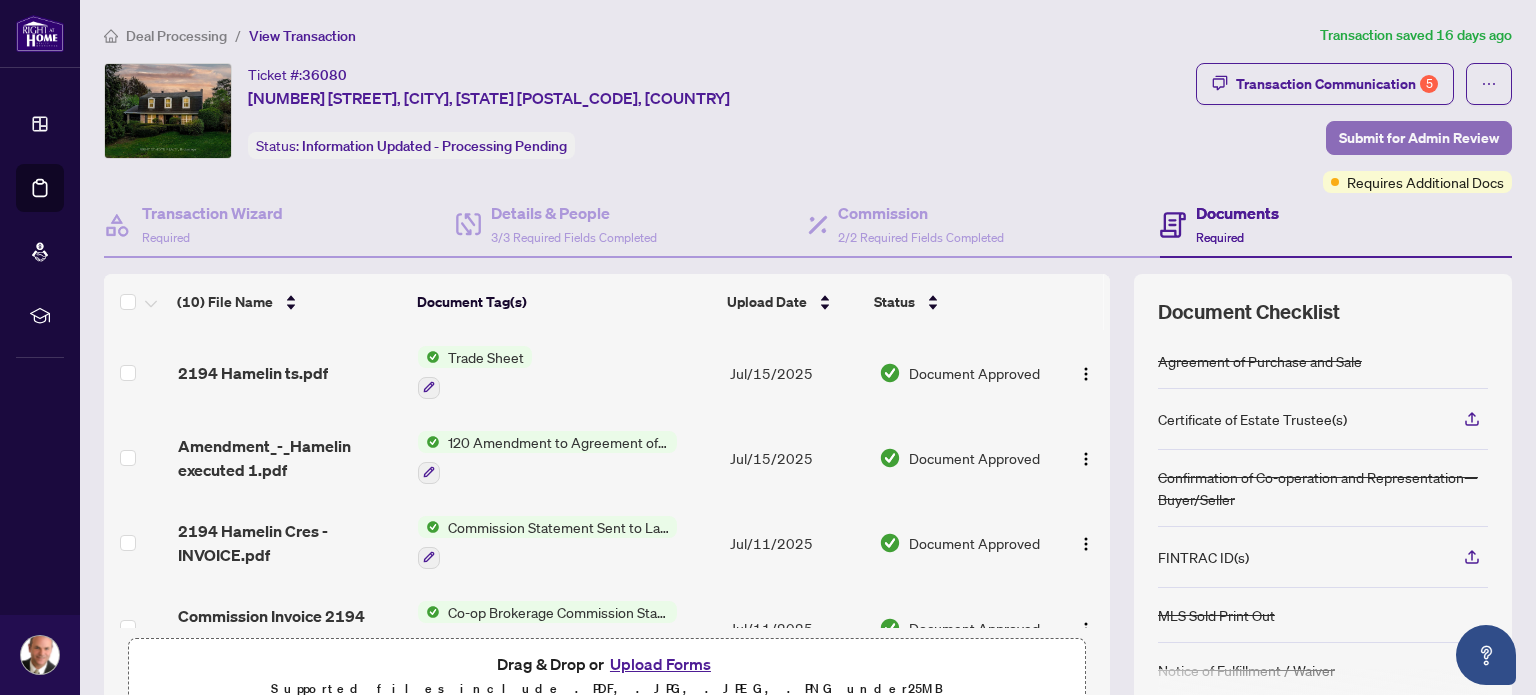 click on "Submit for Admin Review" at bounding box center [1419, 138] 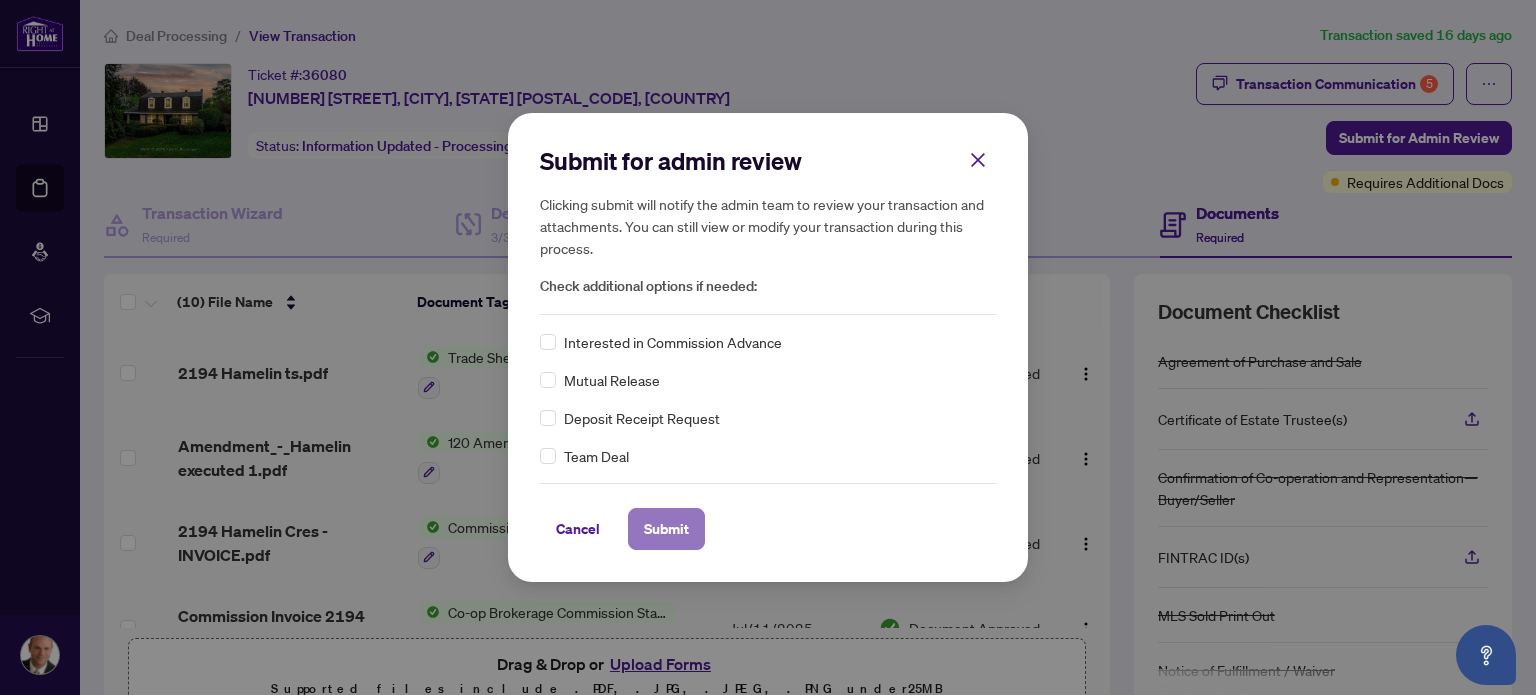 click on "Submit" at bounding box center [666, 529] 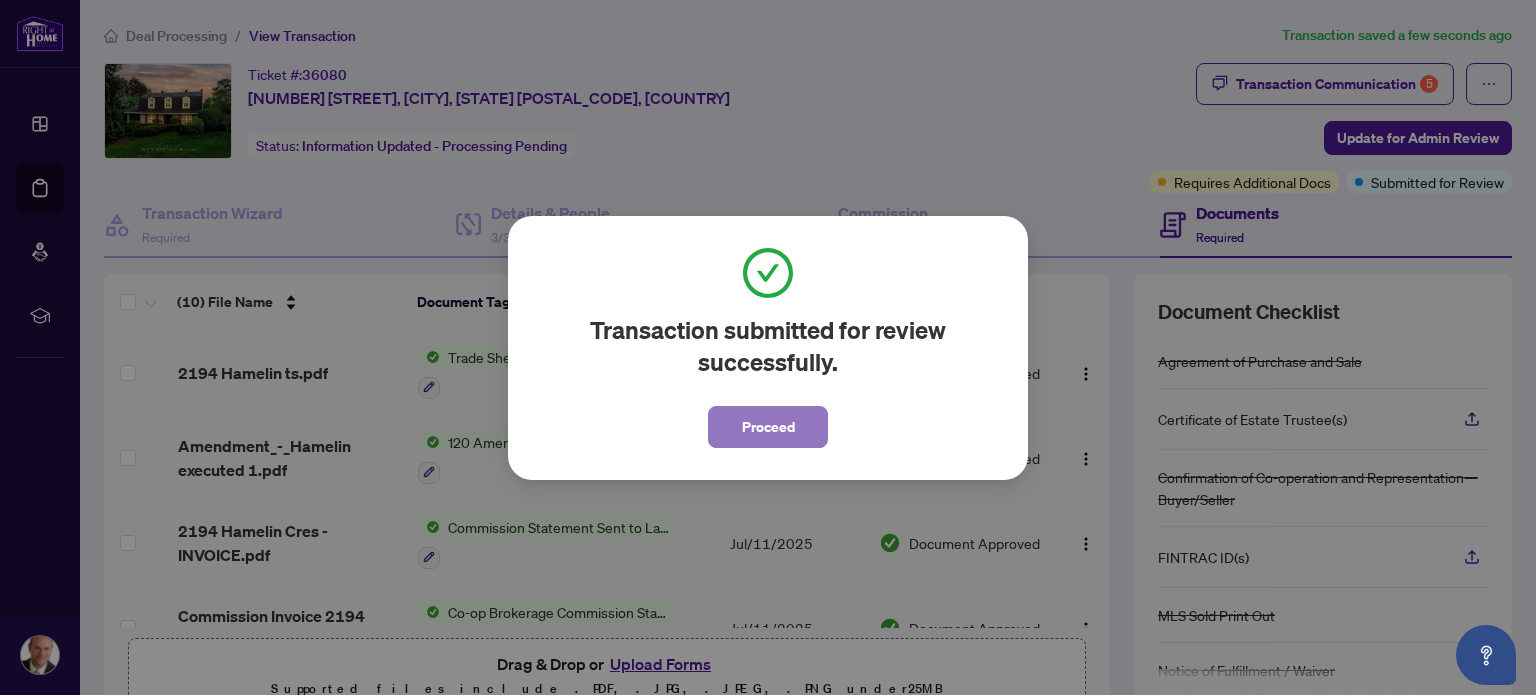 click on "Proceed" at bounding box center [768, 427] 